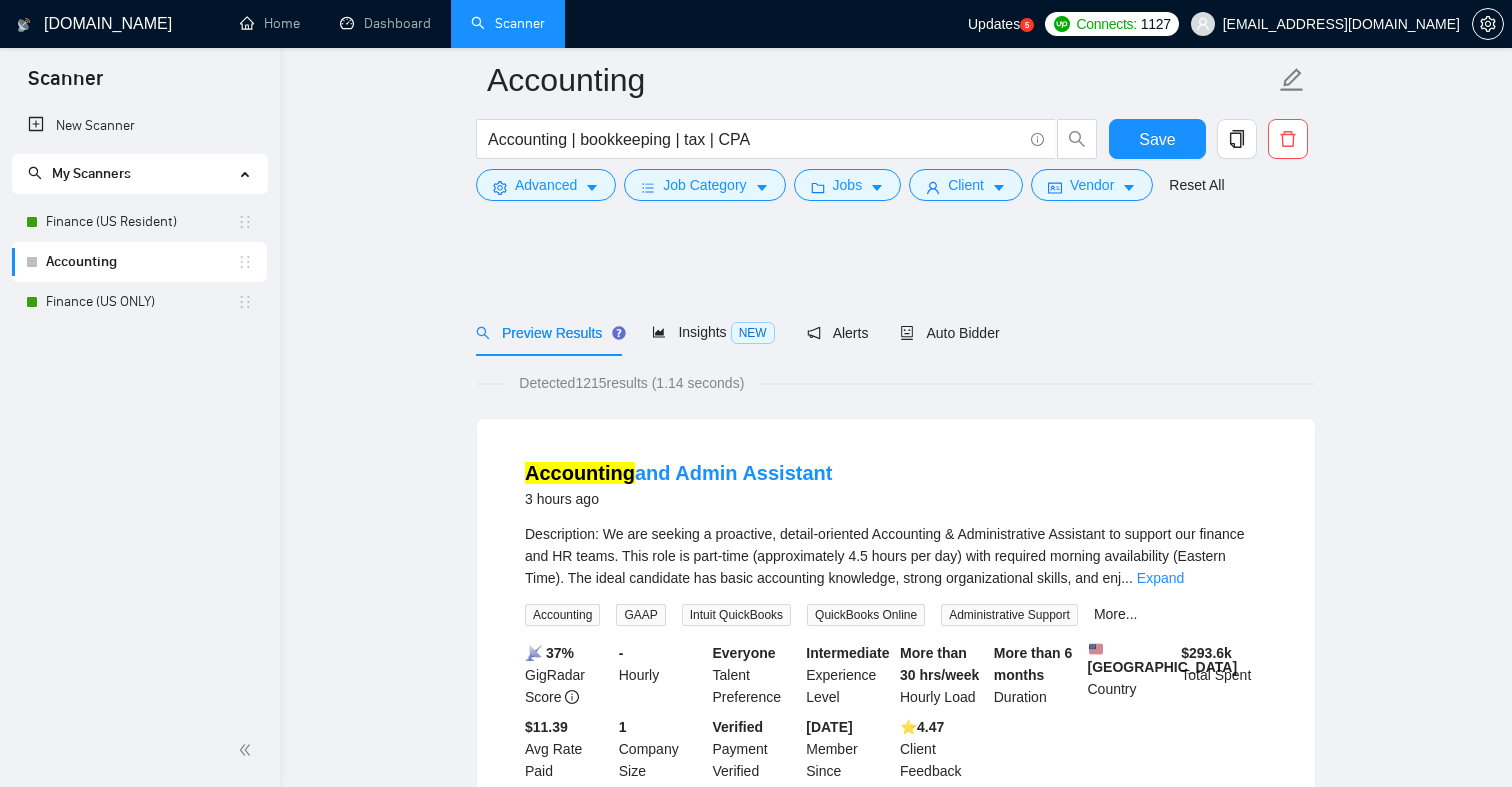 scroll, scrollTop: 19673, scrollLeft: 0, axis: vertical 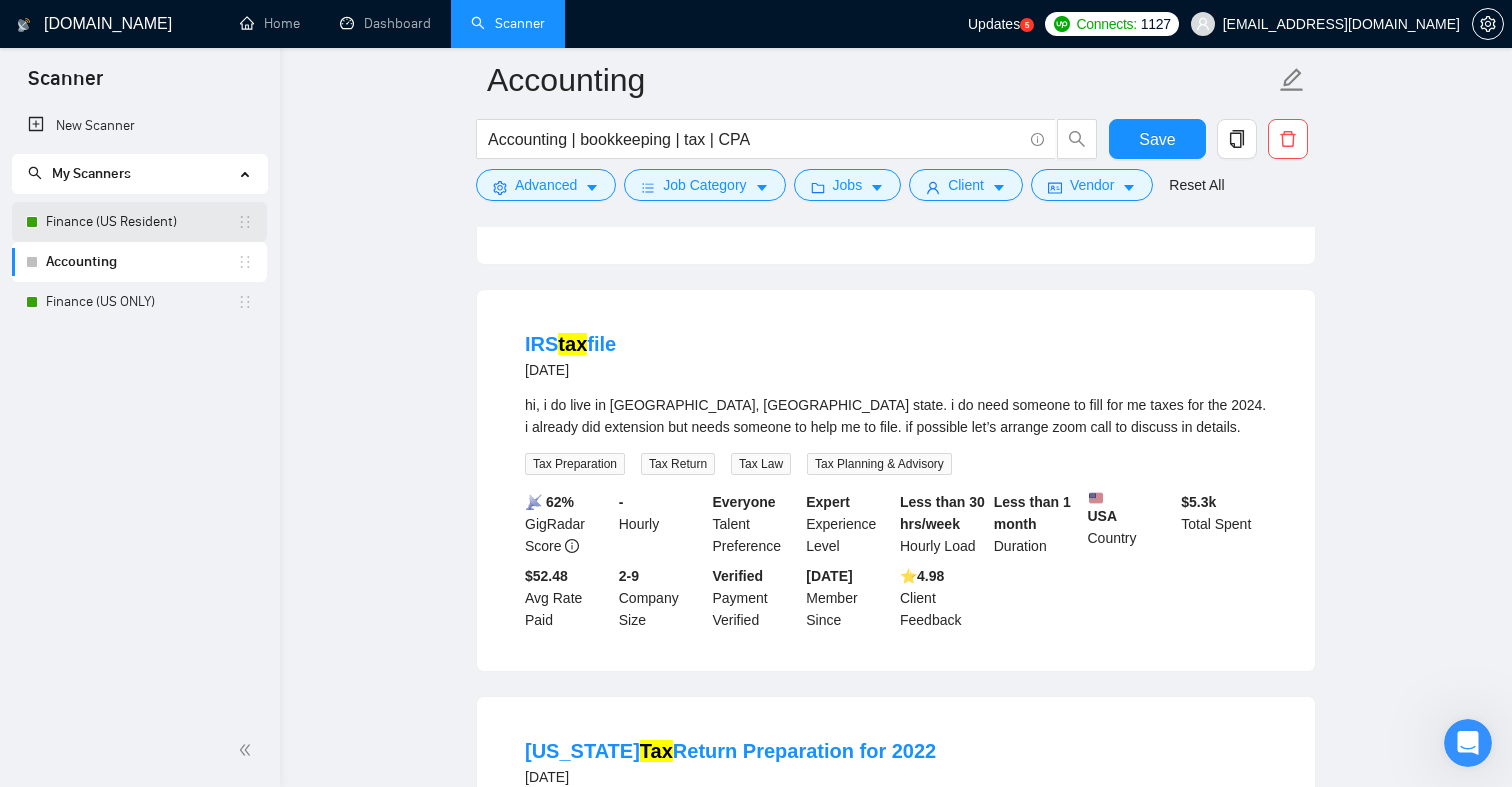 click on "Finance (US Resident)" at bounding box center (141, 222) 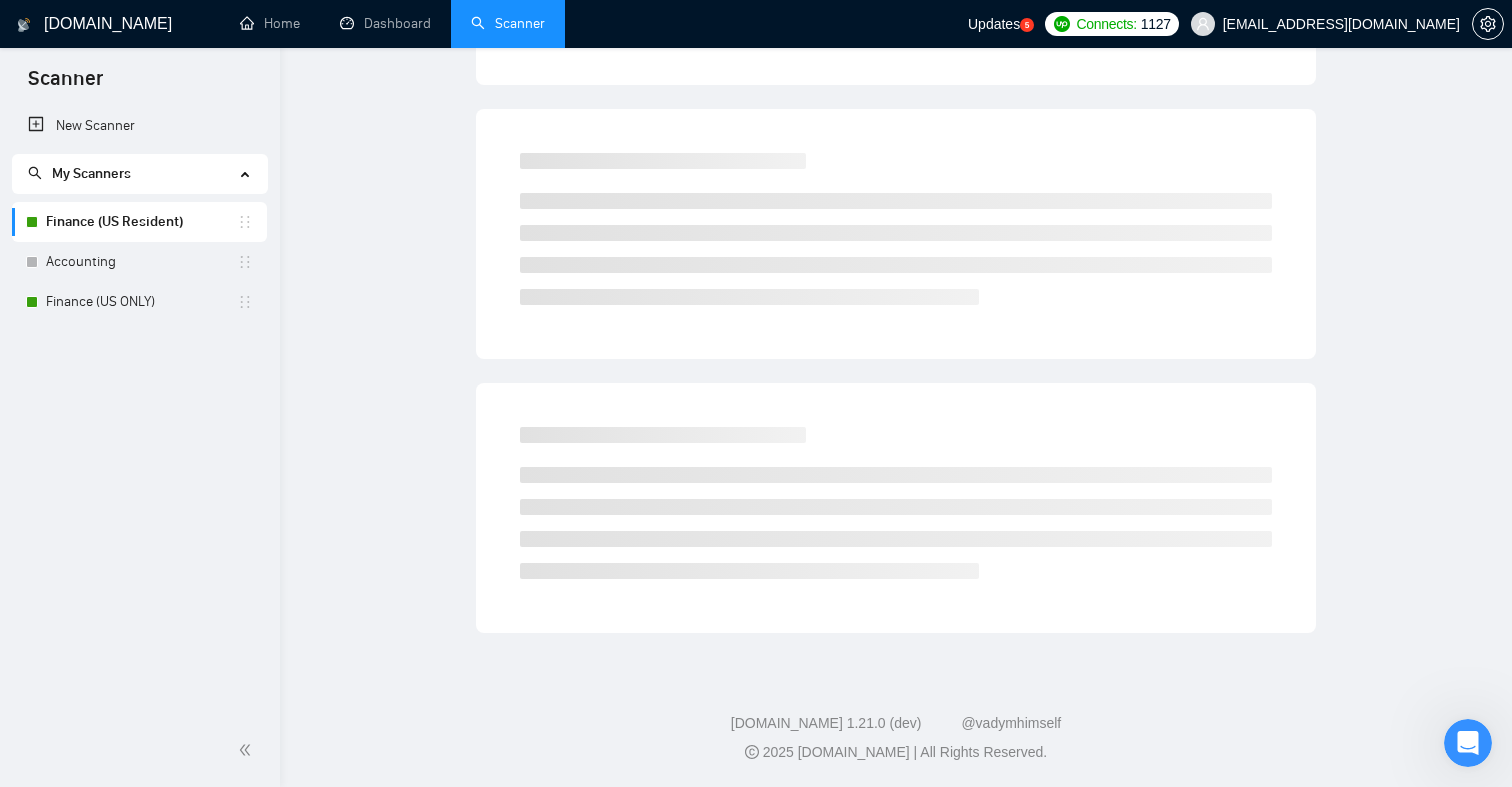 scroll, scrollTop: 0, scrollLeft: 0, axis: both 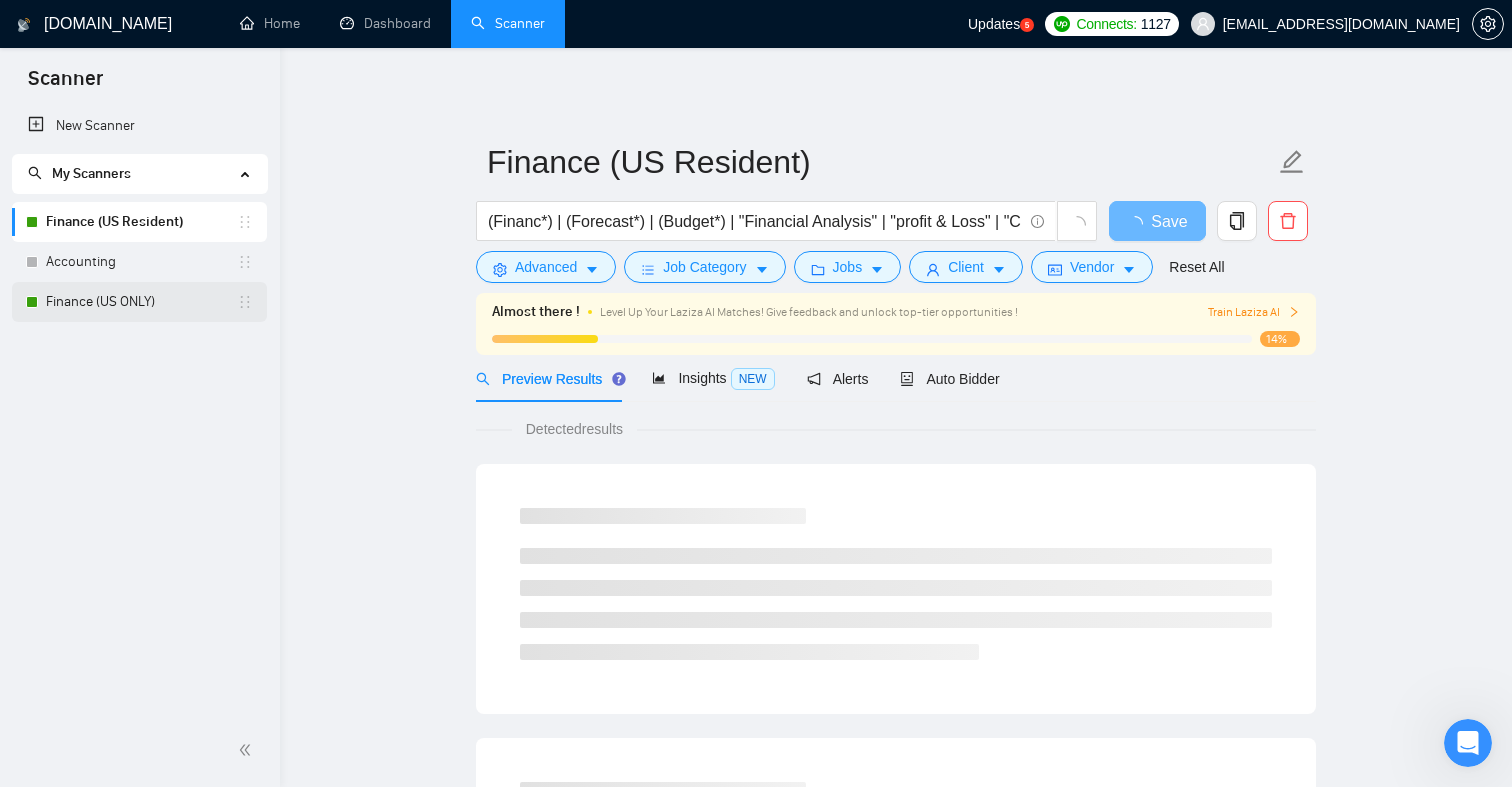 click on "Finance (US ONLY)" at bounding box center (141, 302) 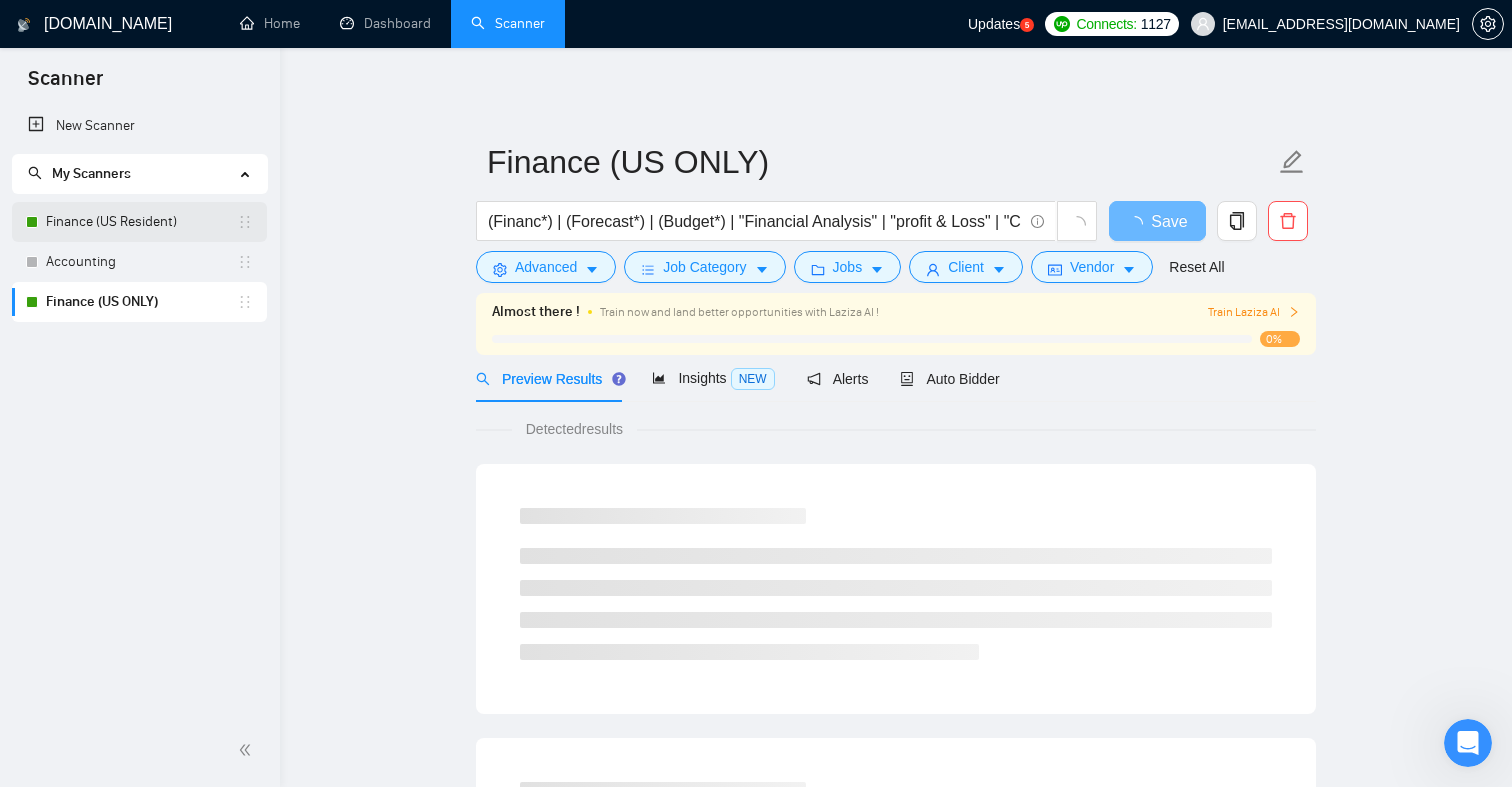 click on "Finance (US Resident)" at bounding box center (141, 222) 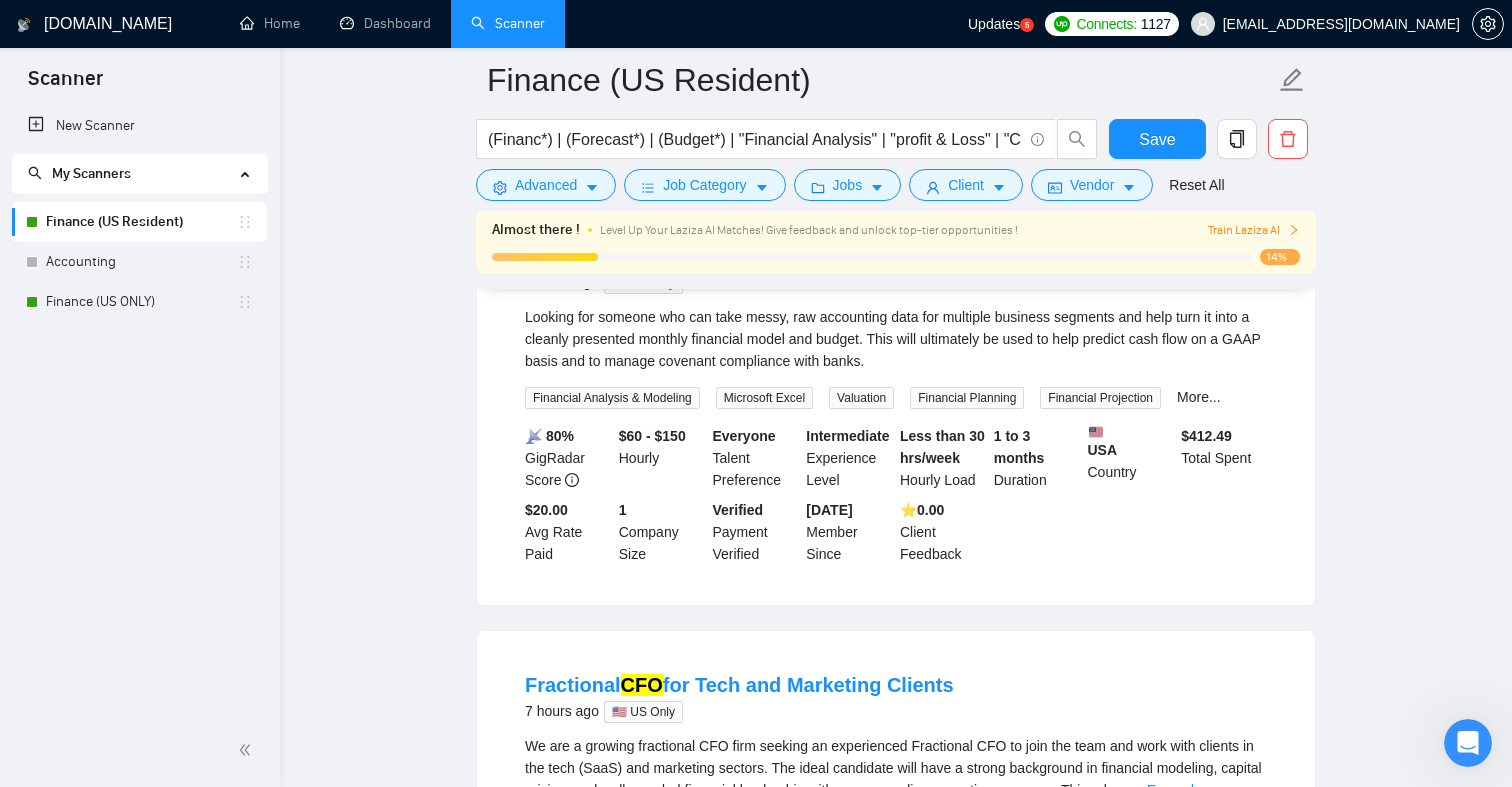 scroll, scrollTop: 0, scrollLeft: 0, axis: both 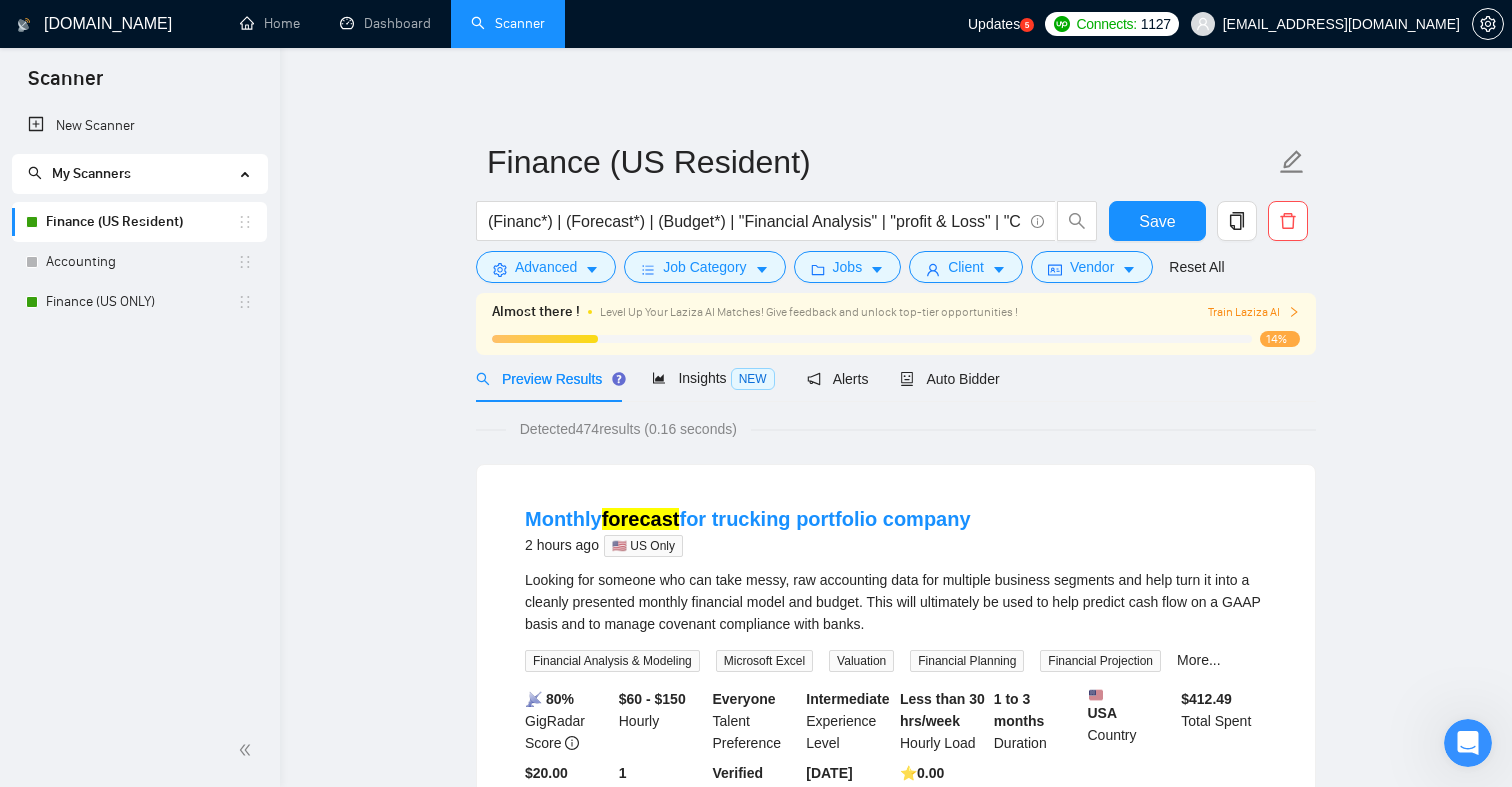 click on "Train Laziza AI" at bounding box center [1254, 312] 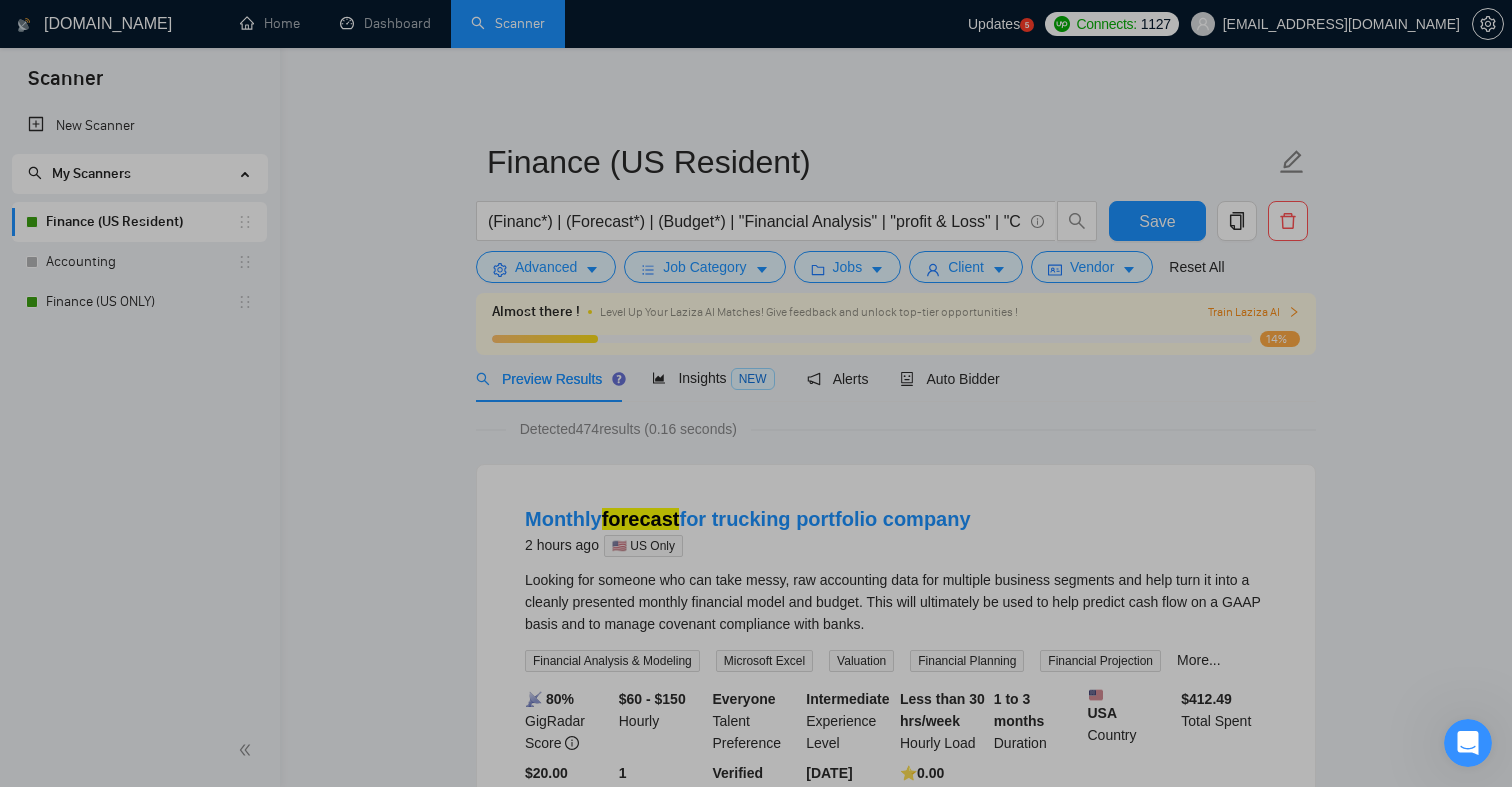 scroll, scrollTop: 0, scrollLeft: 0, axis: both 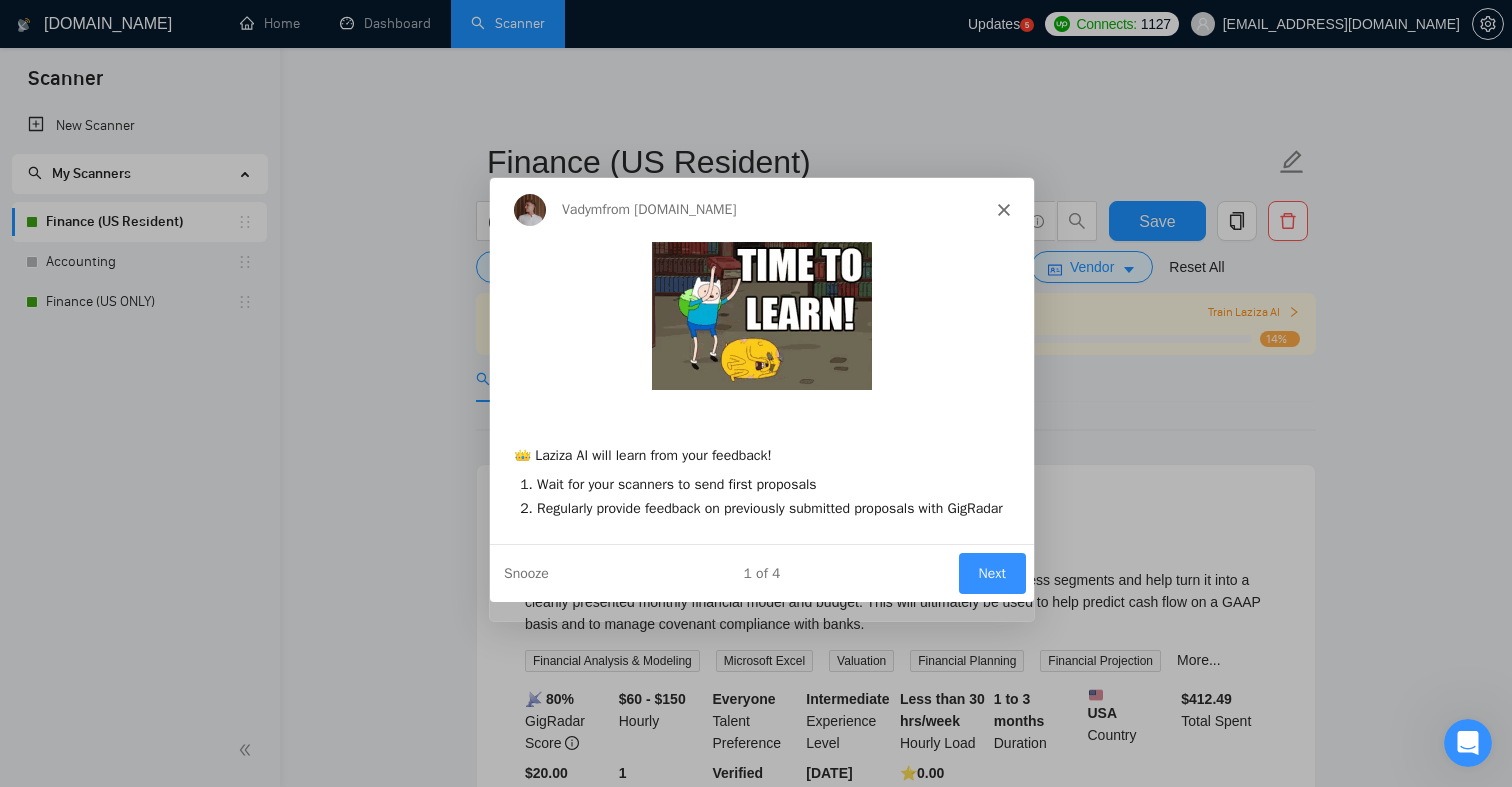 click on "Next" at bounding box center (991, 572) 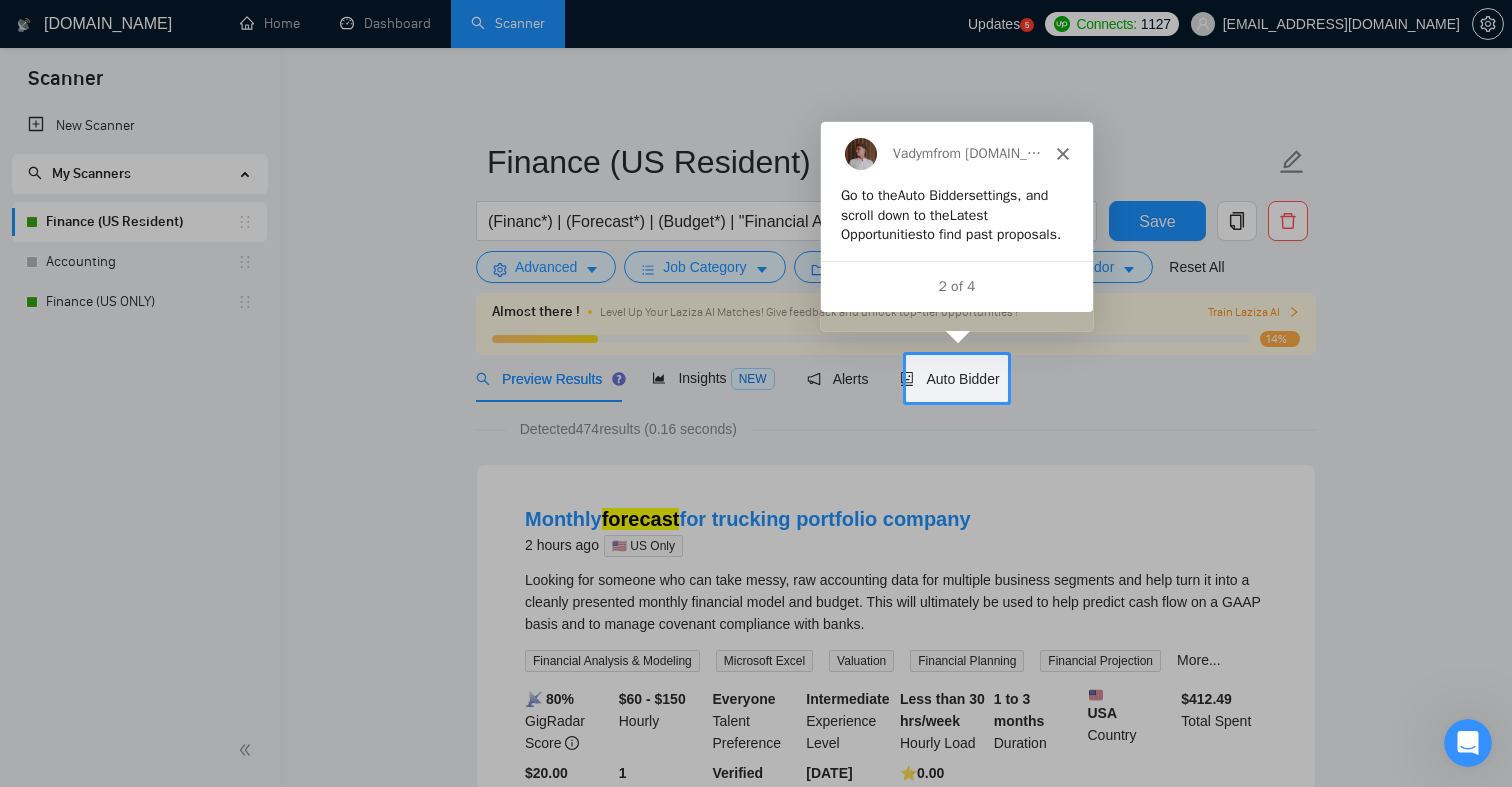 scroll, scrollTop: 0, scrollLeft: 0, axis: both 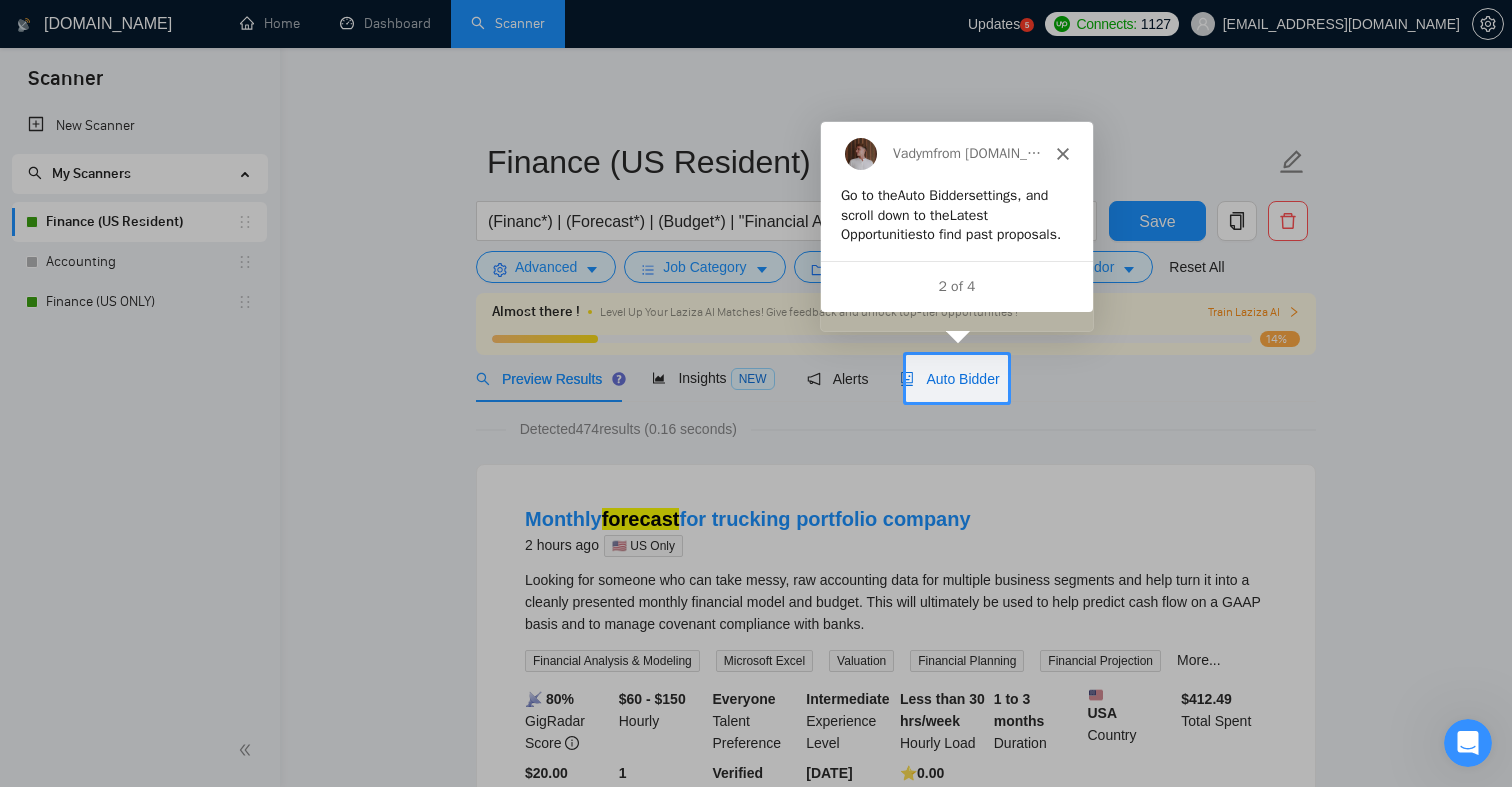 click on "Auto Bidder" at bounding box center [949, 379] 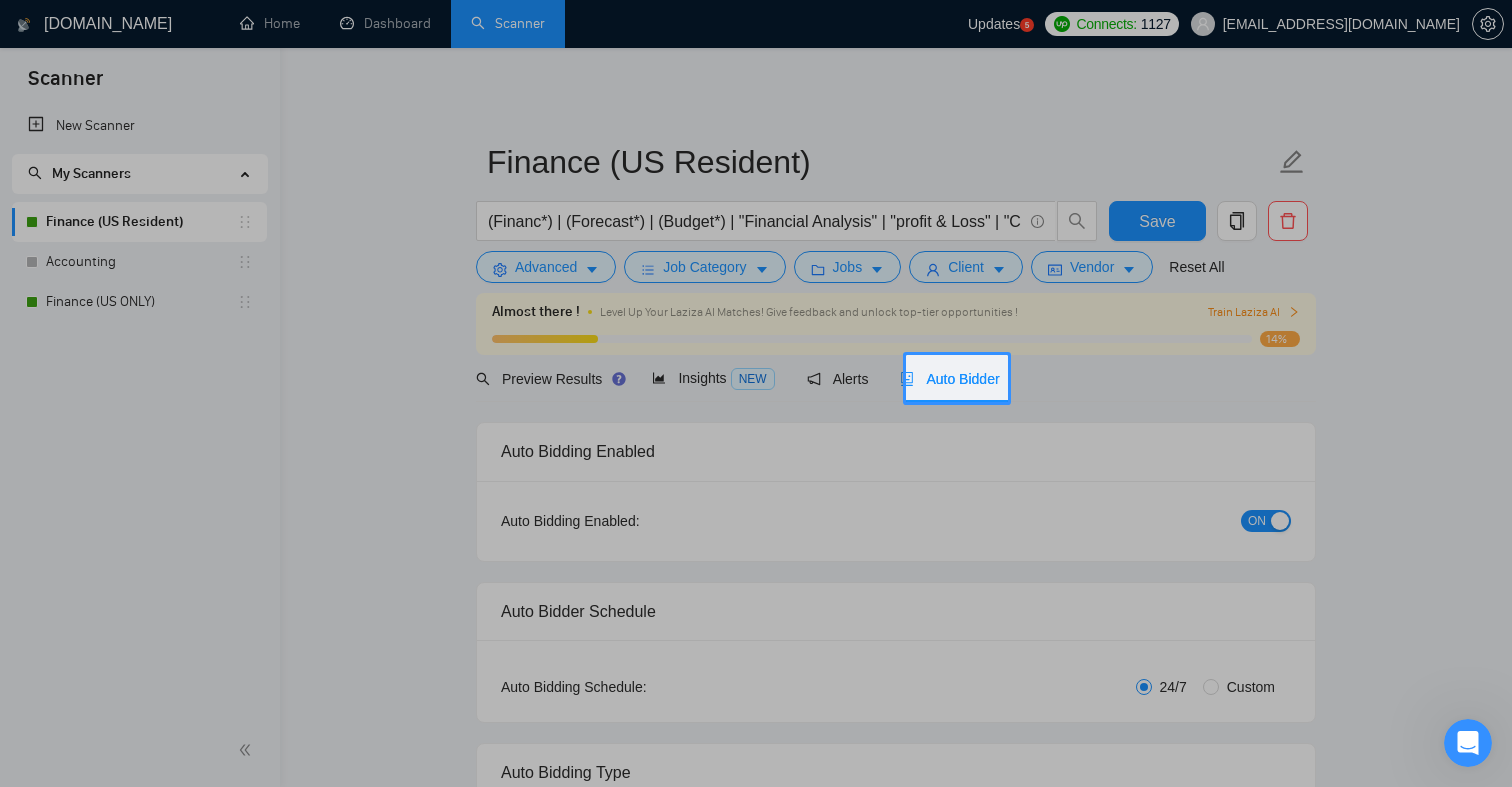 checkbox on "true" 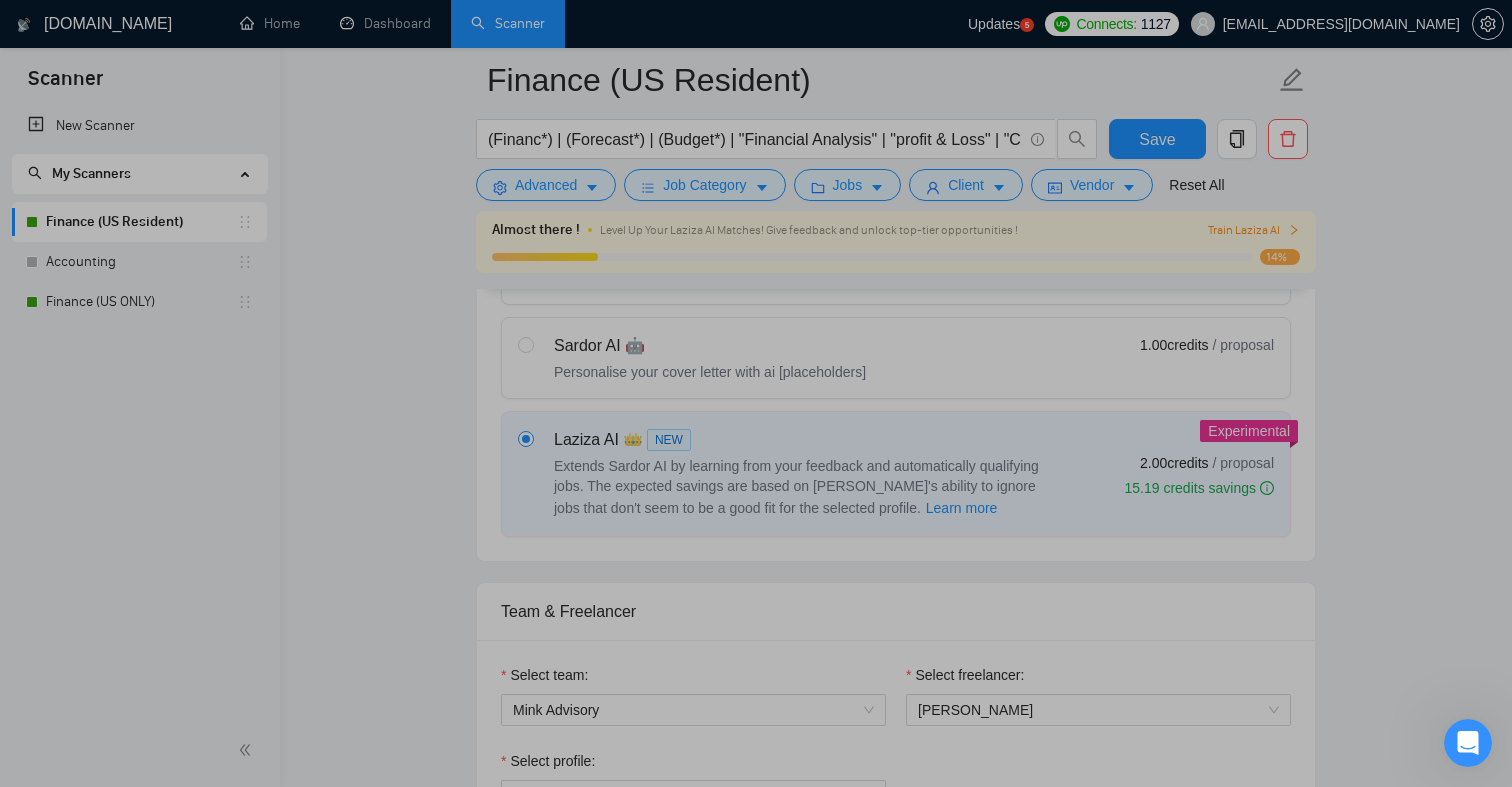 scroll, scrollTop: 718, scrollLeft: 0, axis: vertical 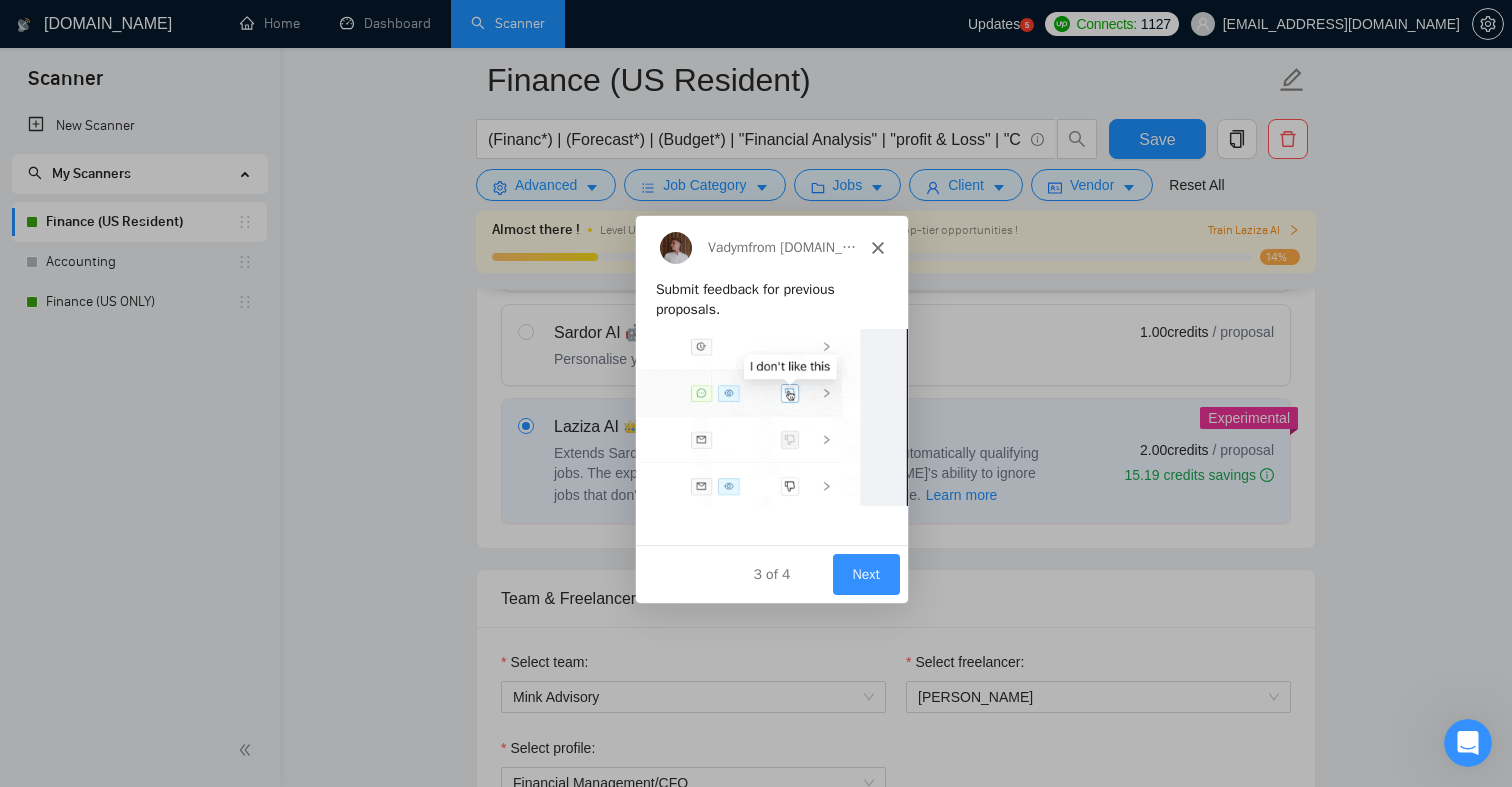 click on "Next" at bounding box center (865, 572) 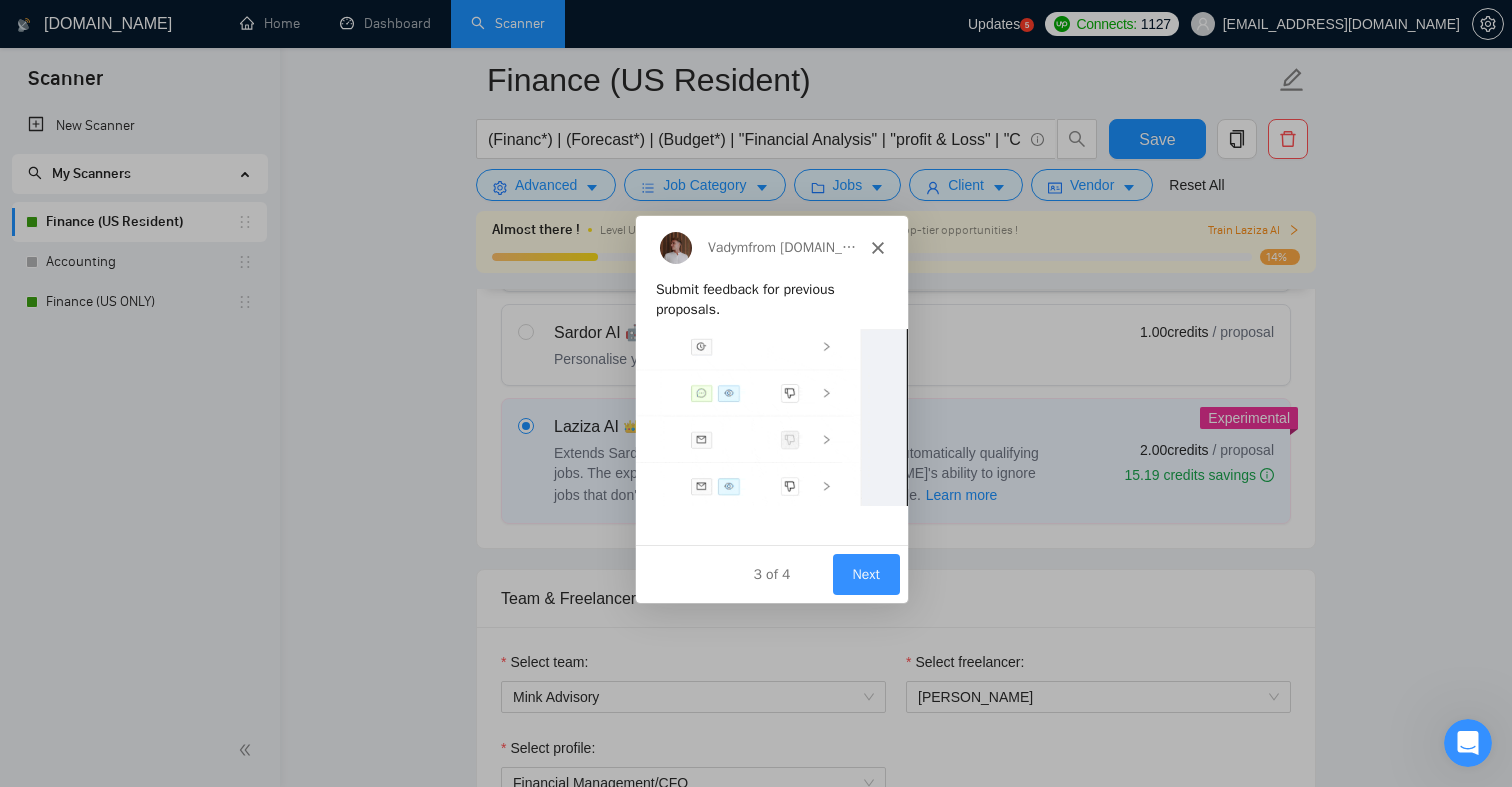 scroll, scrollTop: 0, scrollLeft: 0, axis: both 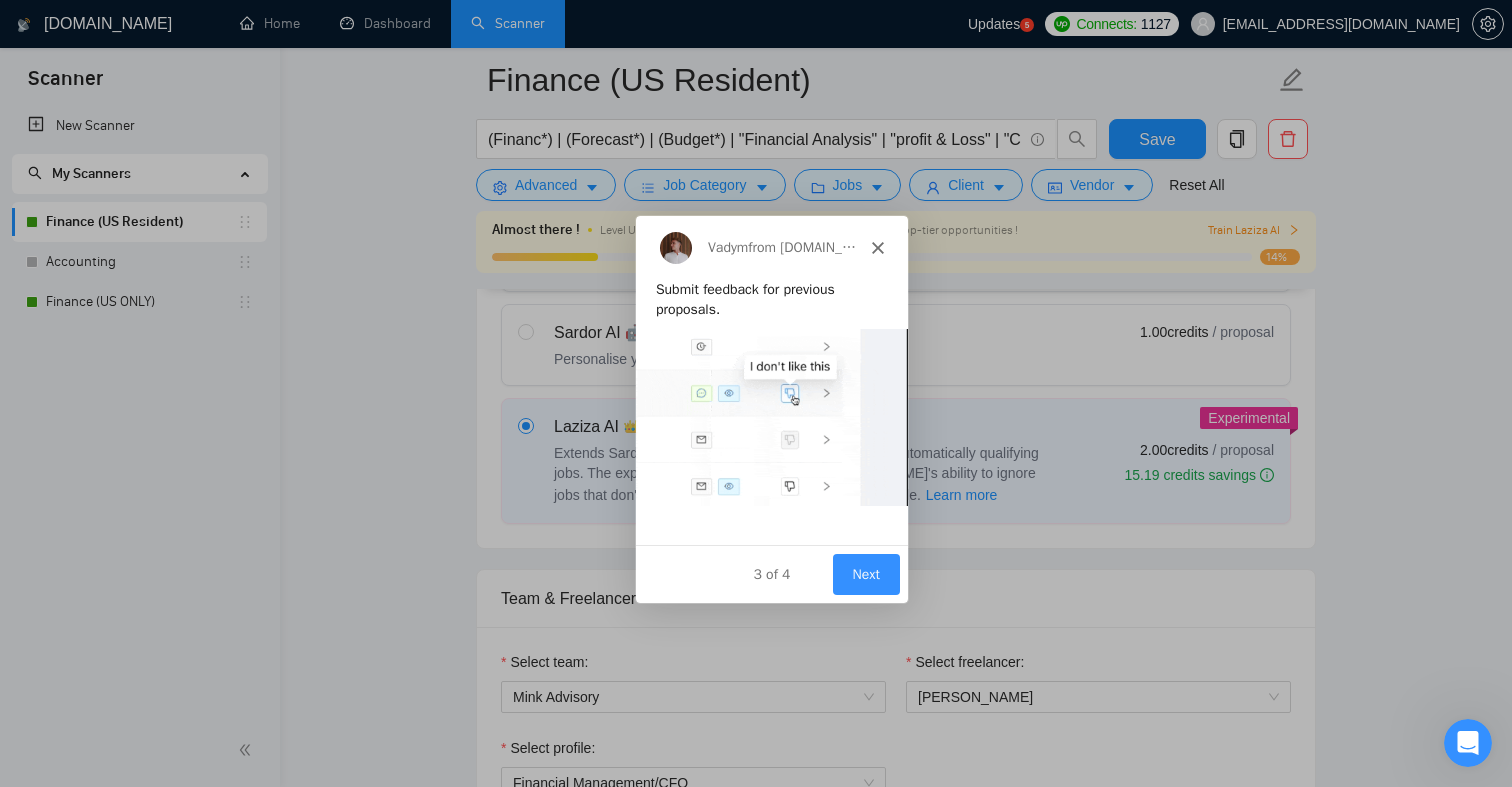 click on "Next" at bounding box center [865, 572] 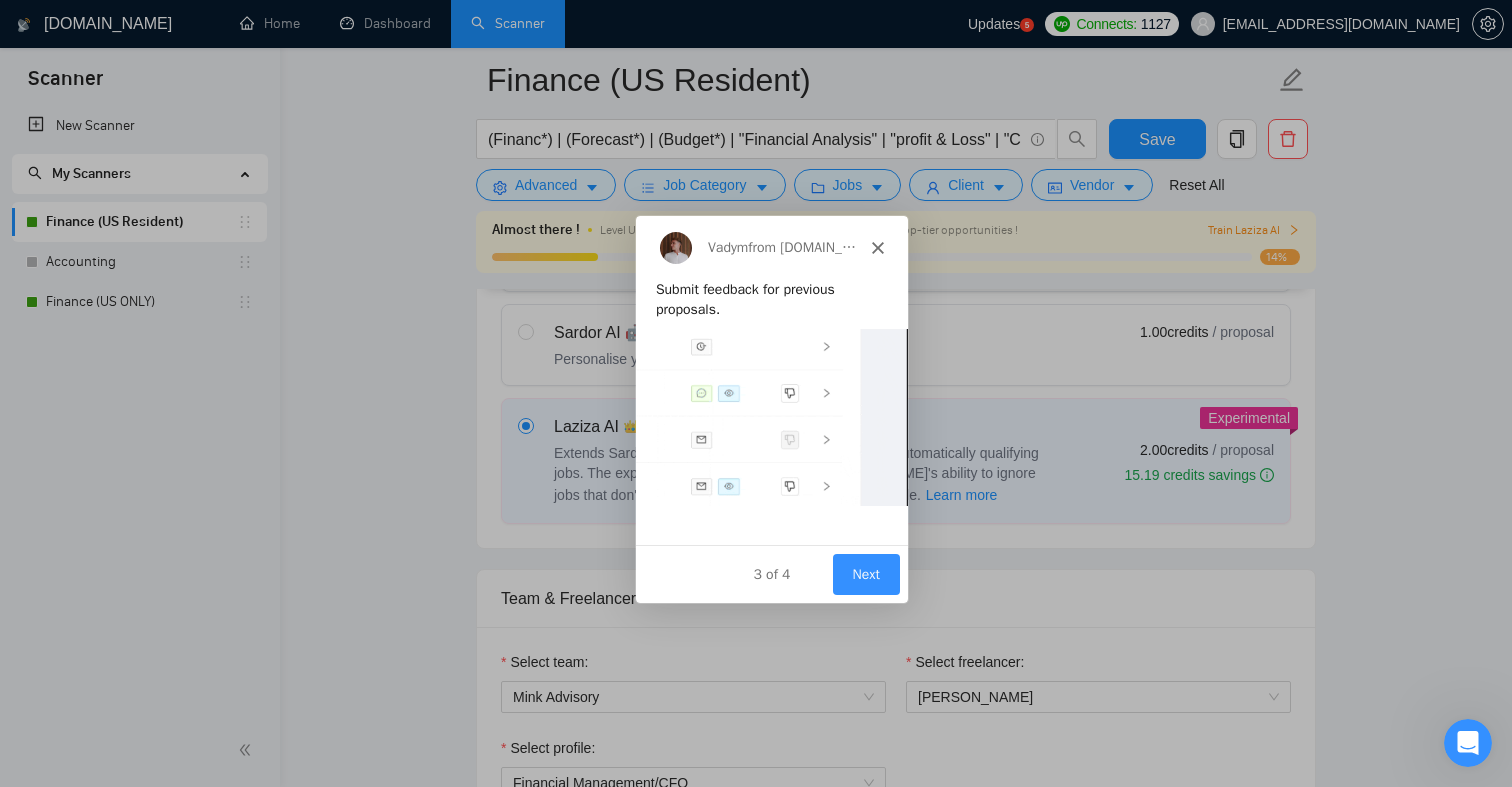 scroll, scrollTop: 0, scrollLeft: 0, axis: both 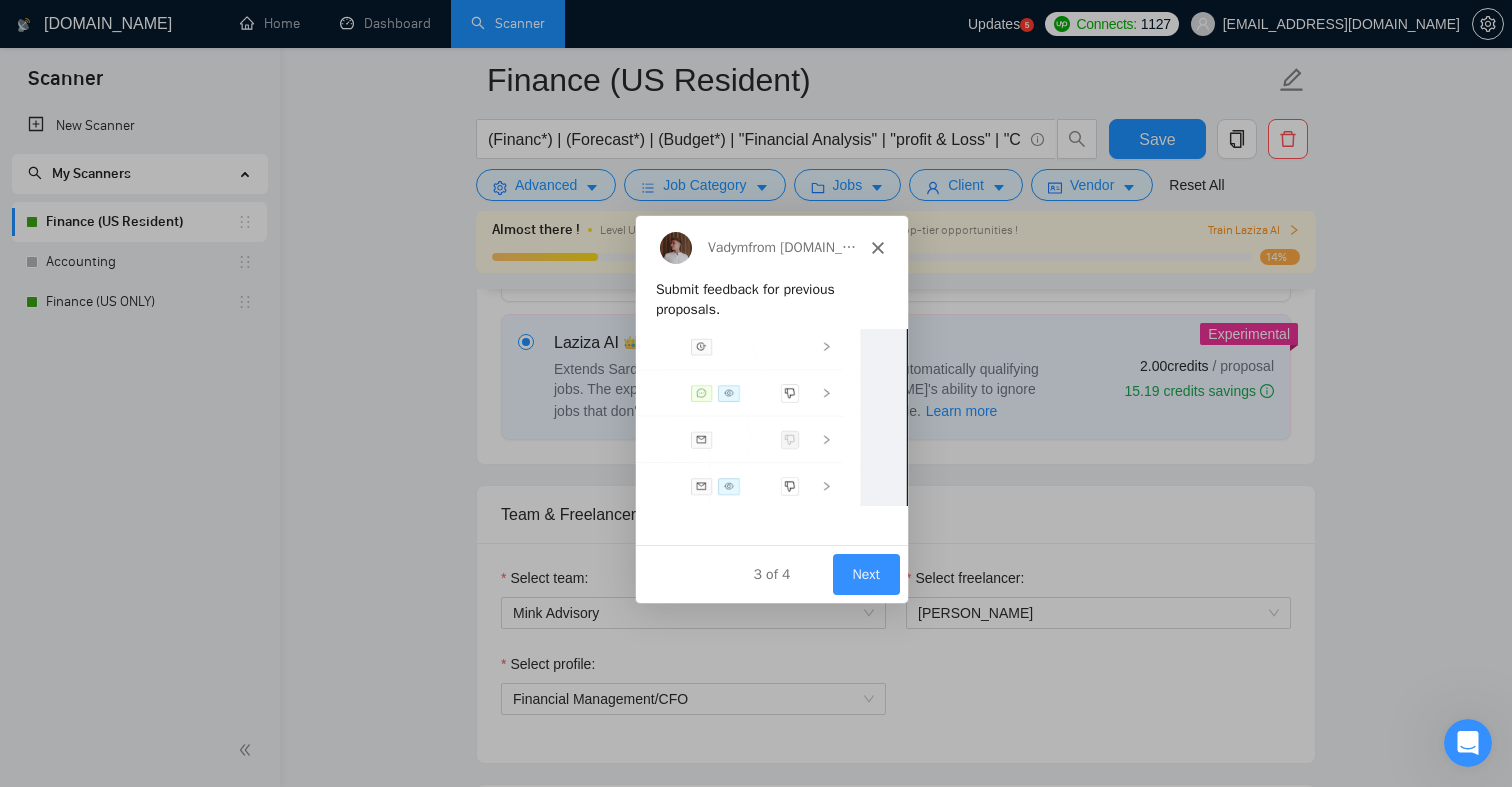 click on "Next" at bounding box center [865, 572] 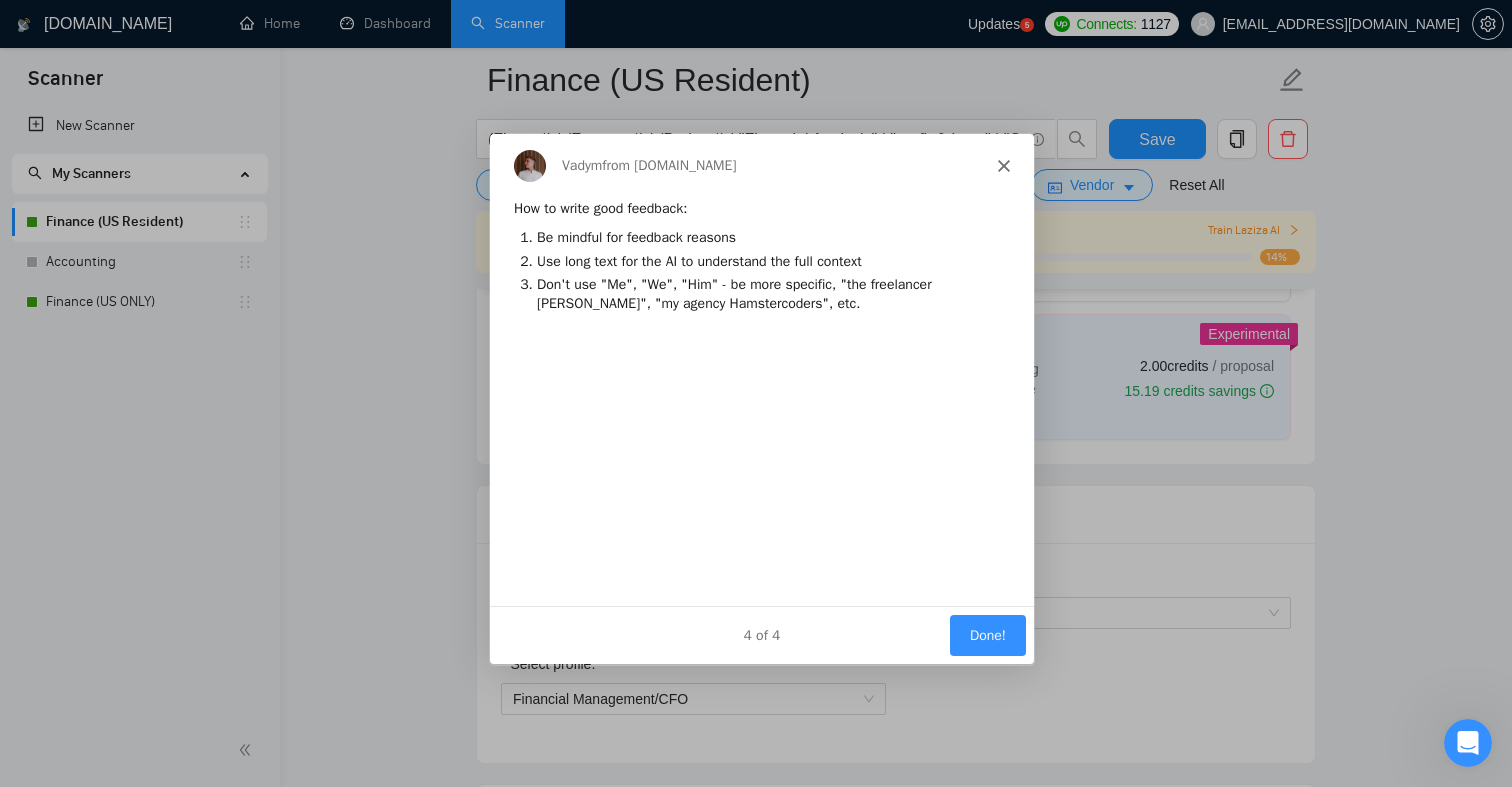 scroll, scrollTop: 0, scrollLeft: 0, axis: both 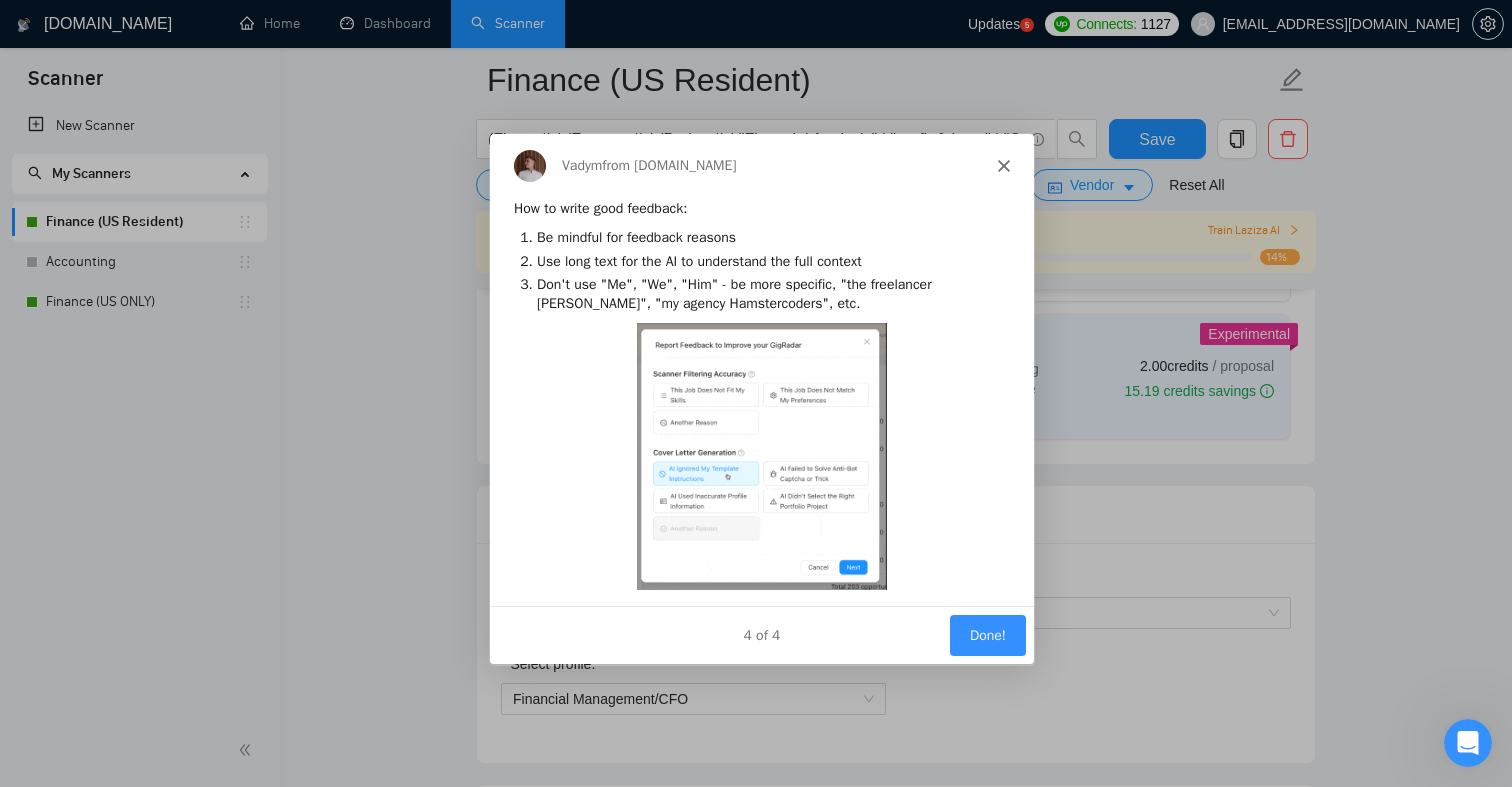 click on "Done!" at bounding box center (987, 634) 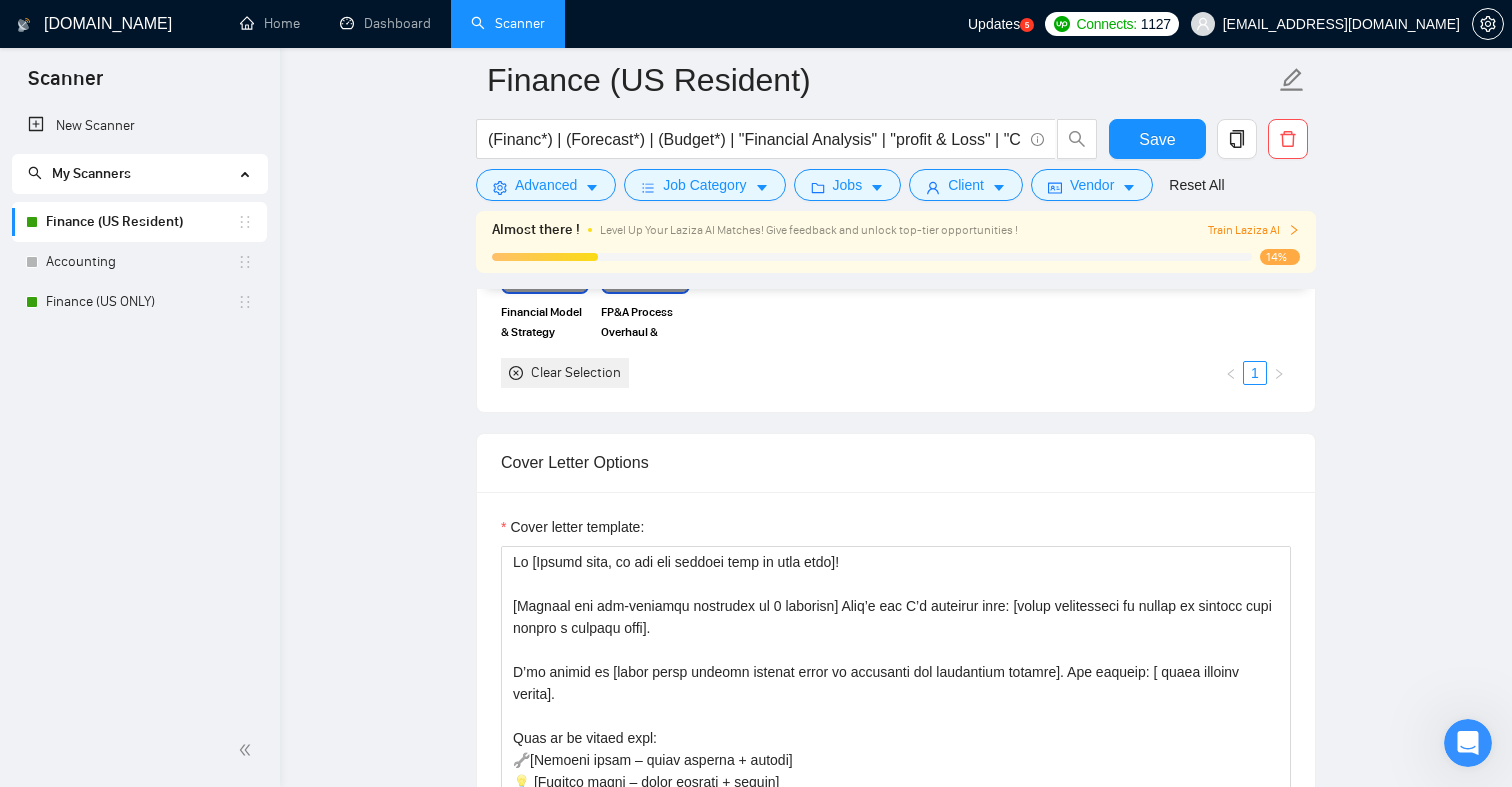 scroll, scrollTop: 1751, scrollLeft: 0, axis: vertical 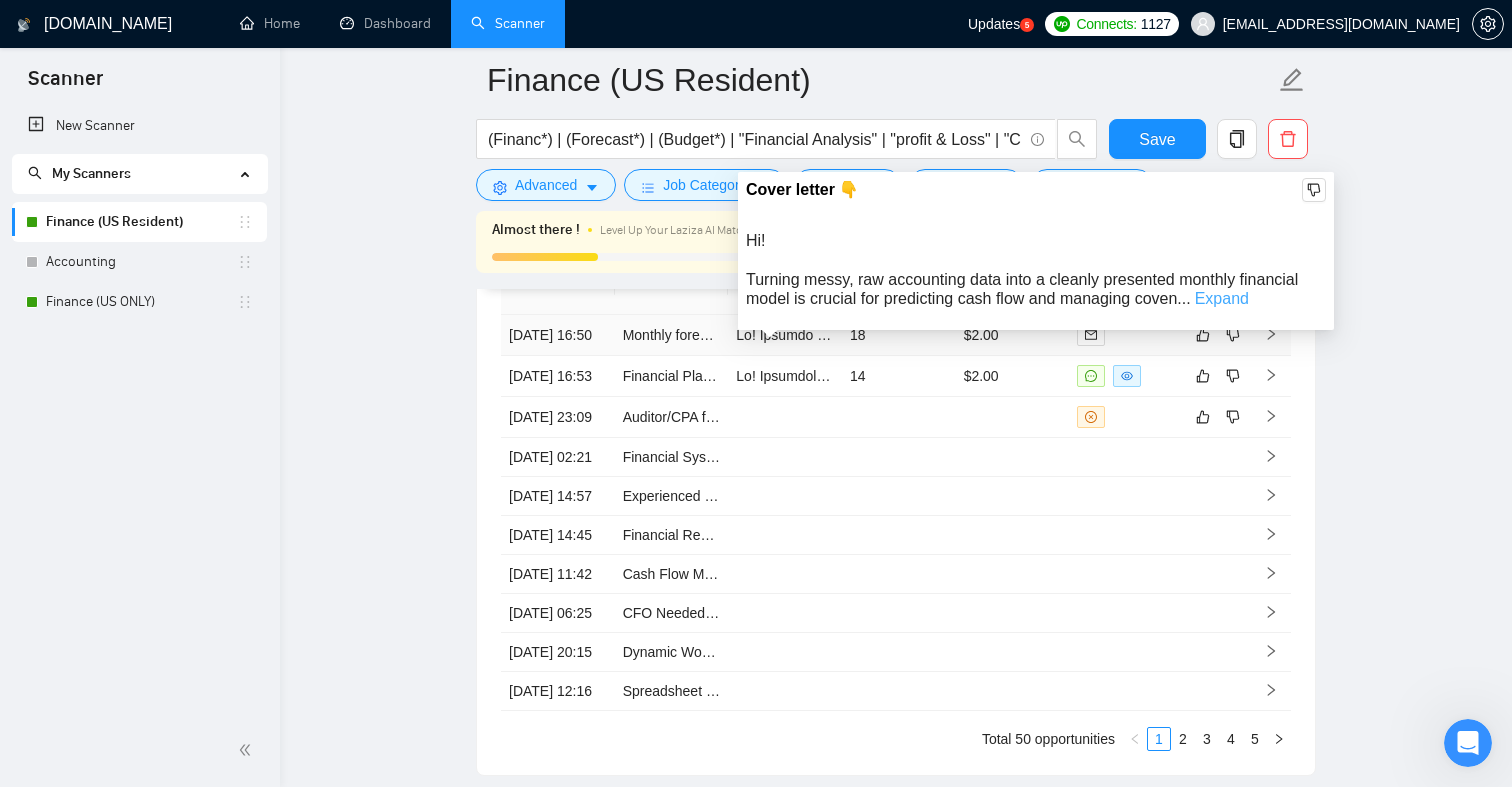 click on "Expand" at bounding box center (1222, 298) 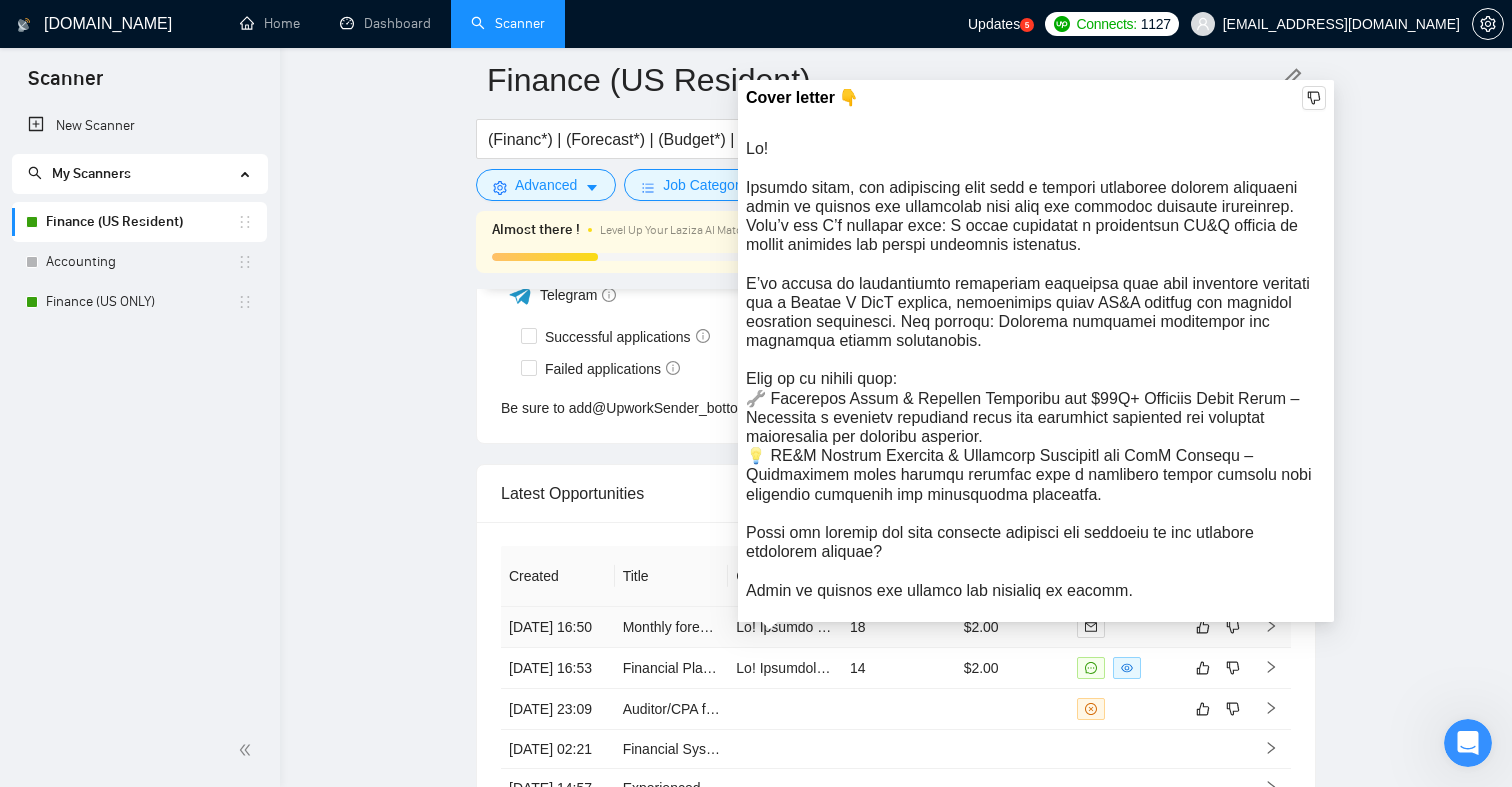 scroll, scrollTop: 4487, scrollLeft: 0, axis: vertical 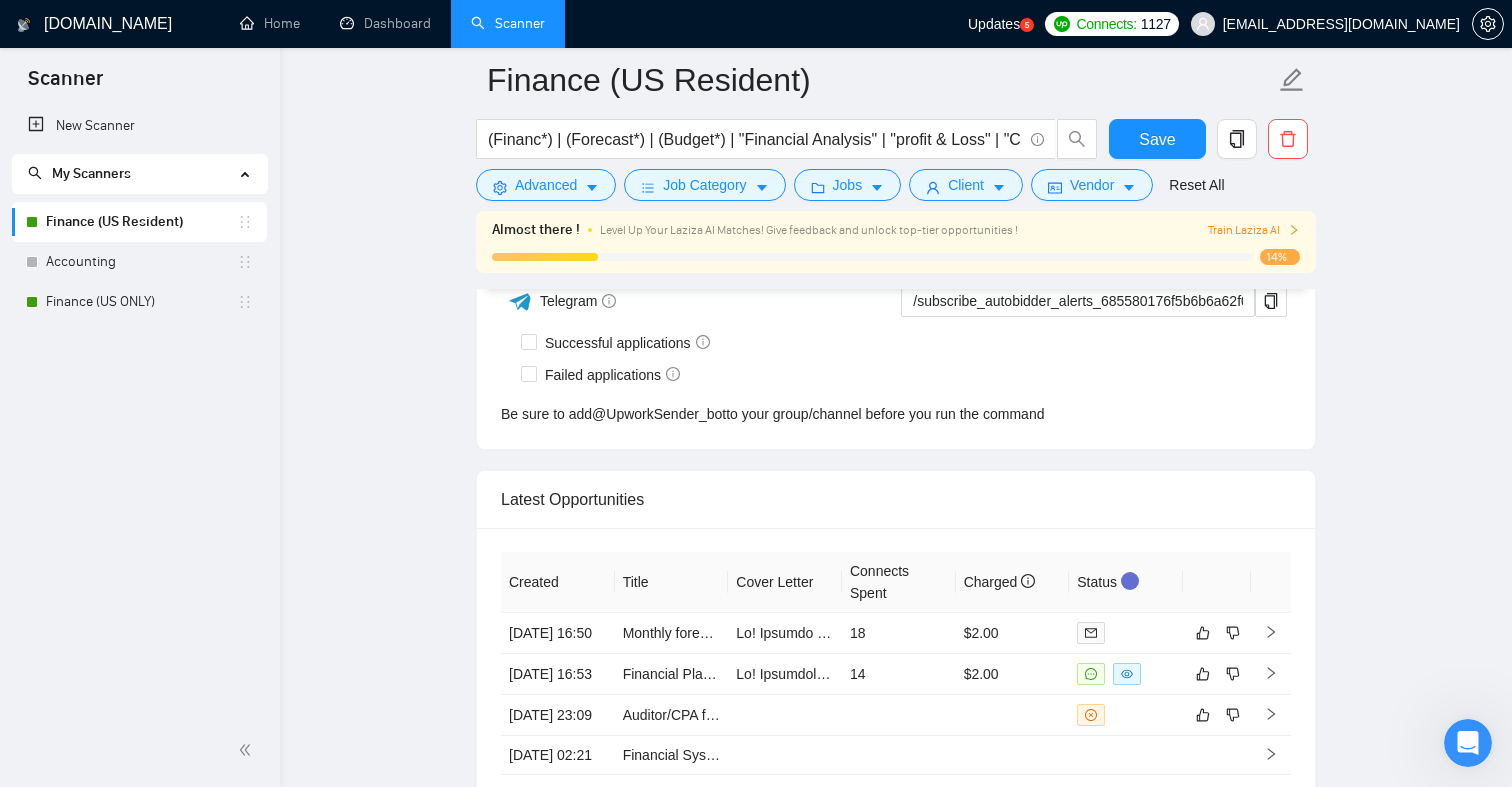 click on "Finance (US Resident) (Financ*) | (Forecast*) | (Budget*) | "Financial Analysis" | "profit & Loss" | "CFO" | "Chief Financial Officer" | "Head of Finance" Save Advanced   Job Category   Jobs   Client   Vendor   Reset All Almost there ! Level Up Your Laziza AI Matches! Give feedback and unlock top-tier opportunities ! Train Laziza AI 14% Preview Results Insights NEW Alerts Auto Bidder Auto Bidding Enabled Auto Bidding Enabled: ON Auto Bidder Schedule Auto Bidding Type: Automated (recommended) Semi-automated Auto Bidding Schedule: 24/7 Custom Custom Auto Bidder Schedule Repeat every week [DATE] [DATE] [DATE] [DATE] [DATE] [DATE] [DATE] Active Hours ( [GEOGRAPHIC_DATA]/[GEOGRAPHIC_DATA] ): From: To: ( 24  hours) [GEOGRAPHIC_DATA]/[GEOGRAPHIC_DATA] Auto Bidding Type Select your bidding algorithm: Choose the algorithm for you bidding. The price per proposal does not include your connects expenditure. Template Bidder Works great for narrow segments and short cover letters that don't change. 0.50  credits / proposal Sardor AI 🤖 1.00  credits 👑" at bounding box center (896, -1667) 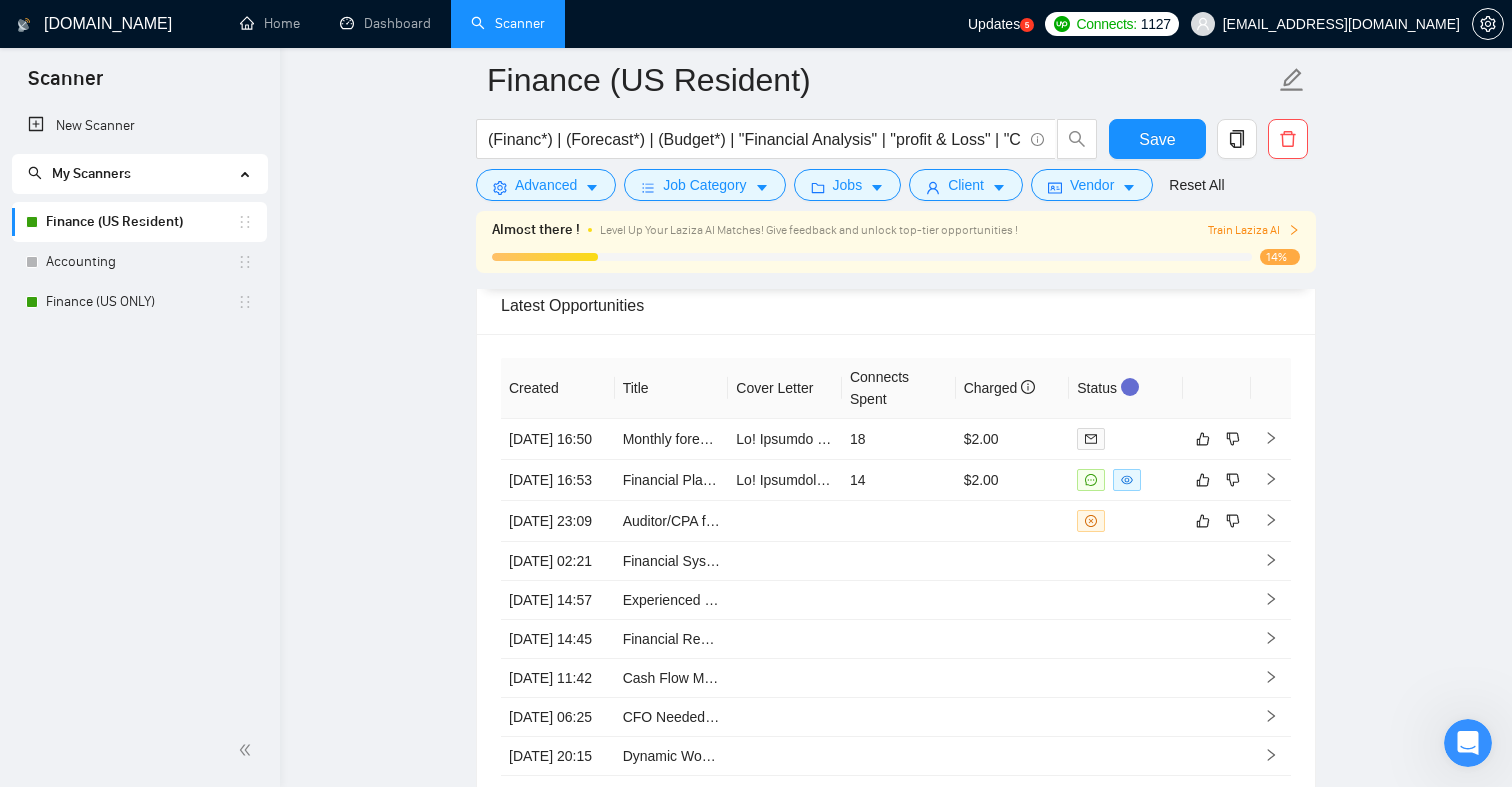 scroll, scrollTop: 4682, scrollLeft: 0, axis: vertical 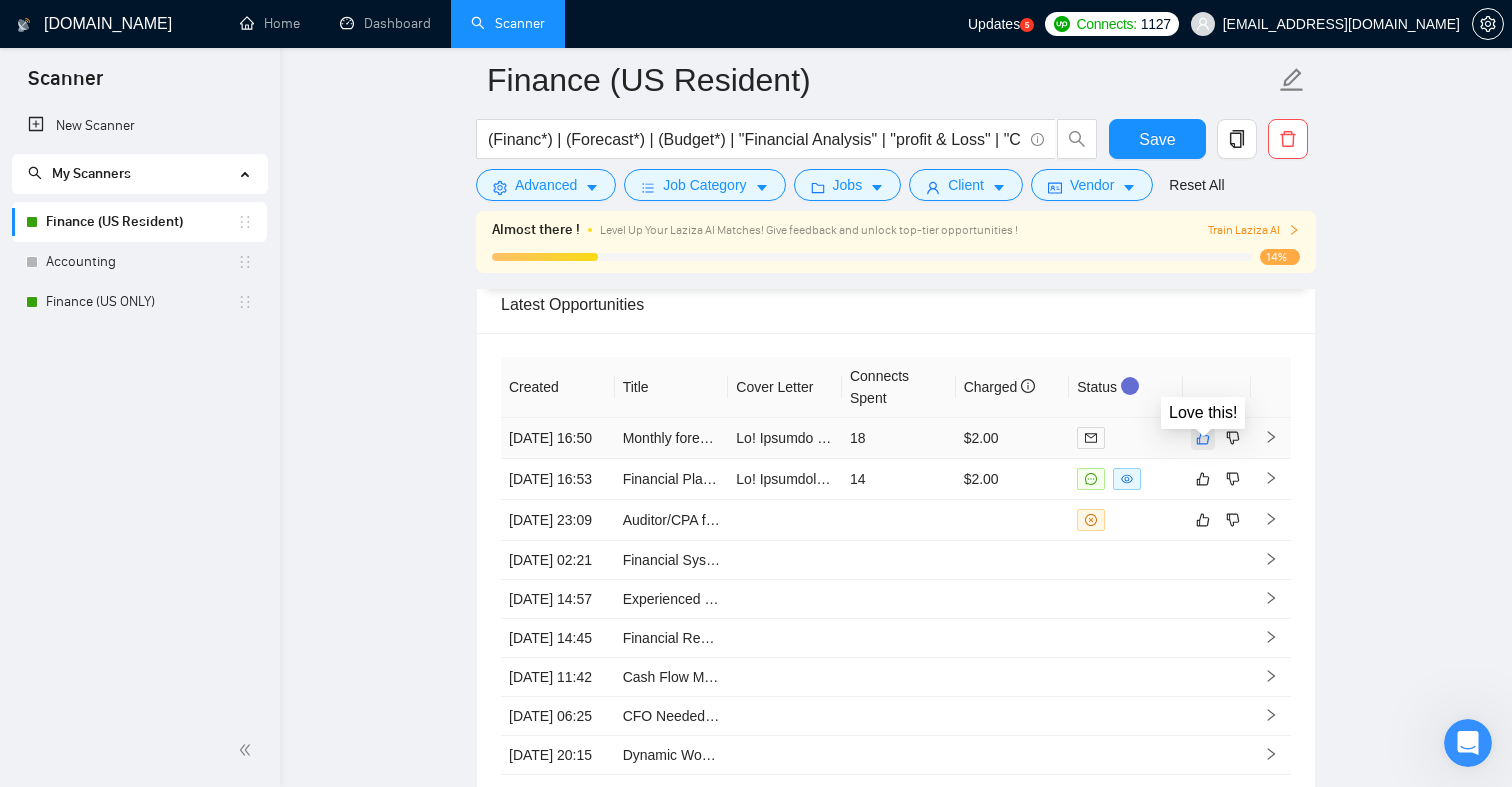 click 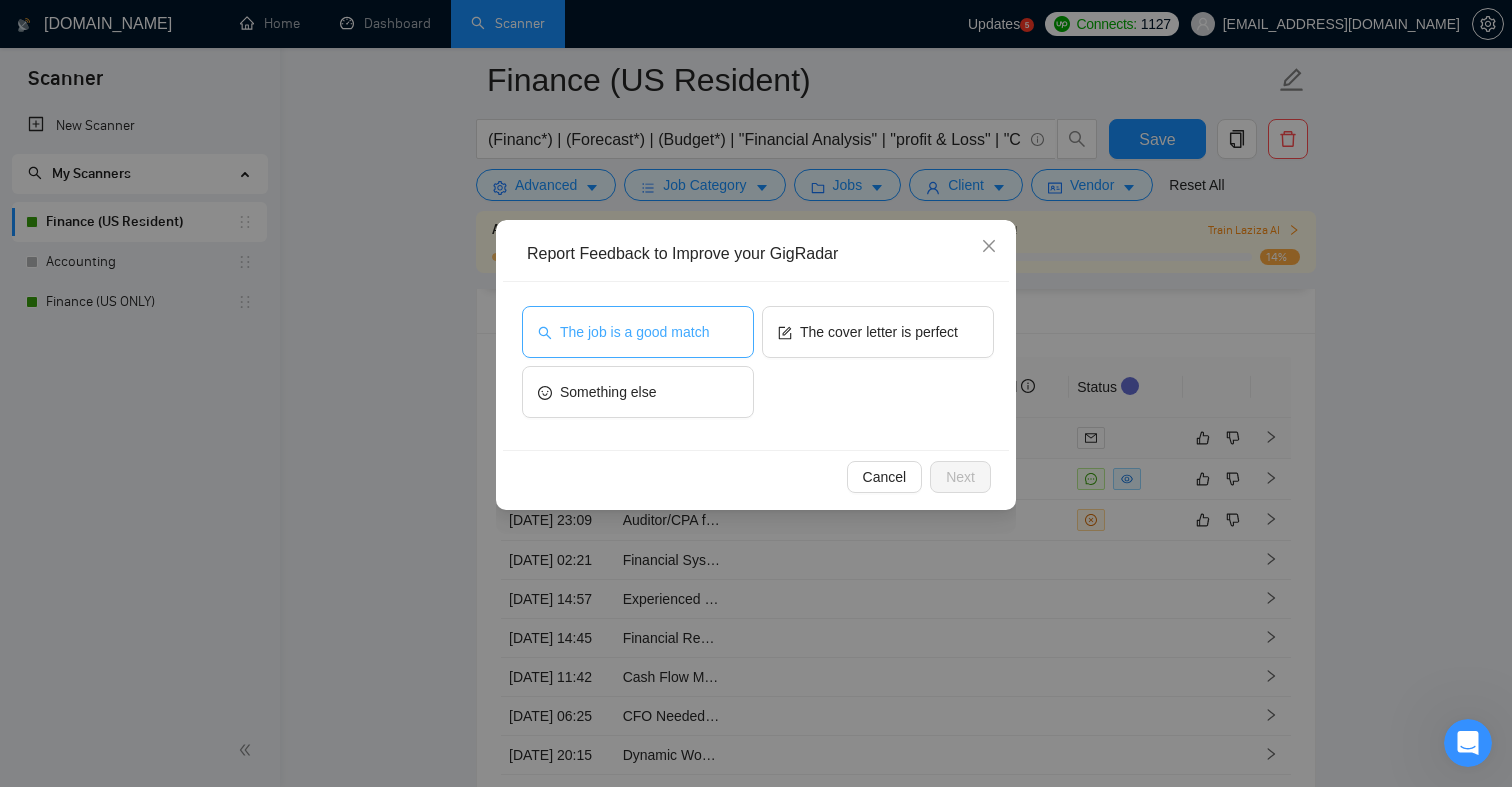 click on "The job is a good match" at bounding box center (638, 332) 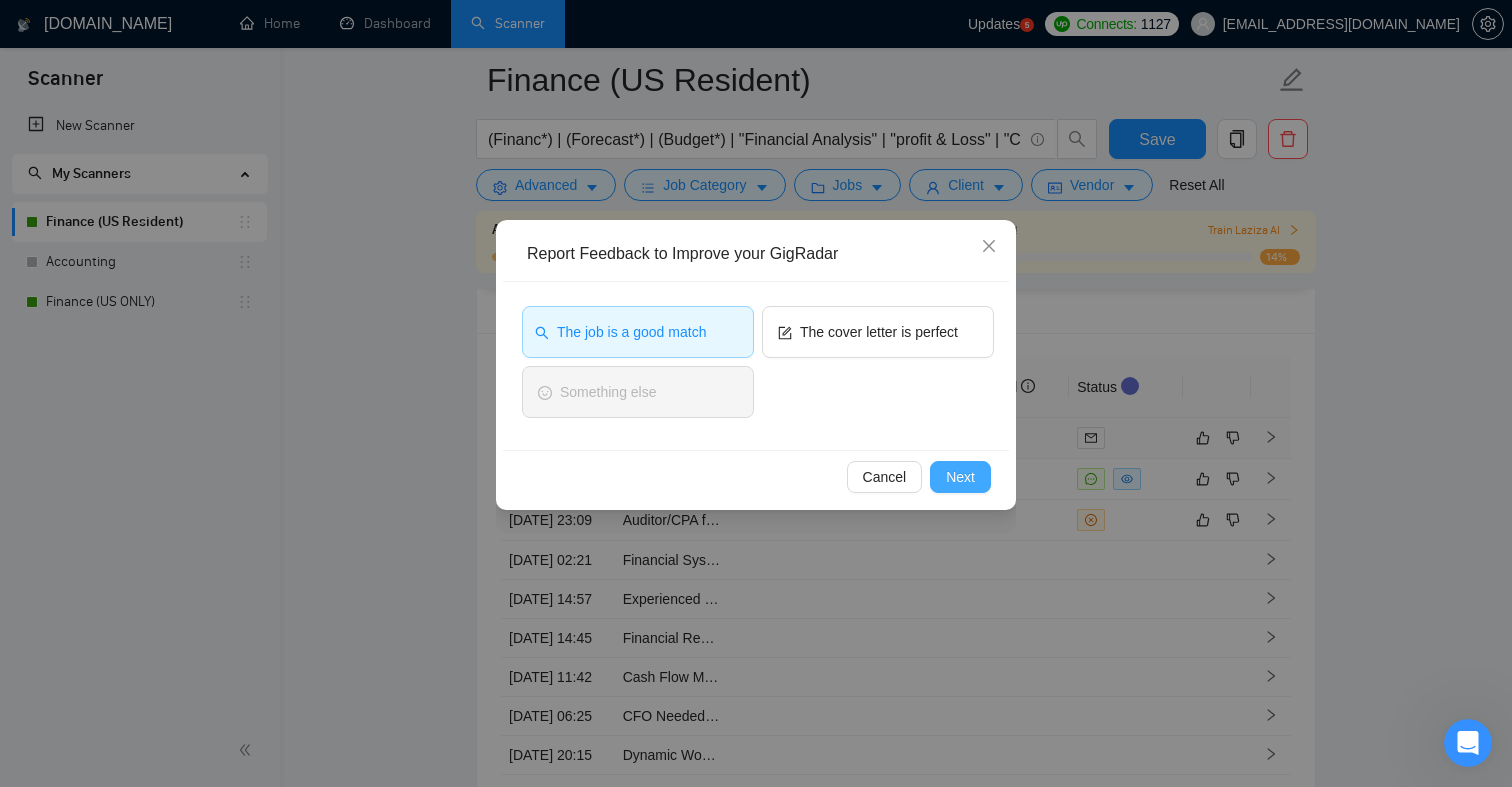 click on "Next" at bounding box center (960, 477) 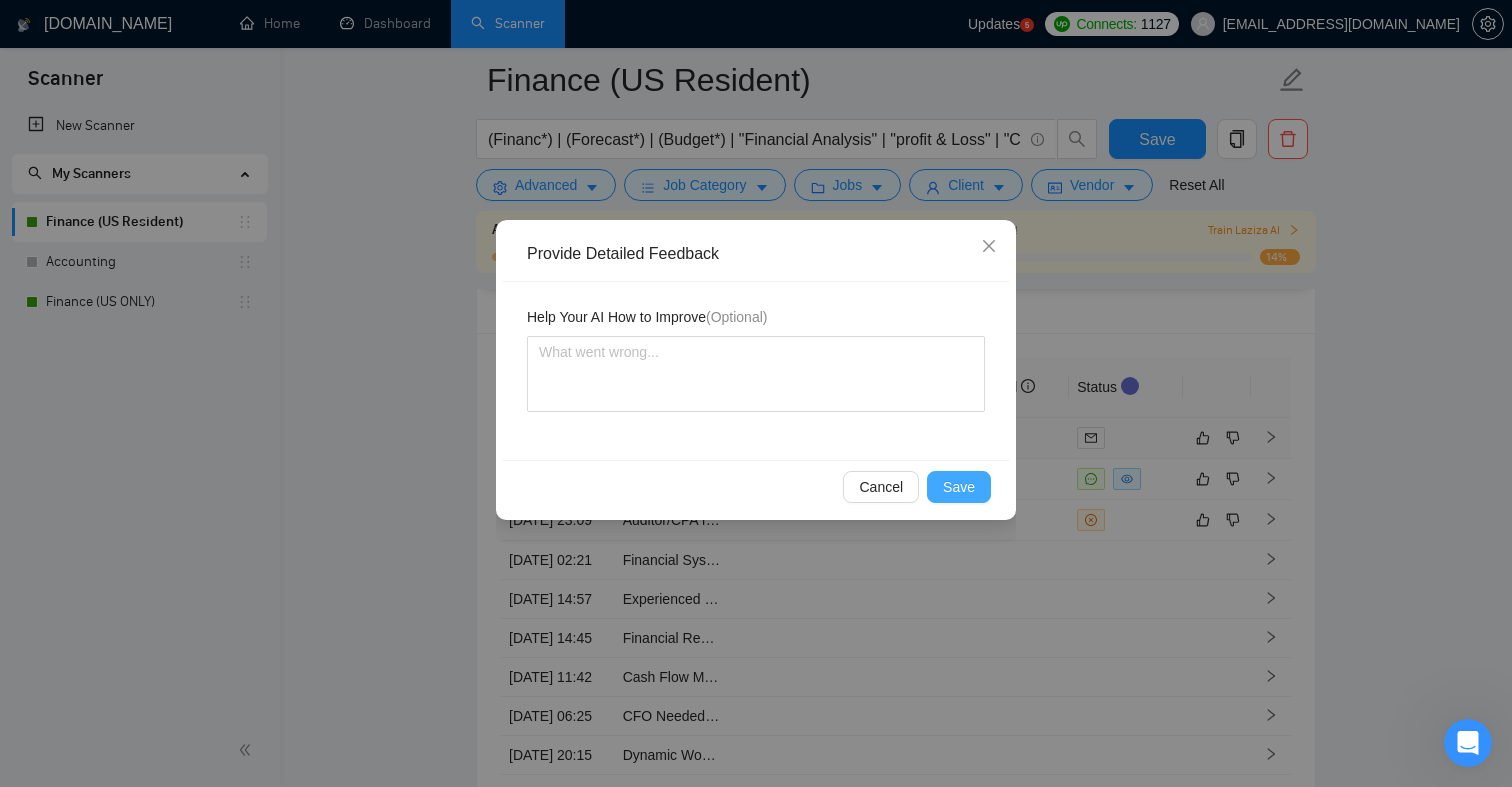 click on "Save" at bounding box center (959, 487) 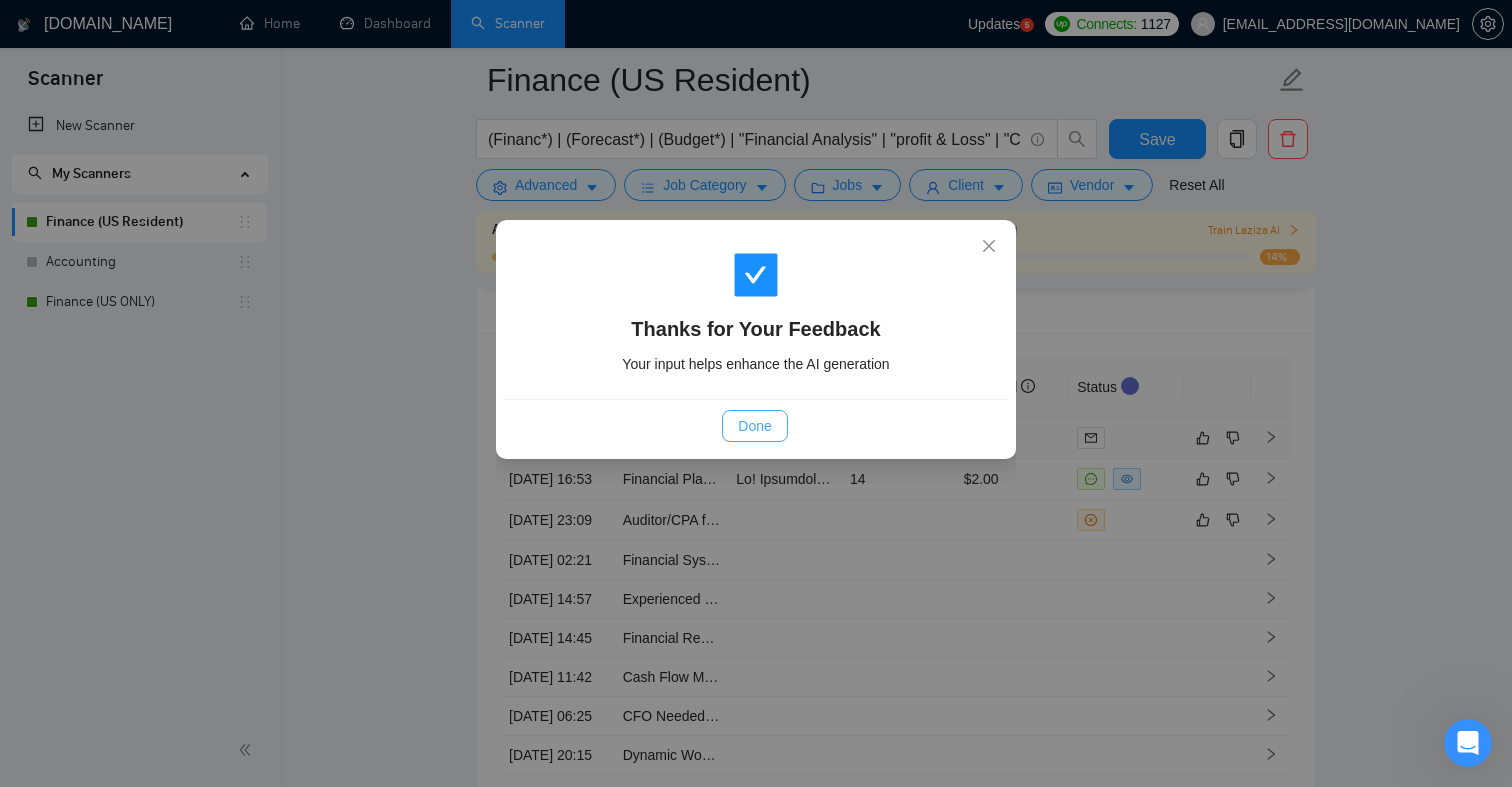 click on "Done" at bounding box center (754, 426) 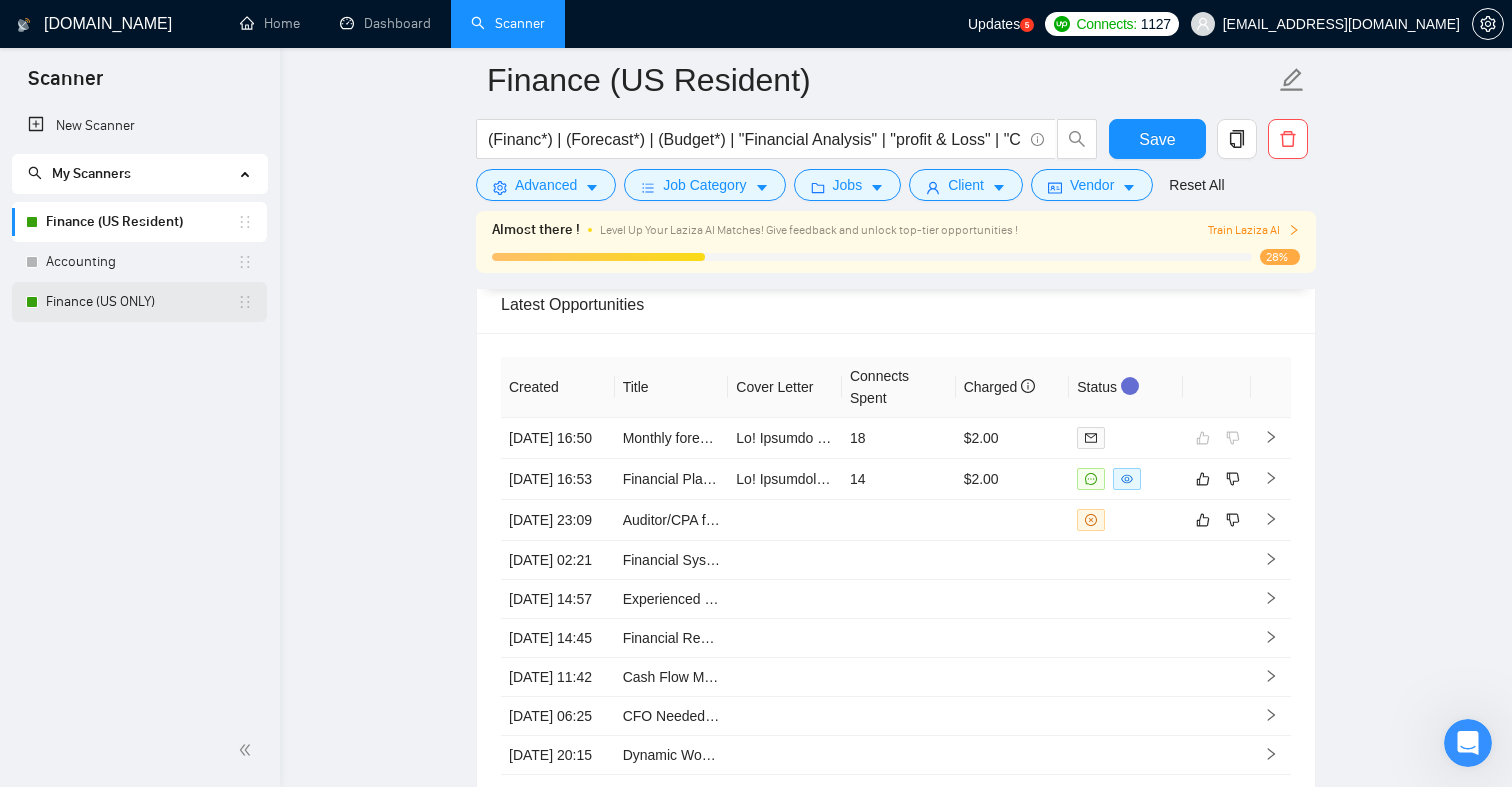 click on "Finance (US ONLY)" at bounding box center (141, 302) 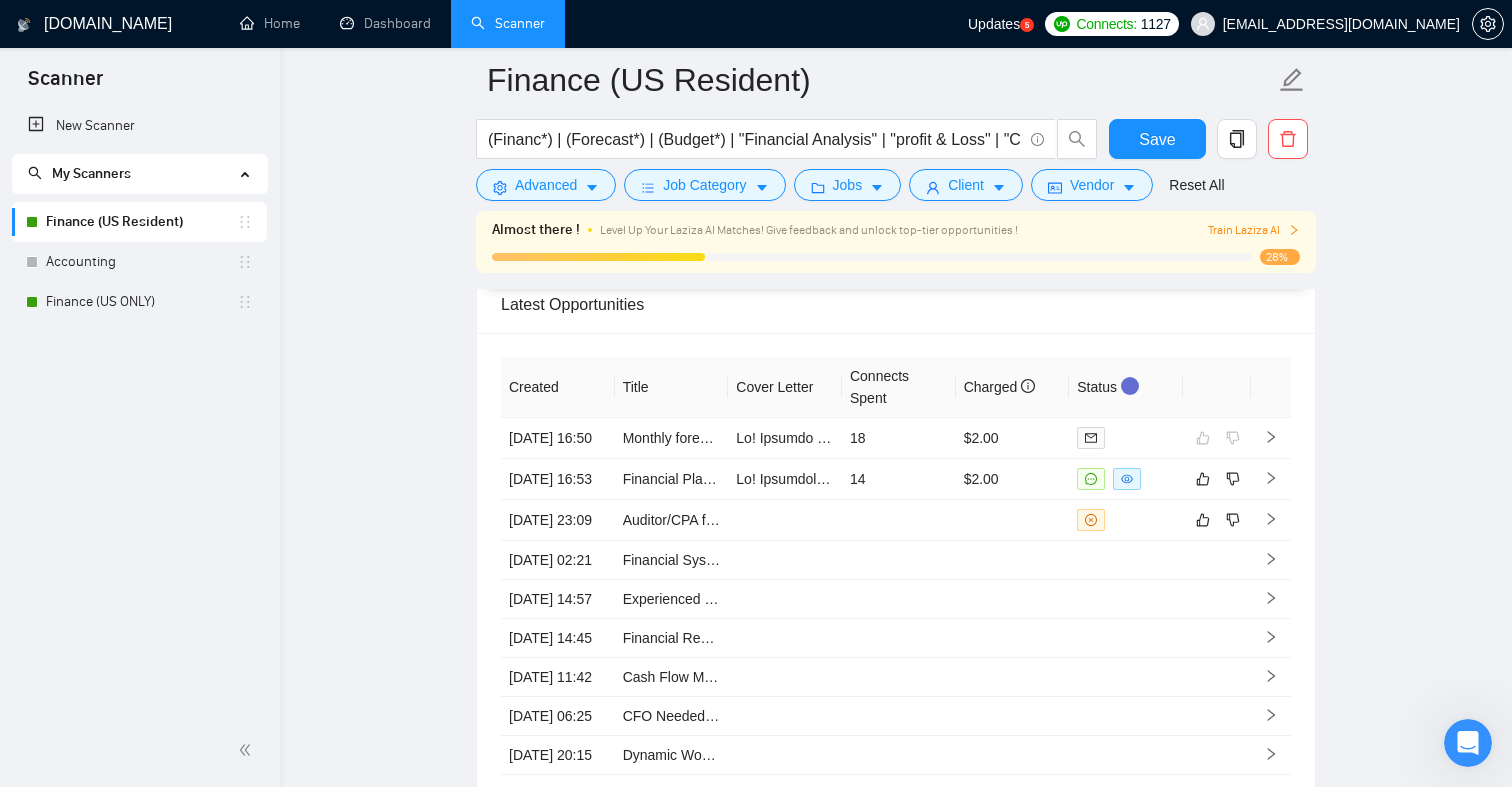 scroll, scrollTop: 5, scrollLeft: 0, axis: vertical 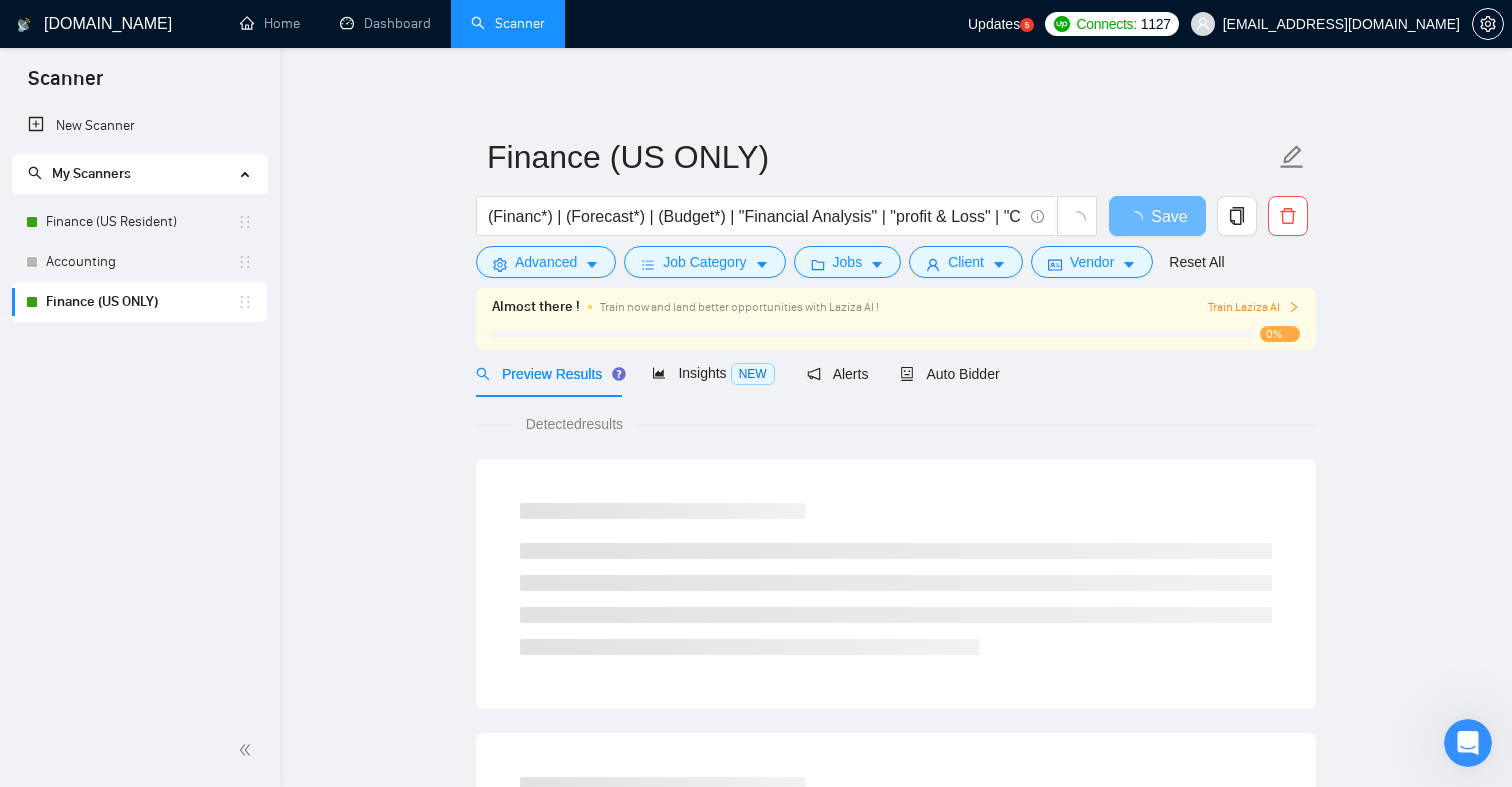 click on "Train Laziza AI" at bounding box center (1254, 307) 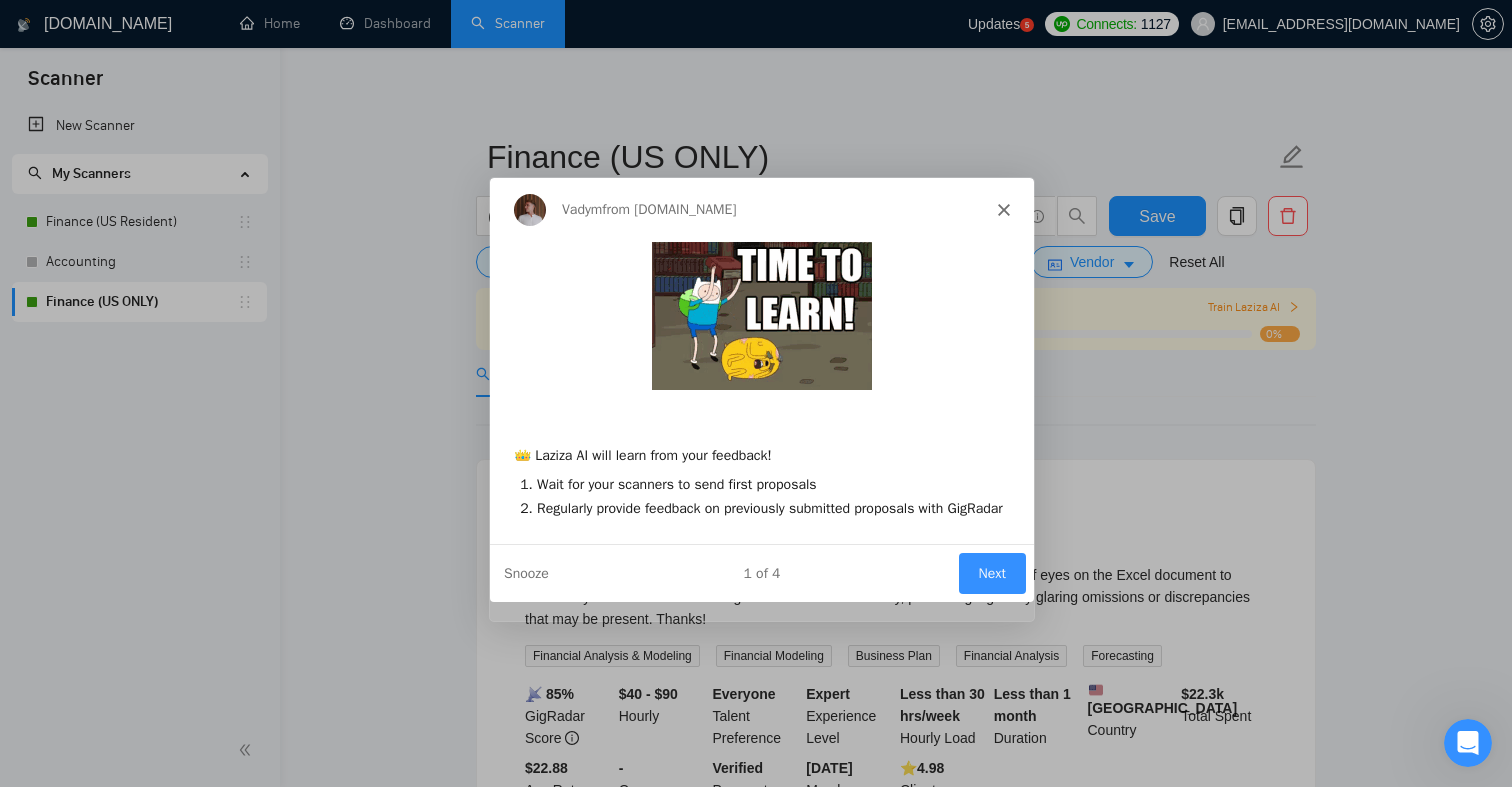 scroll, scrollTop: 0, scrollLeft: 0, axis: both 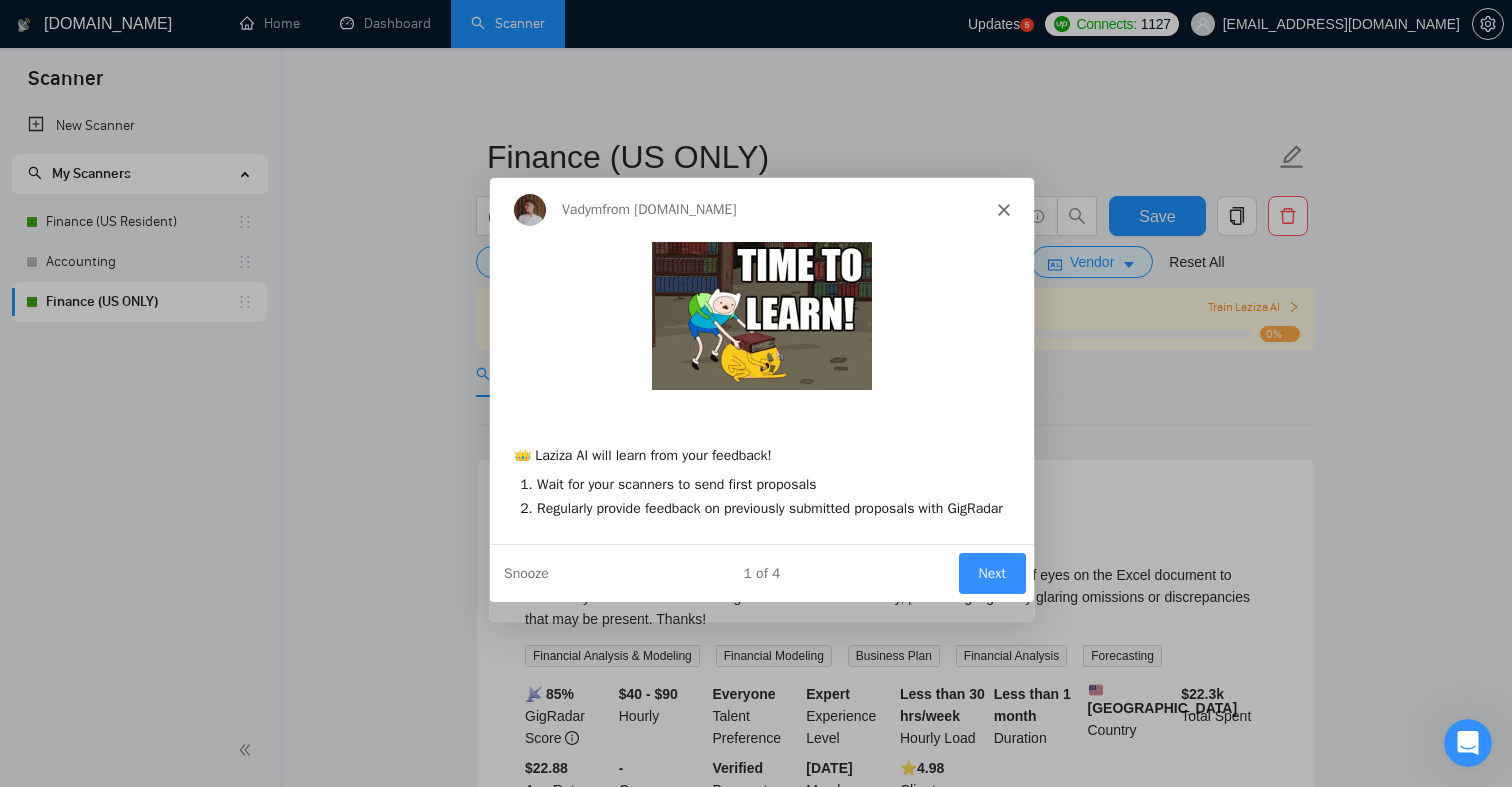 click on "Next" at bounding box center [991, 572] 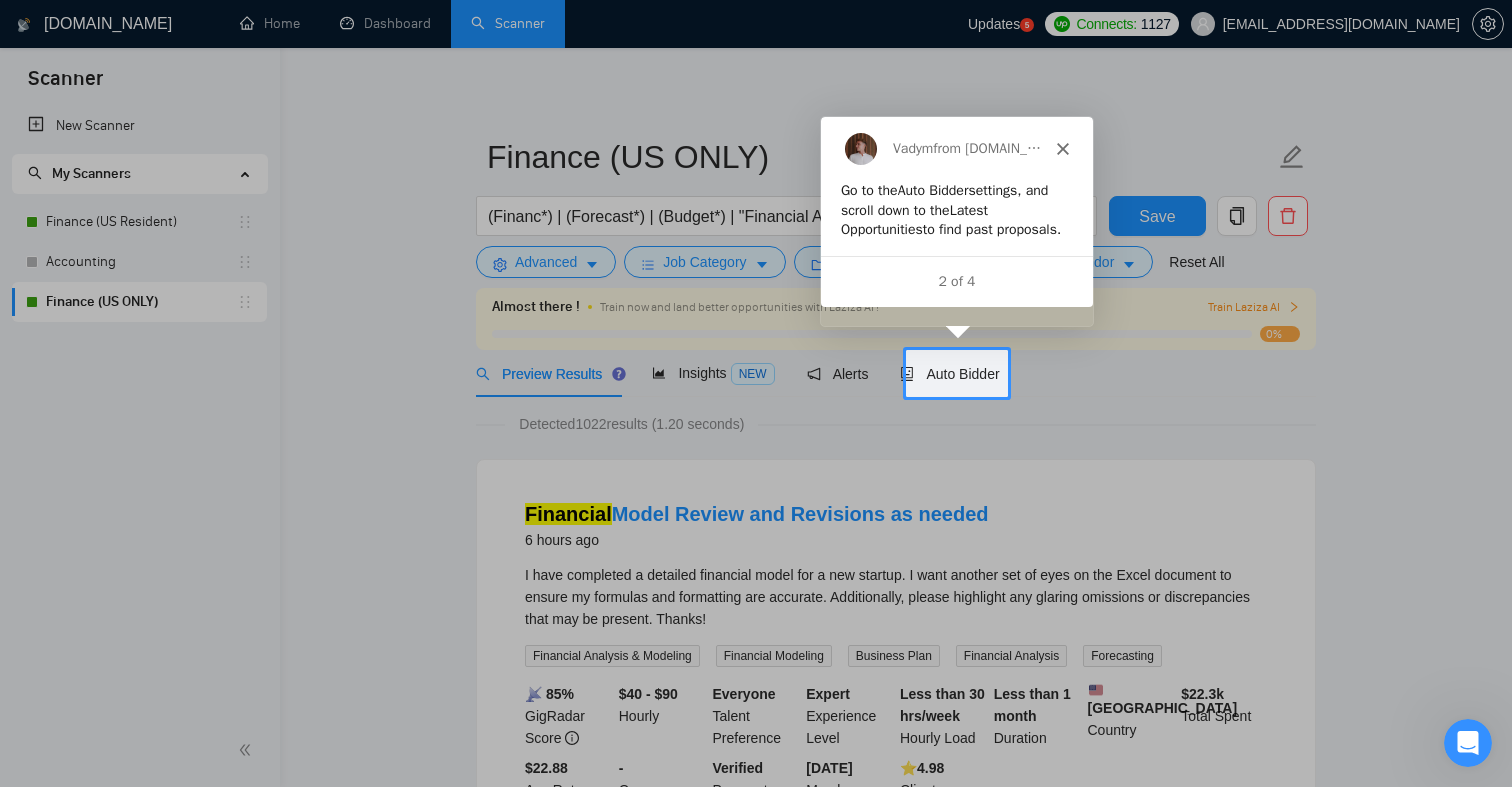 scroll, scrollTop: 0, scrollLeft: 0, axis: both 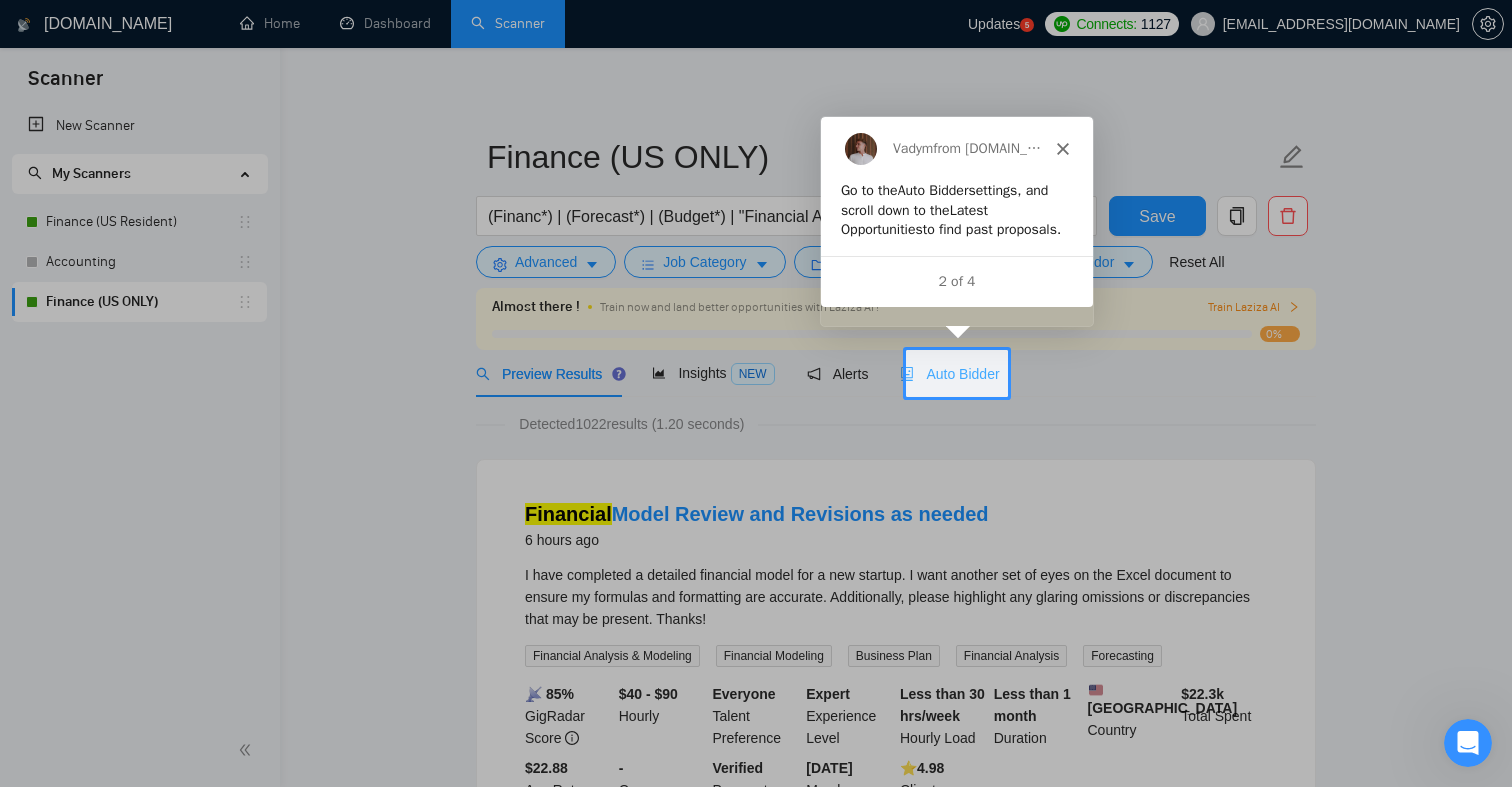 click on "Auto Bidder" at bounding box center [949, 374] 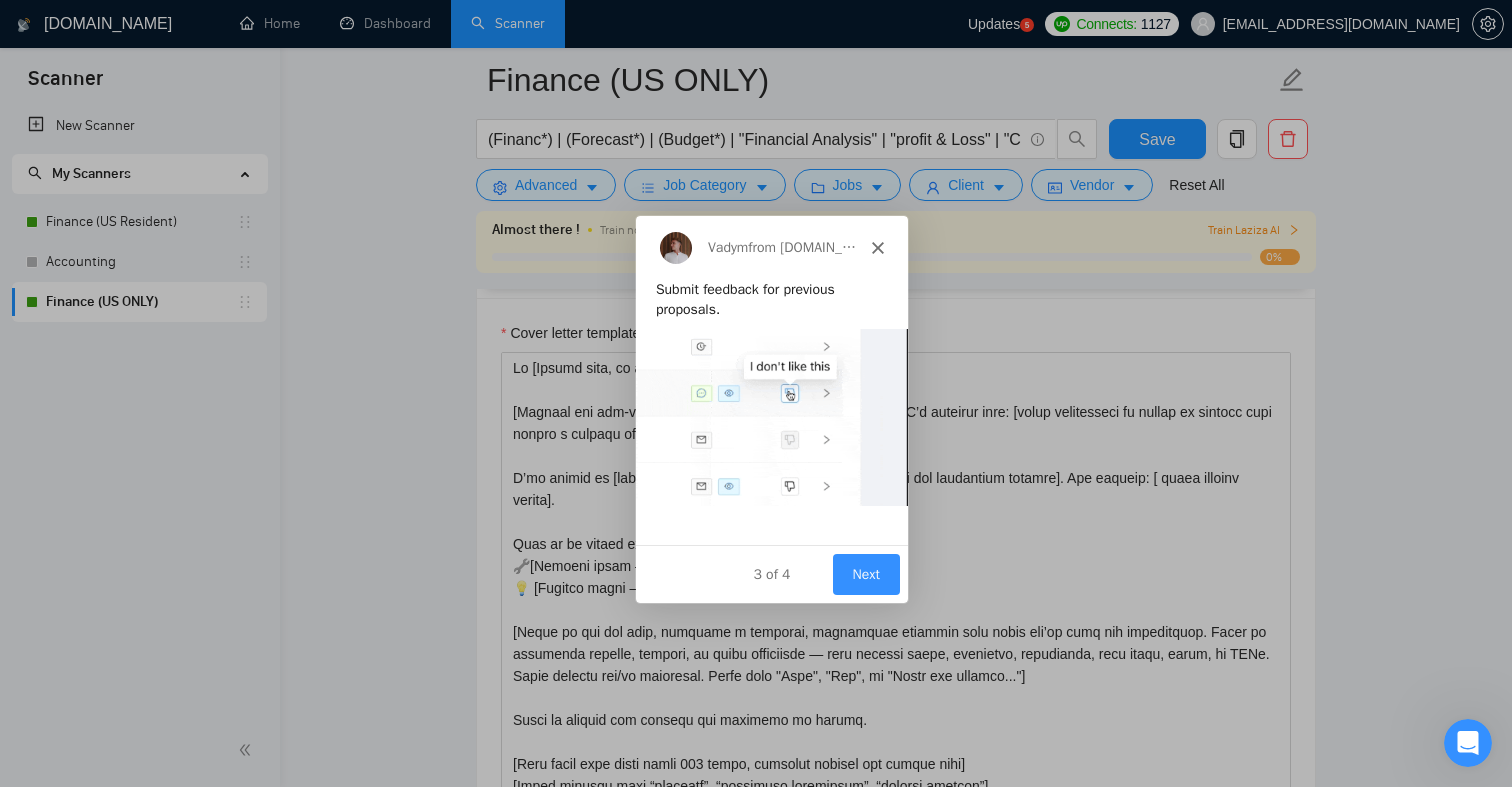 scroll, scrollTop: 2067, scrollLeft: 0, axis: vertical 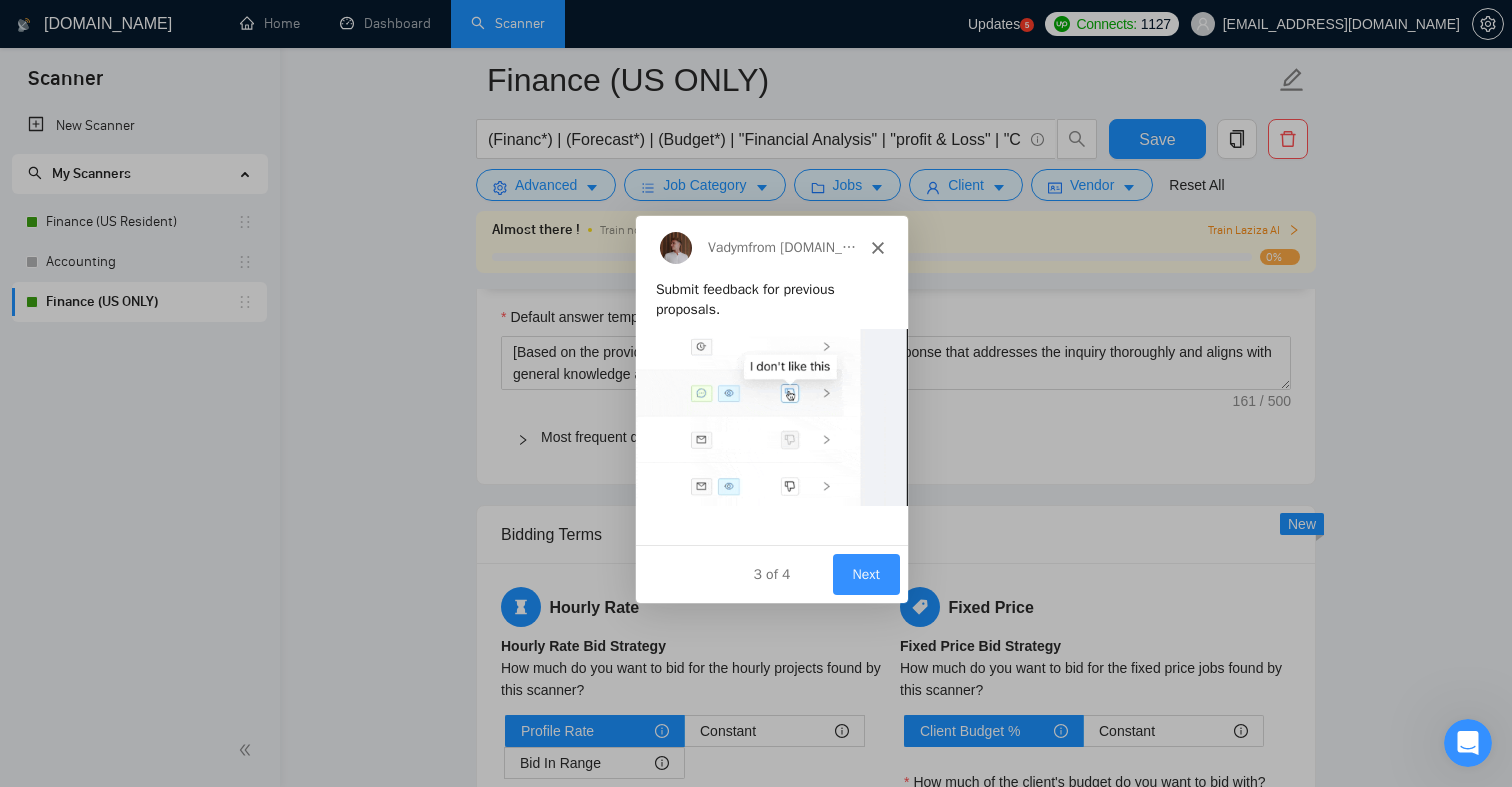 click on "3 of 4 Next" at bounding box center [771, 572] 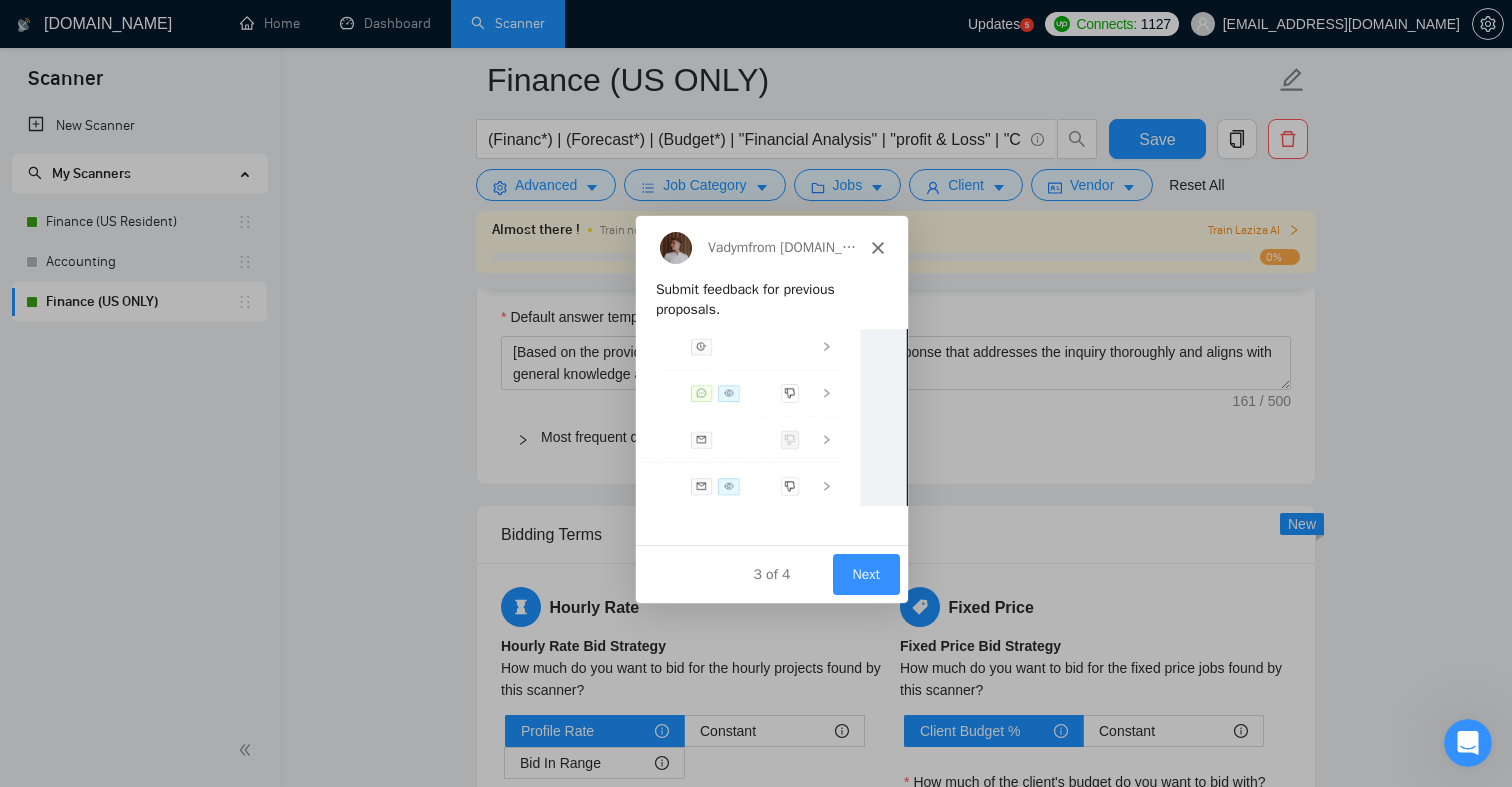 click on "Next" at bounding box center (865, 572) 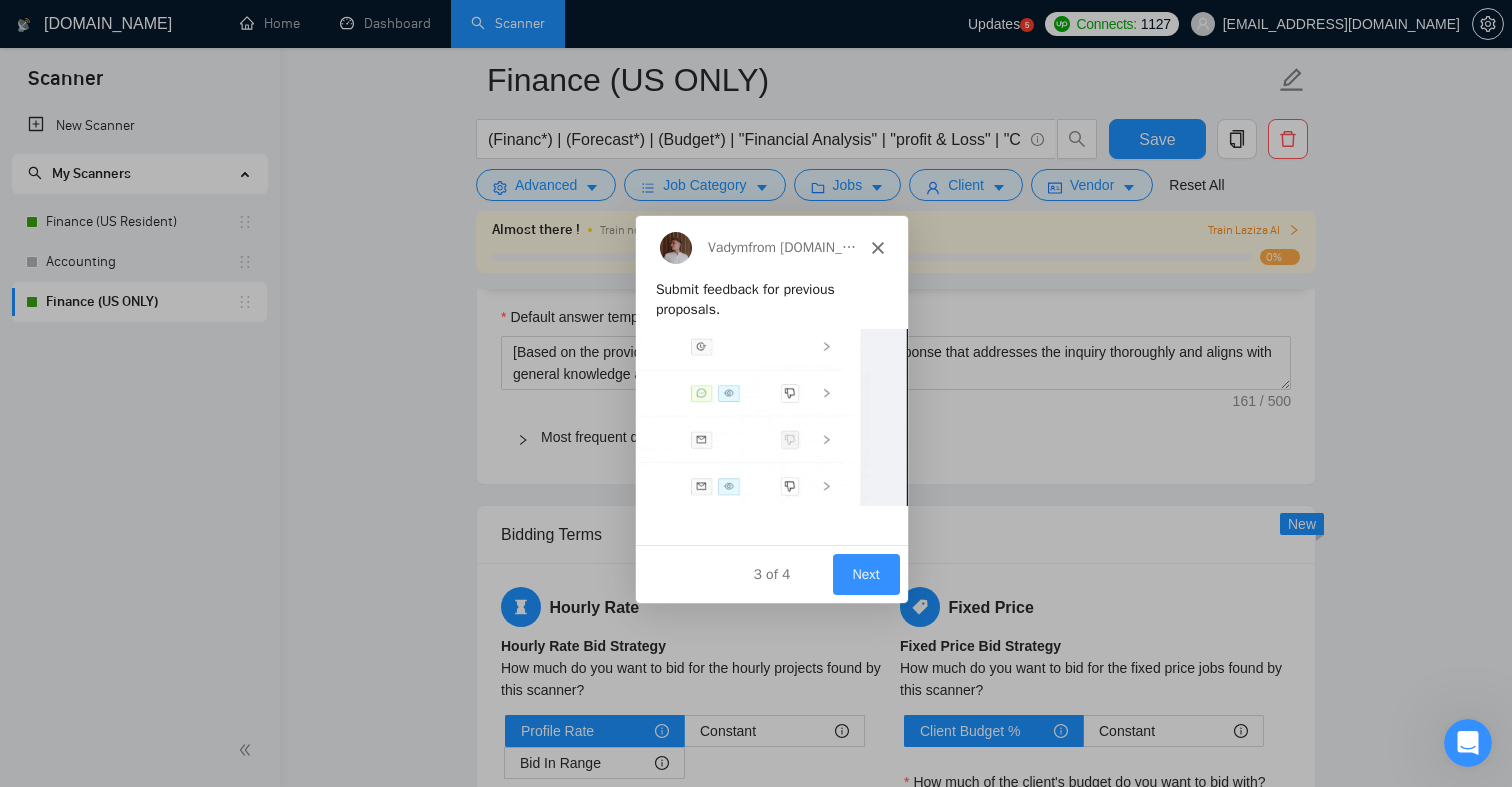scroll, scrollTop: 0, scrollLeft: 0, axis: both 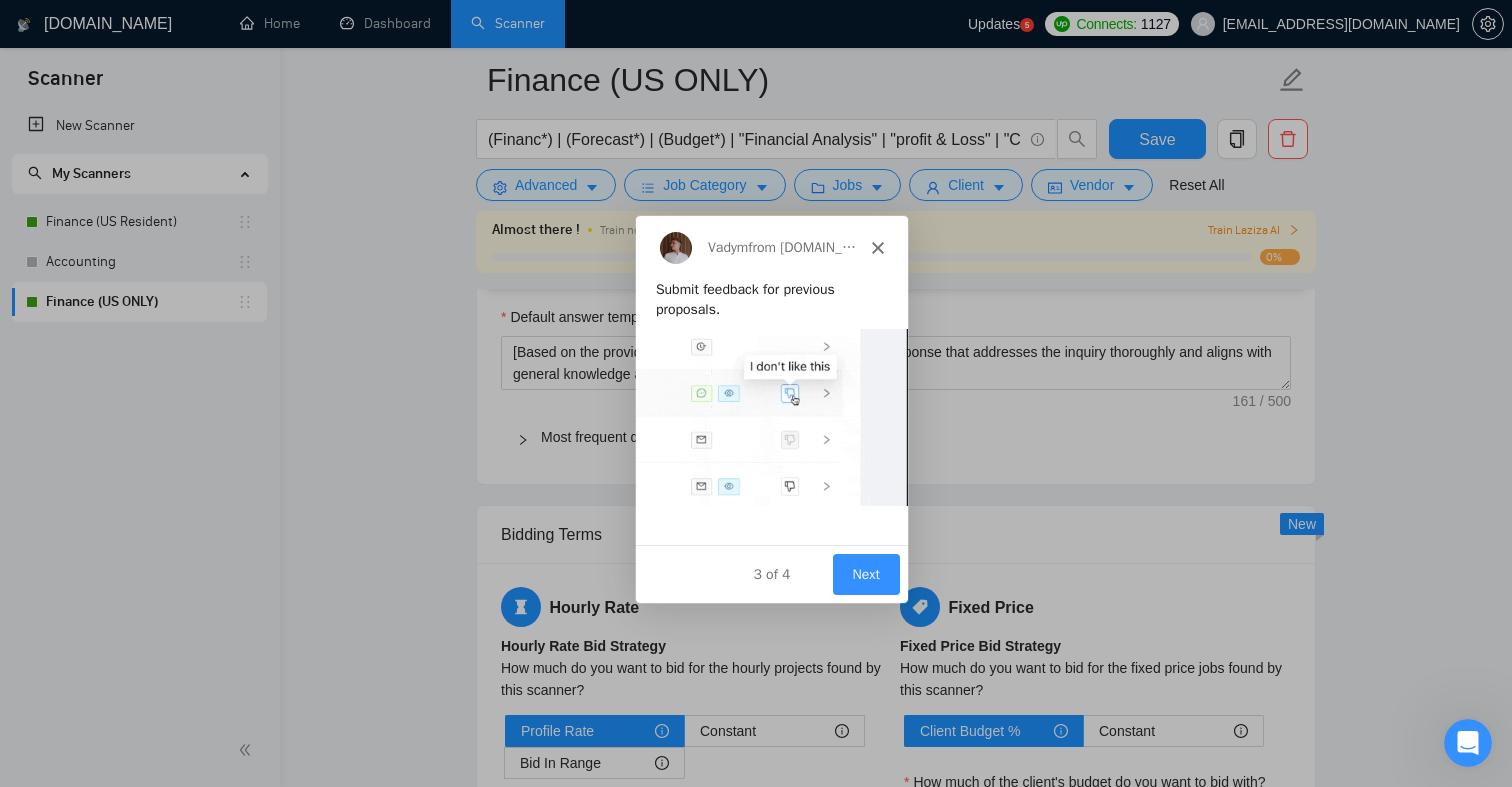 click on "Next" at bounding box center [865, 572] 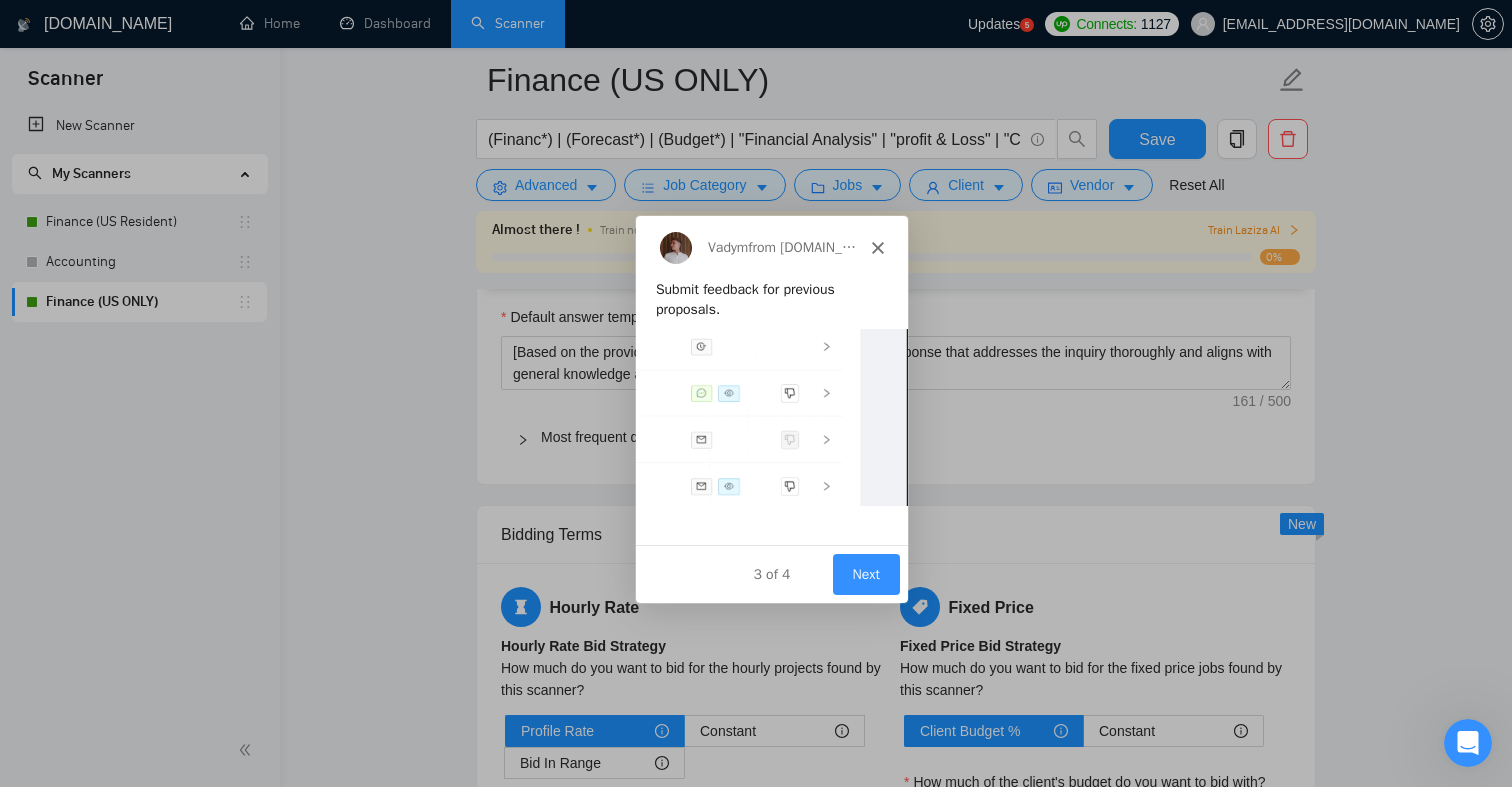 scroll, scrollTop: 0, scrollLeft: 0, axis: both 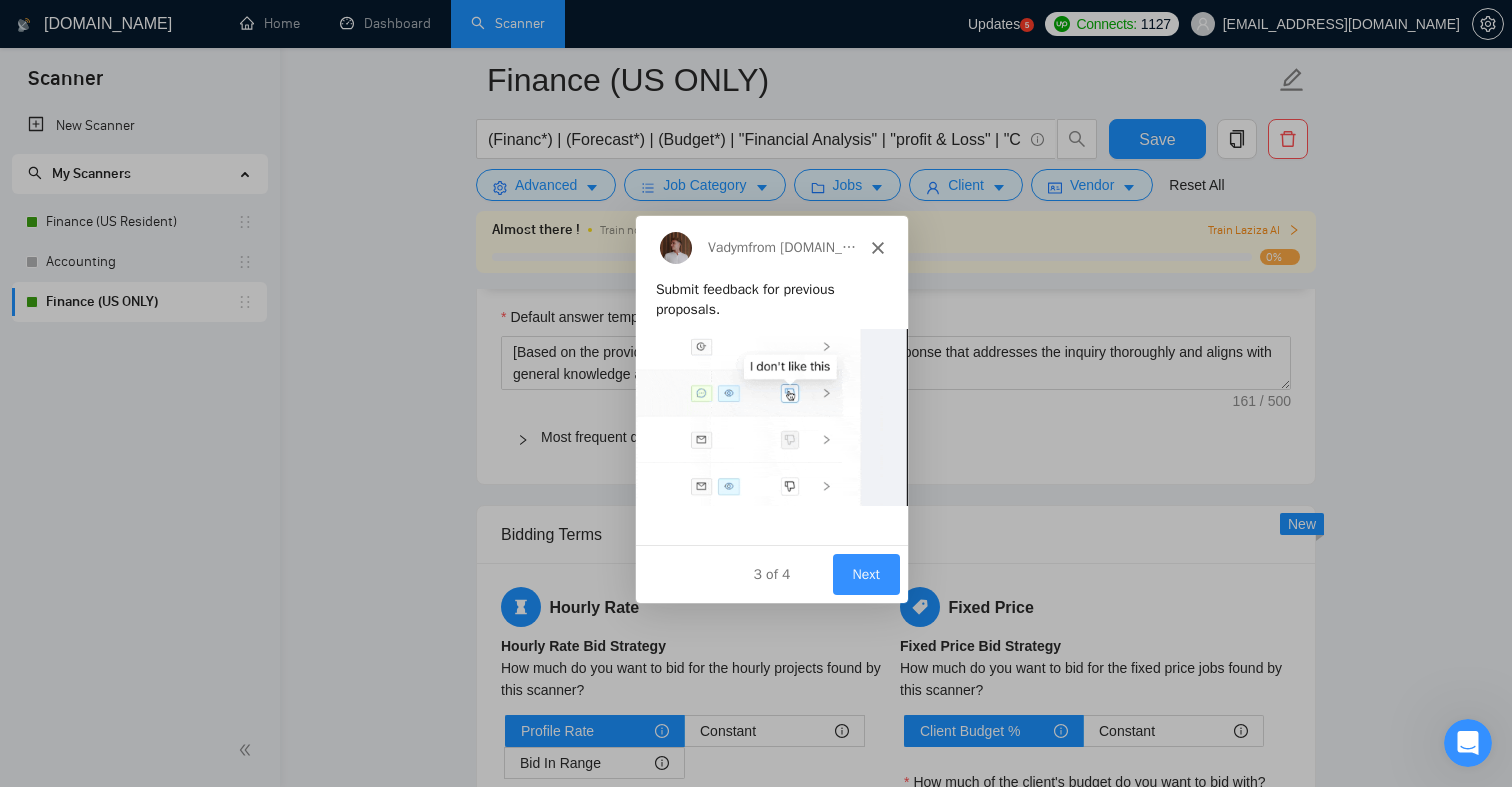 click on "Next" at bounding box center [865, 572] 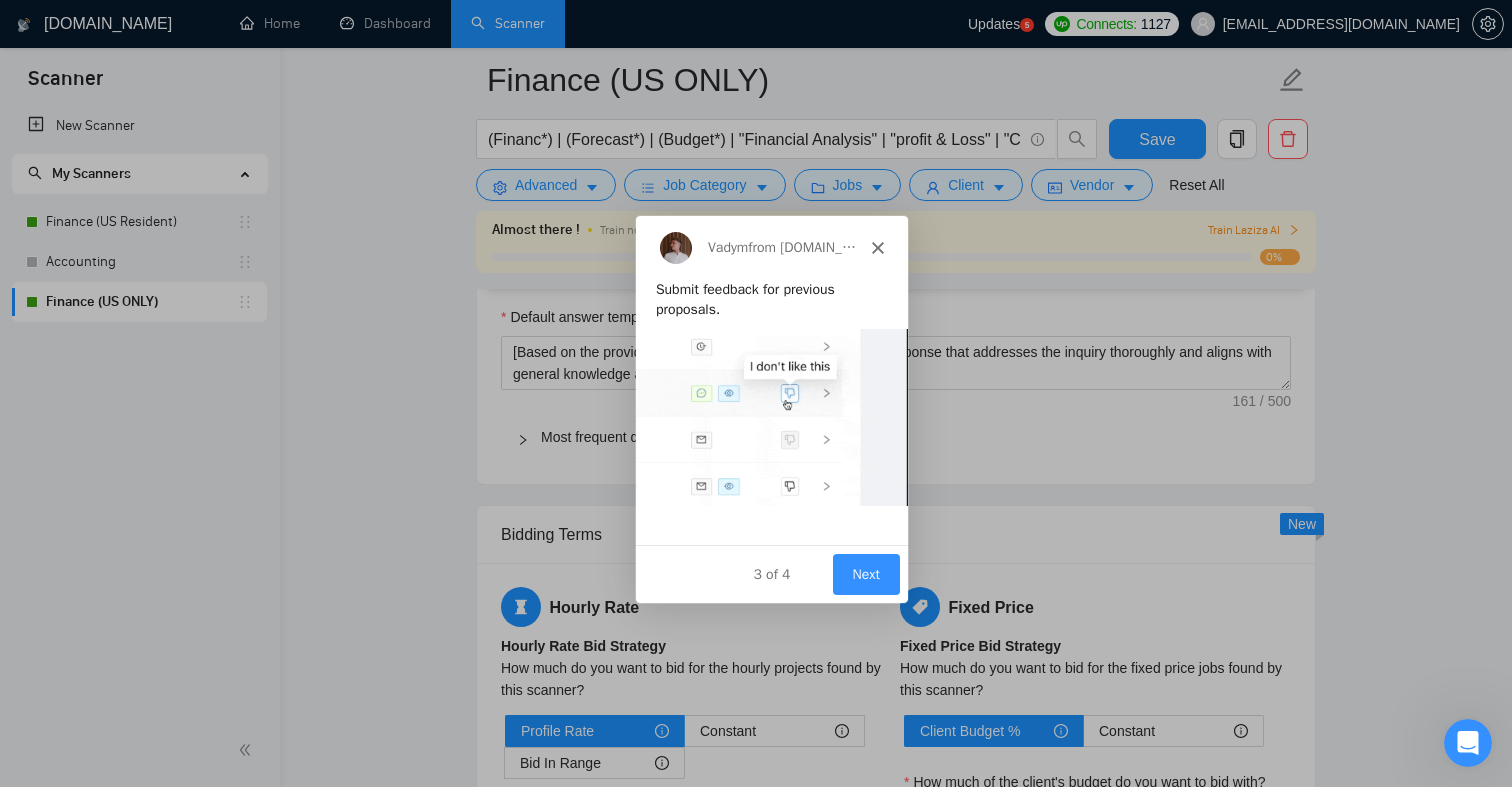 scroll, scrollTop: 0, scrollLeft: 0, axis: both 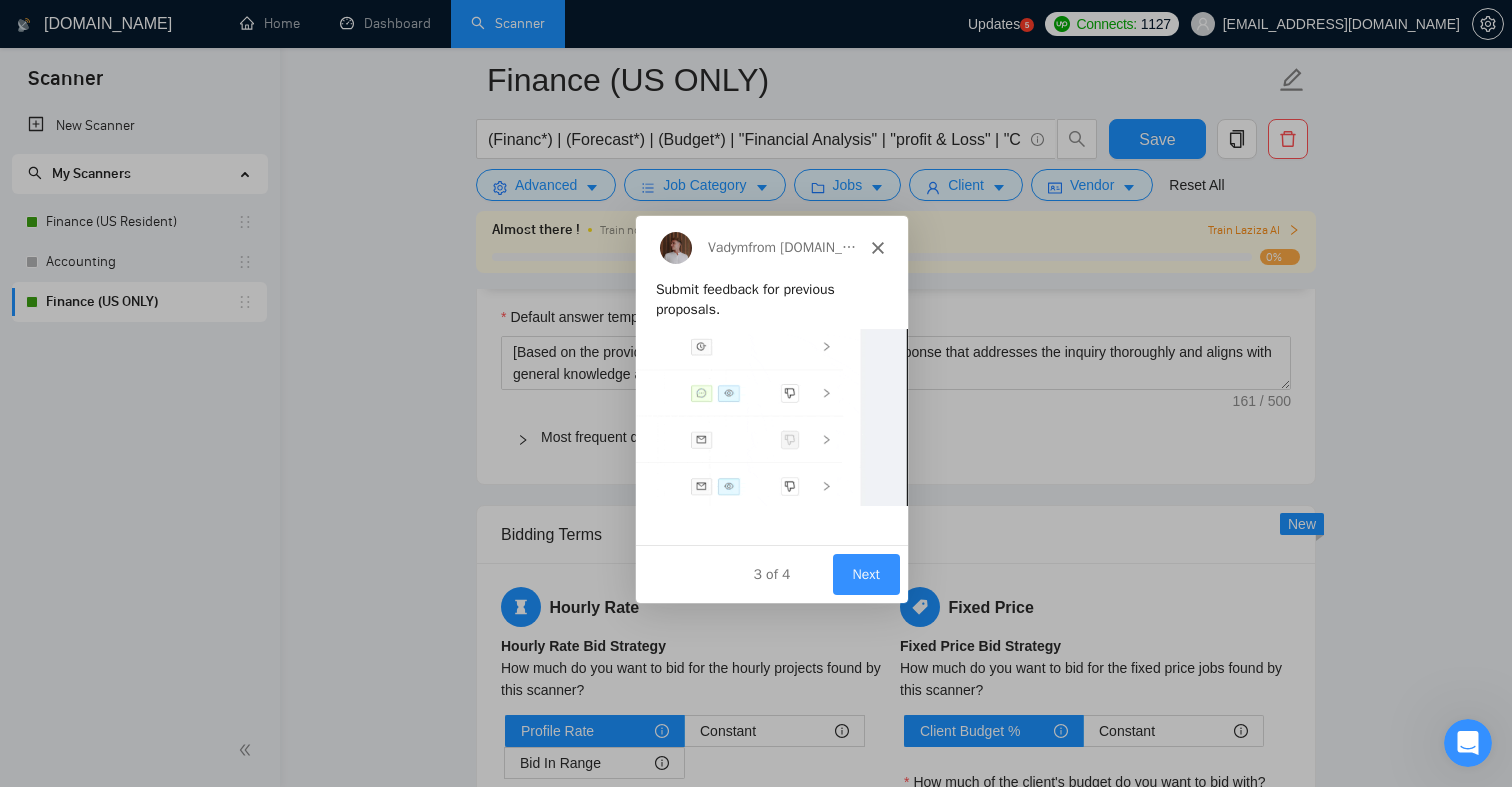 click on "Next" at bounding box center [865, 572] 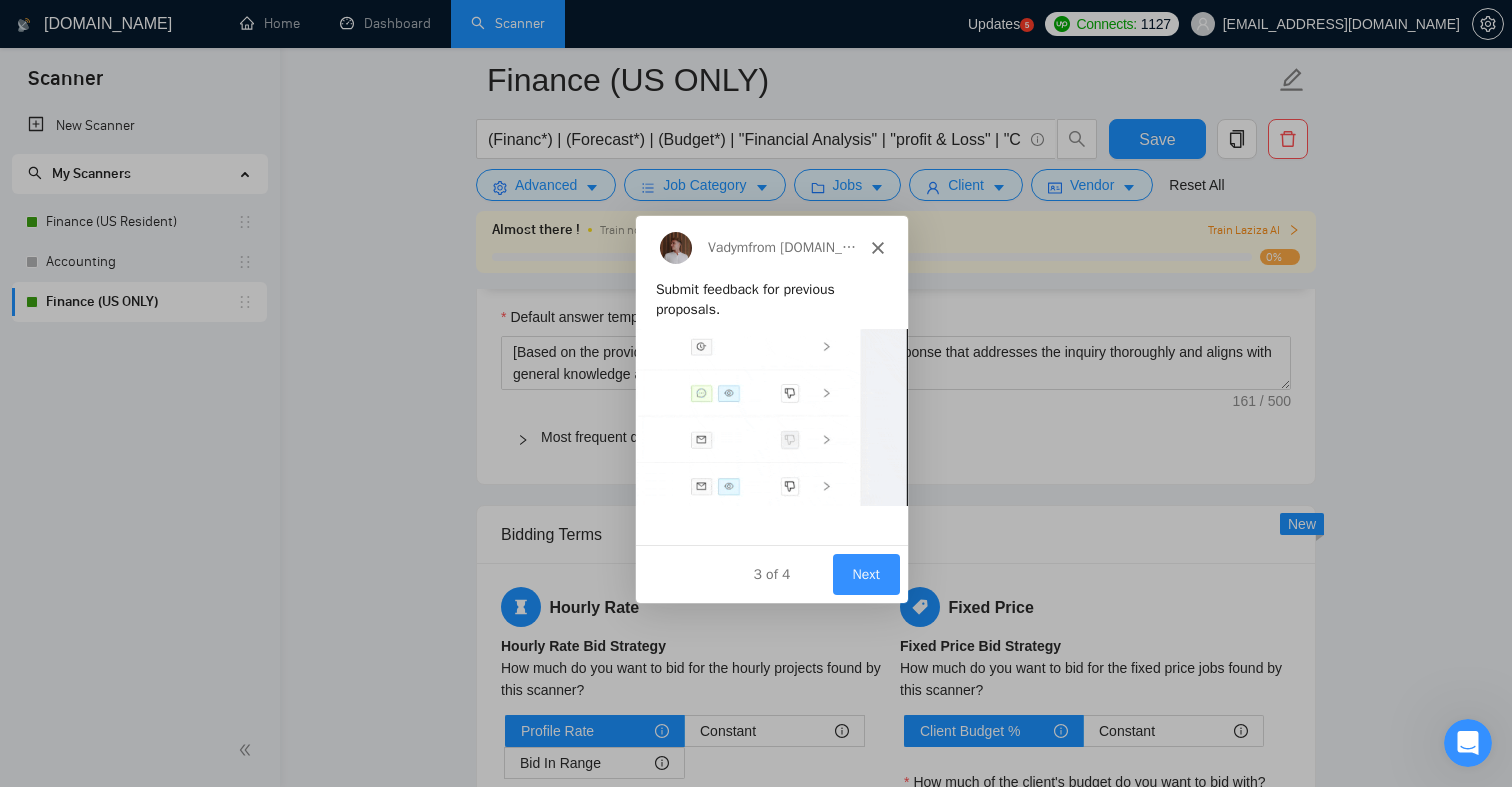 scroll, scrollTop: 0, scrollLeft: 0, axis: both 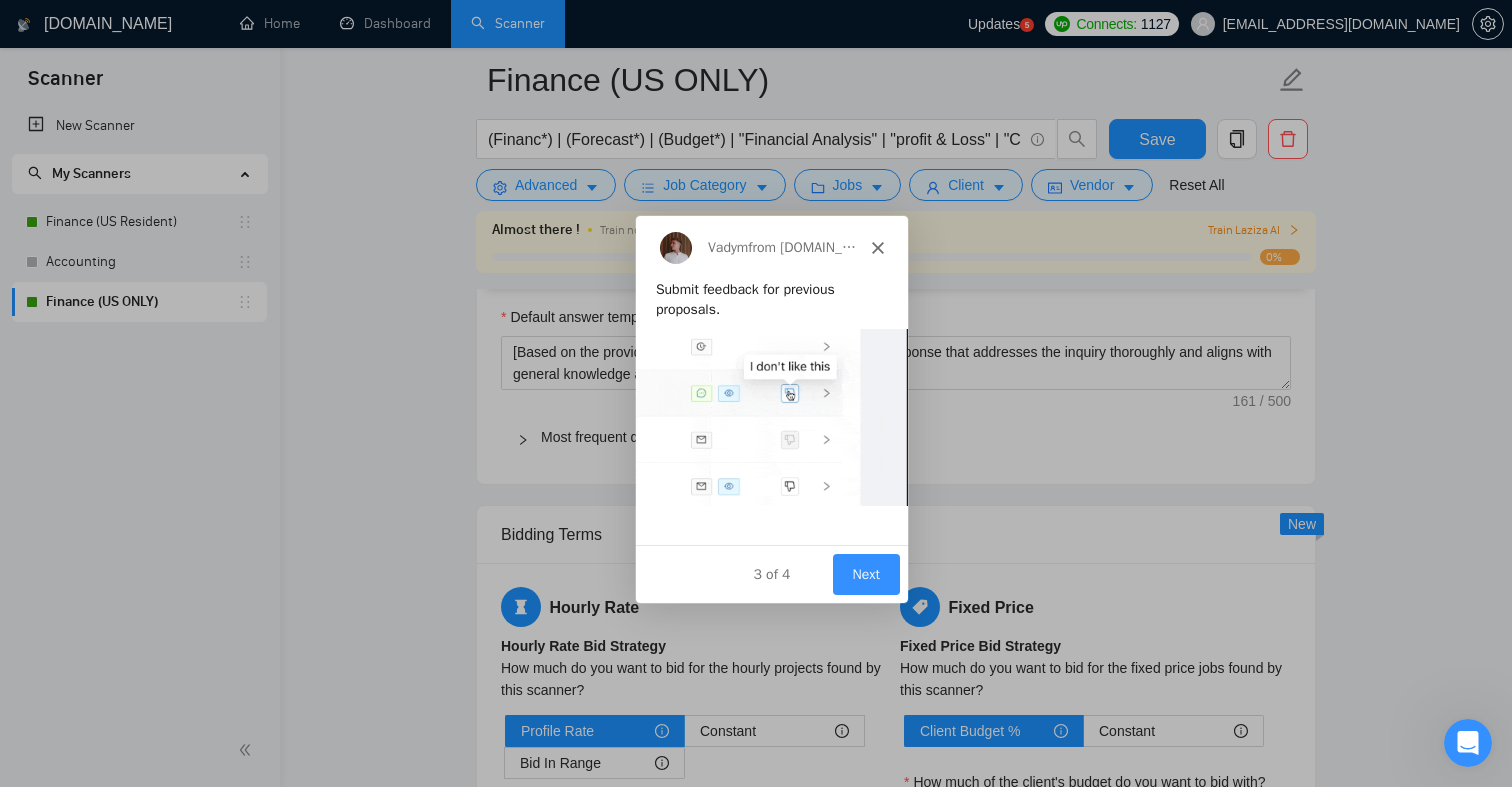 click on "Next" at bounding box center (865, 572) 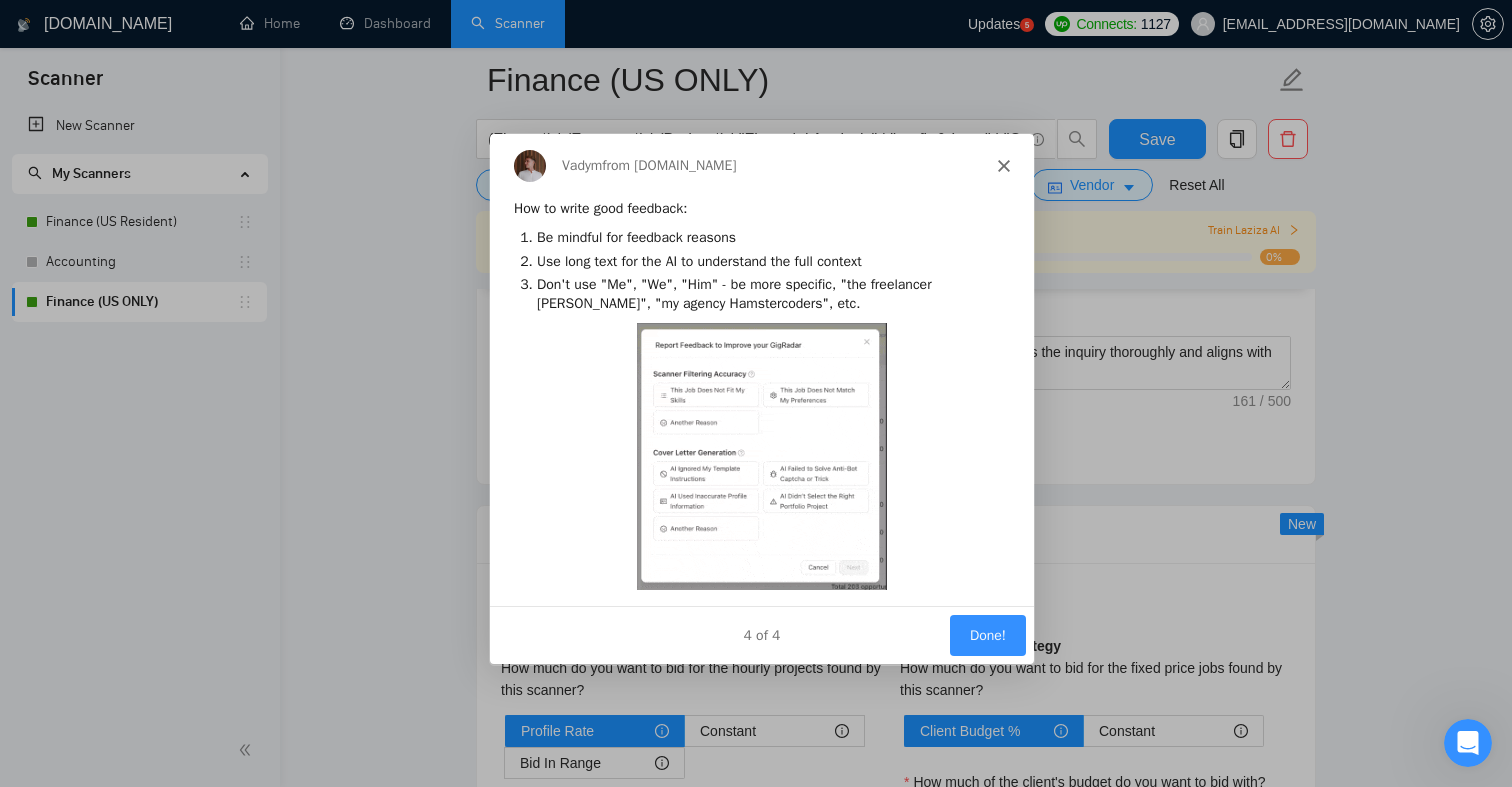 scroll, scrollTop: 0, scrollLeft: 0, axis: both 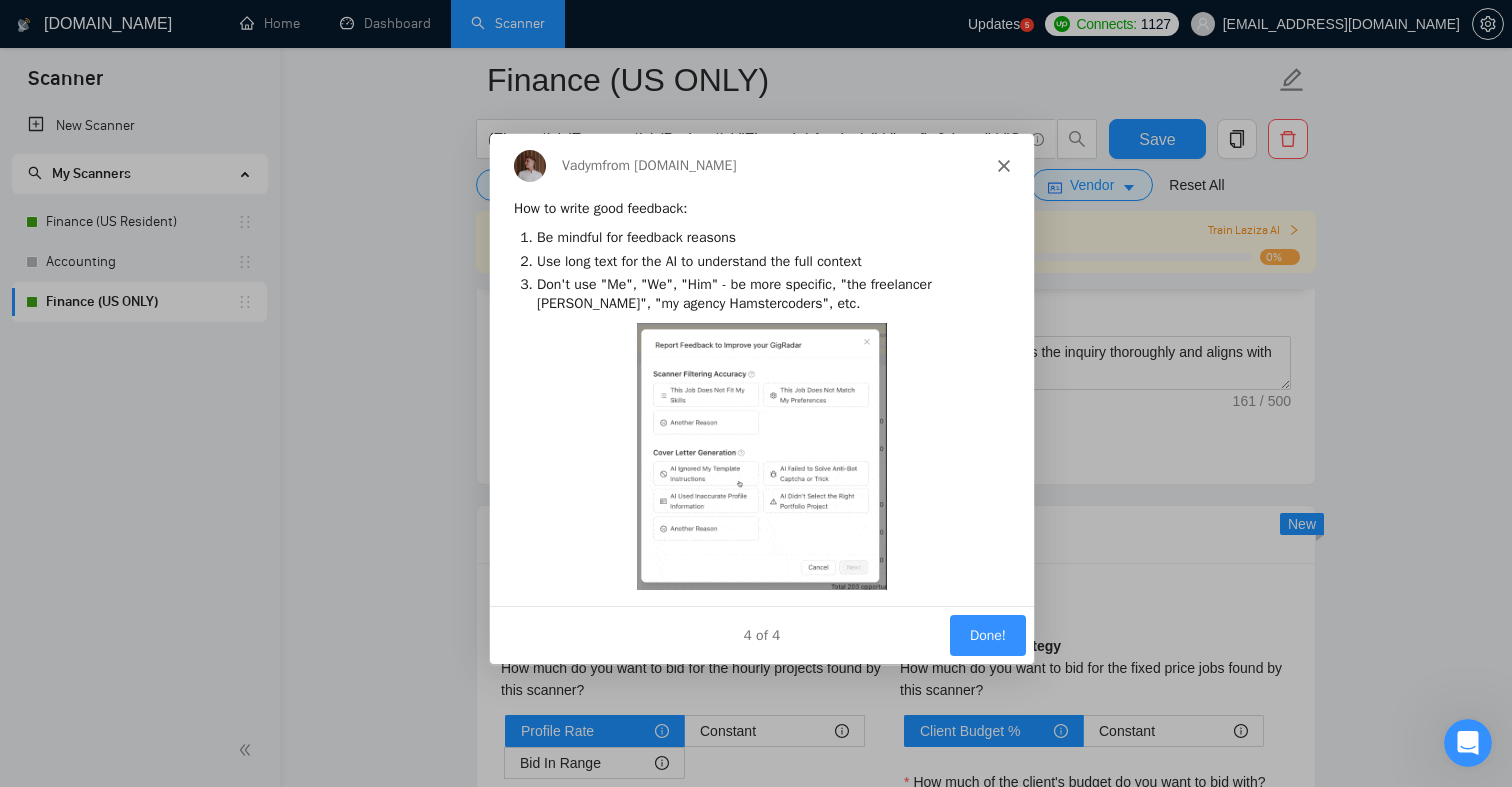 click on "Done!" at bounding box center [987, 634] 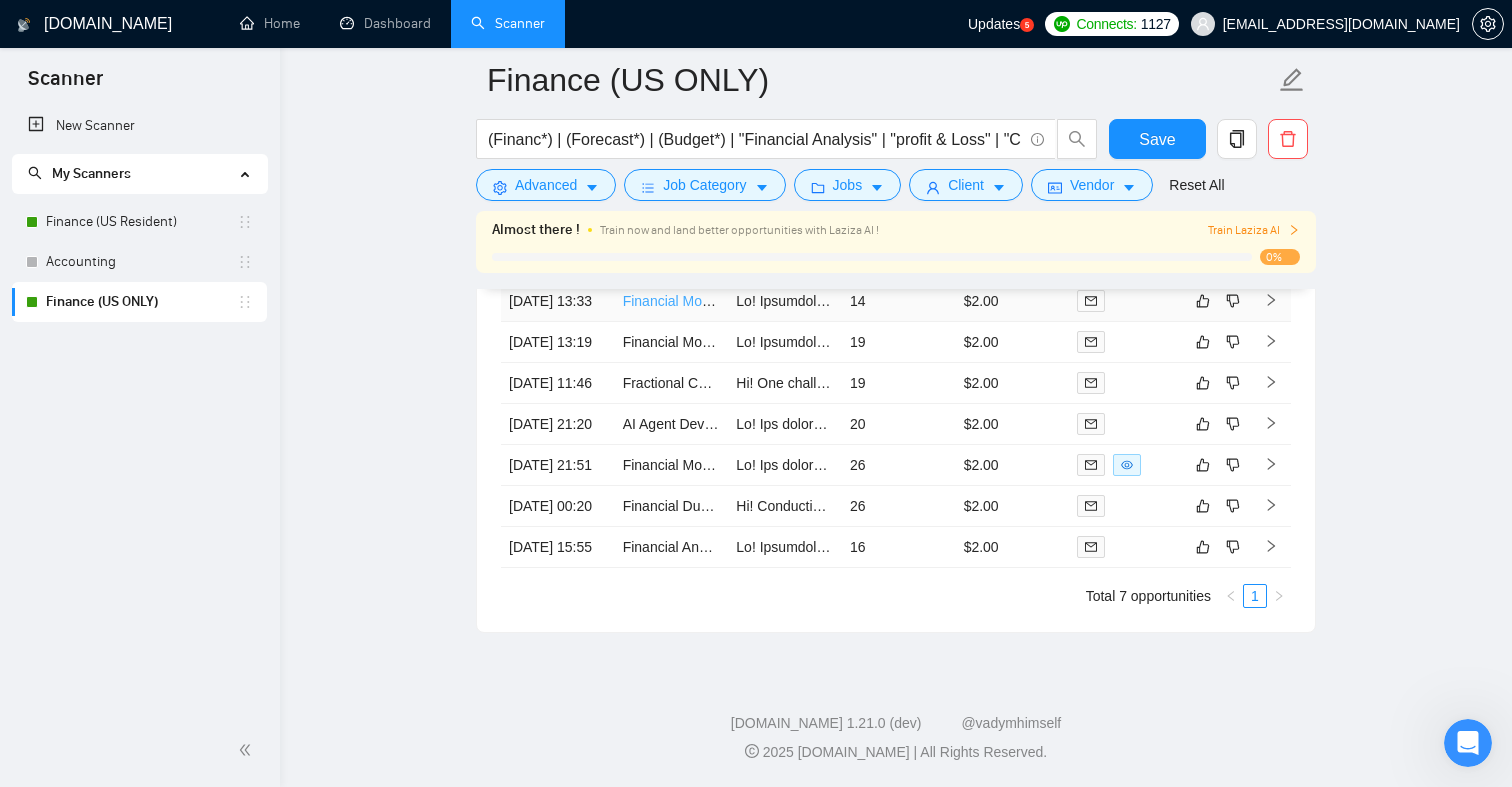scroll, scrollTop: 4634, scrollLeft: 0, axis: vertical 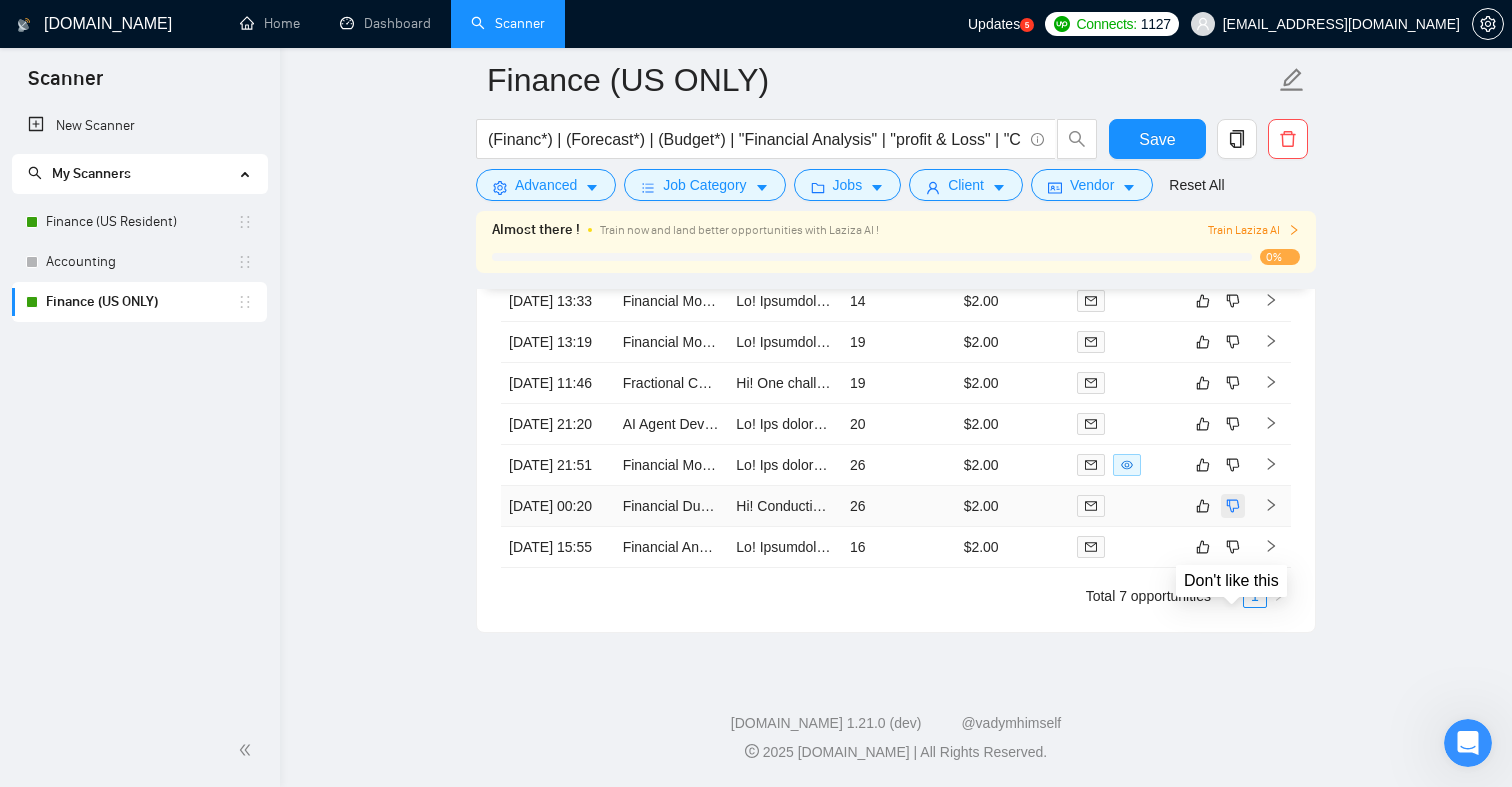 click at bounding box center [1233, 506] 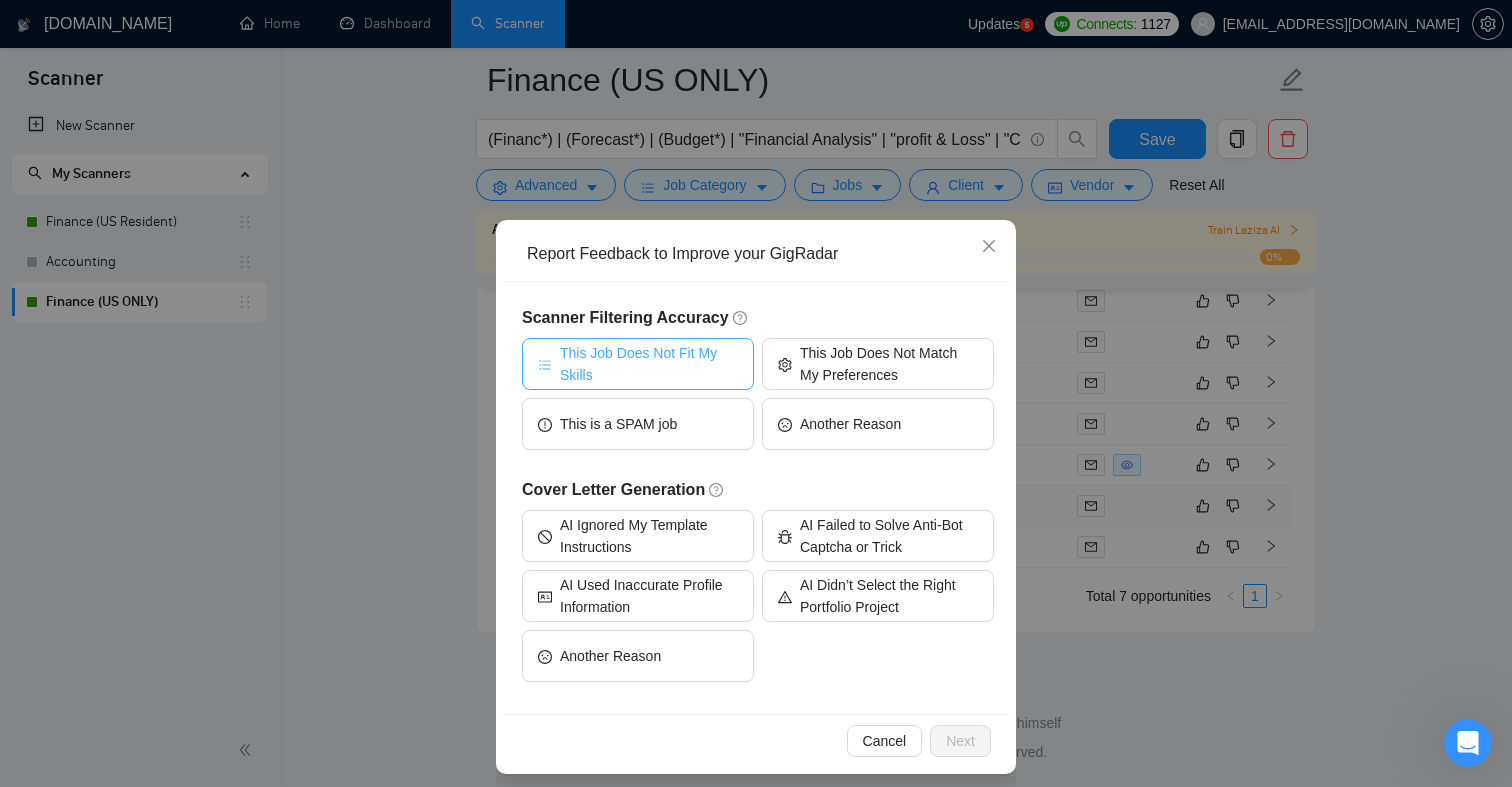 click on "This Job Does Not Fit My Skills" at bounding box center [649, 364] 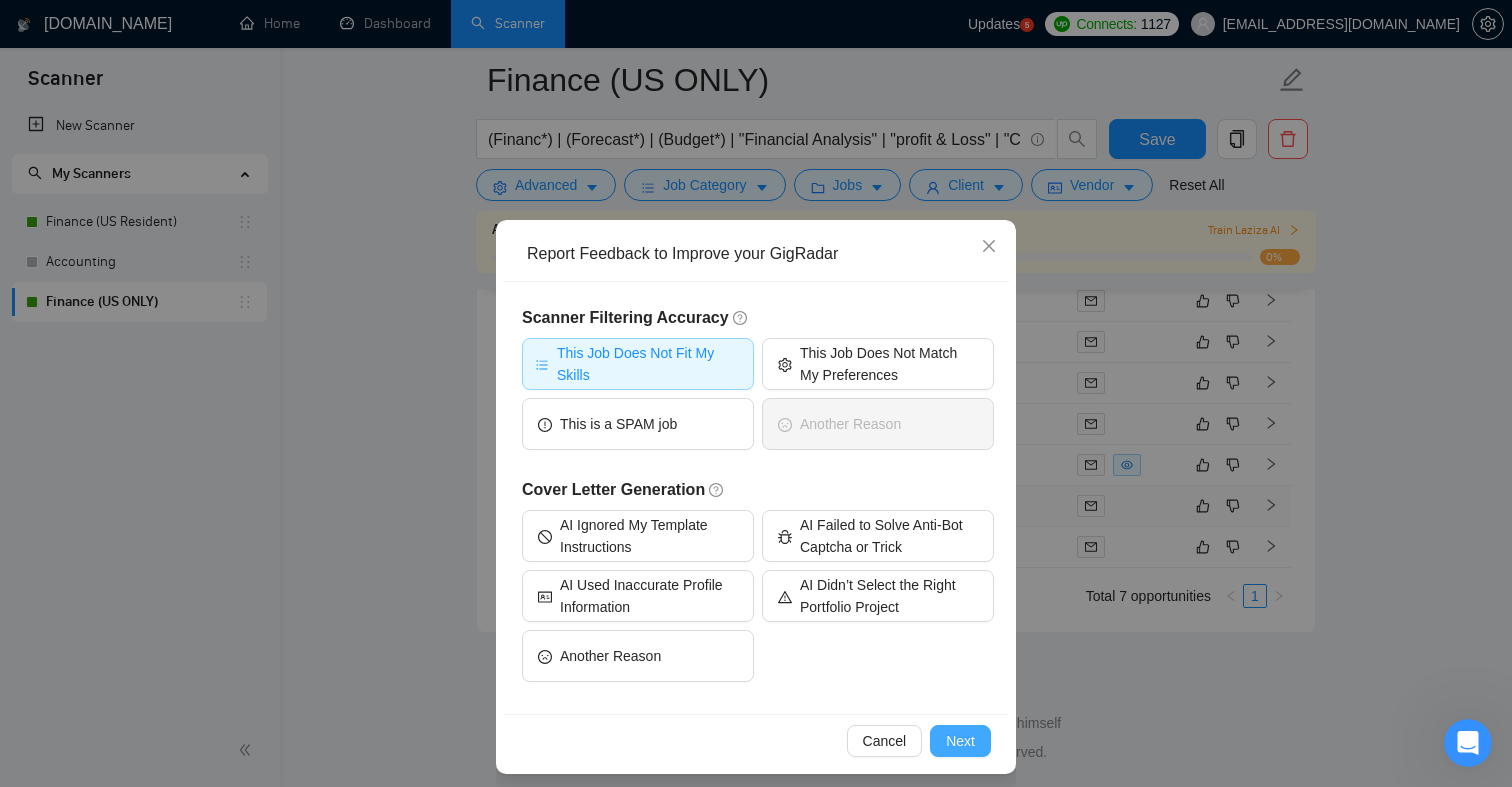 click on "Next" at bounding box center [960, 741] 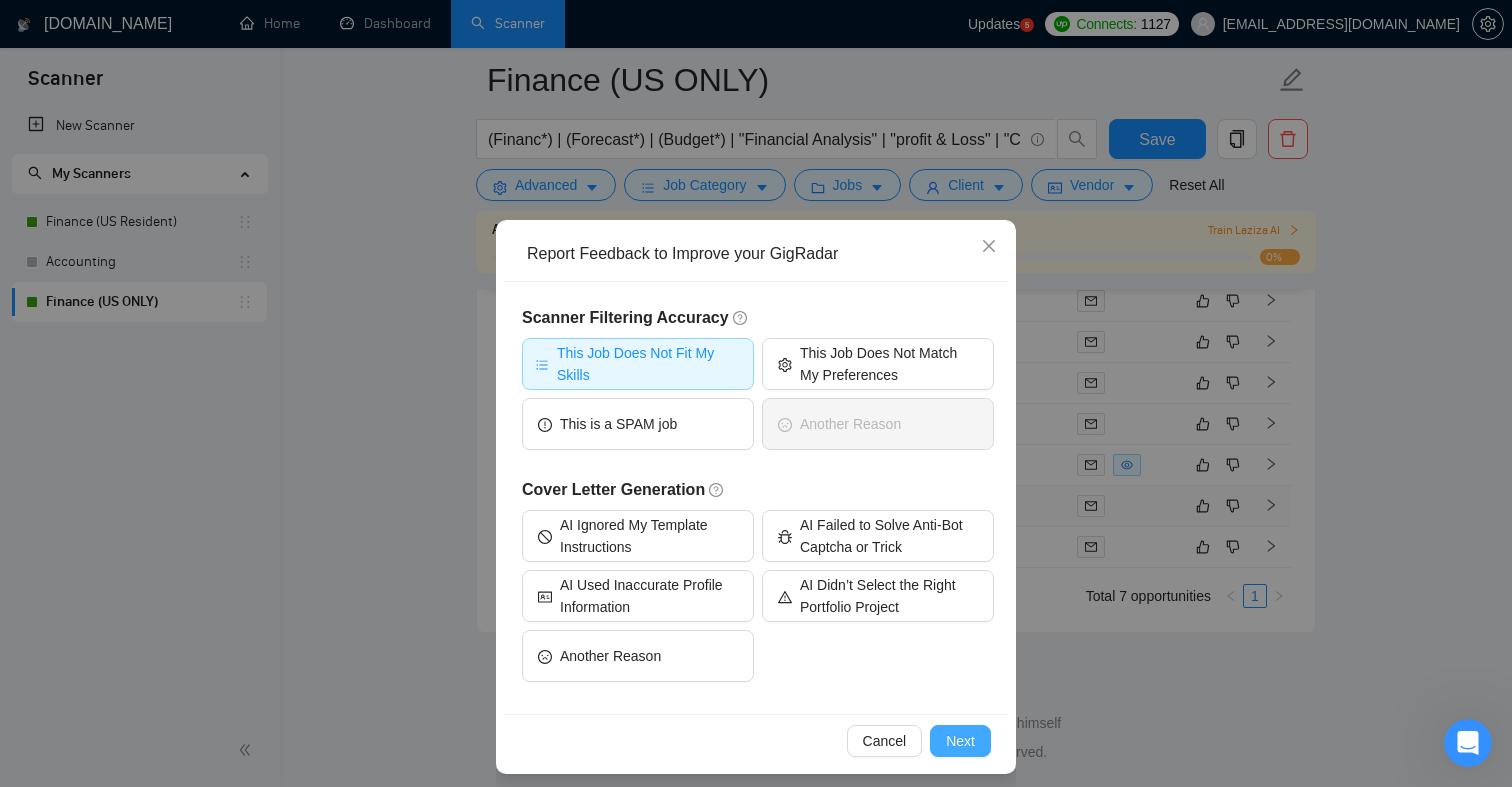 type 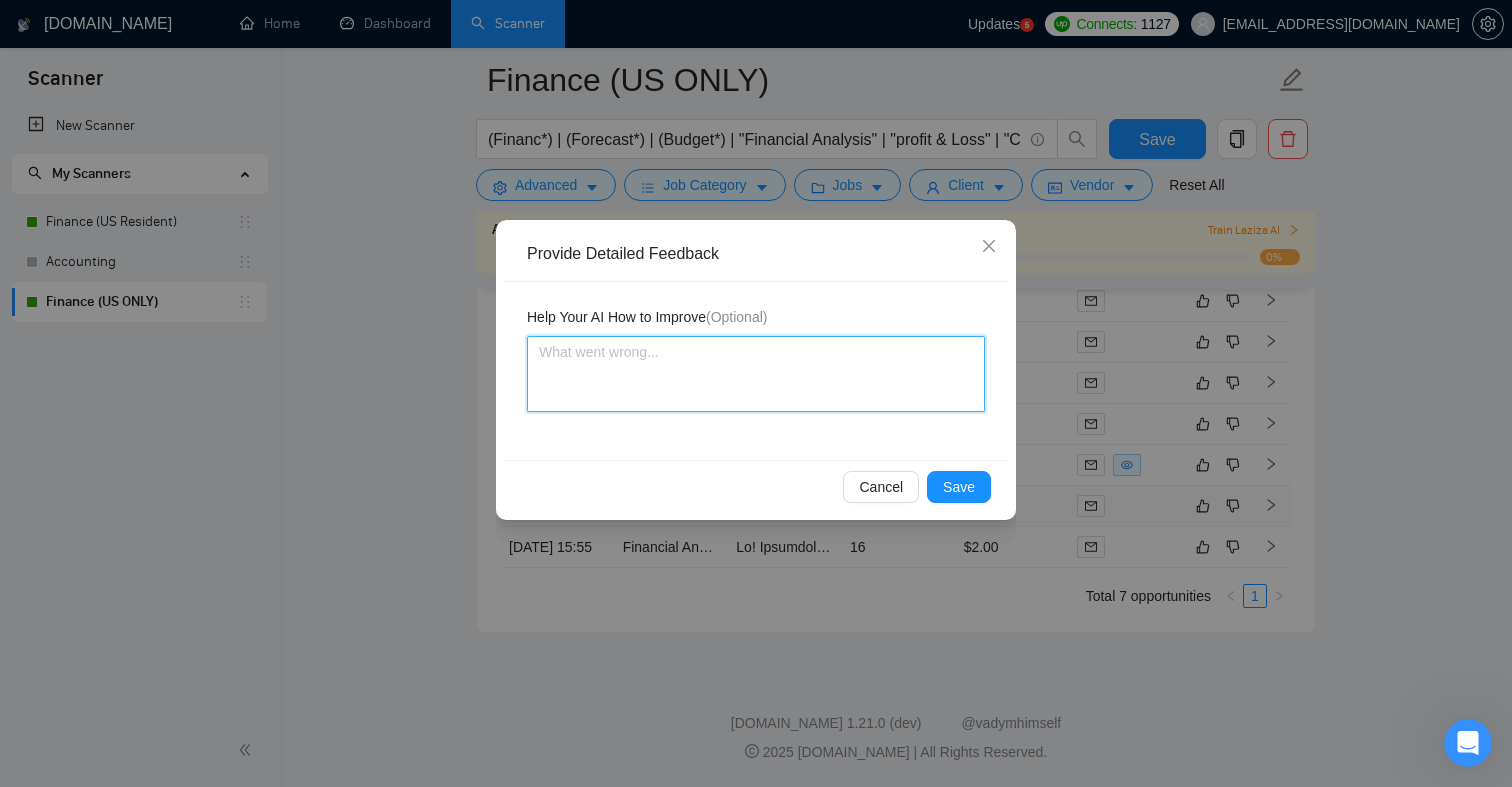 click at bounding box center (756, 374) 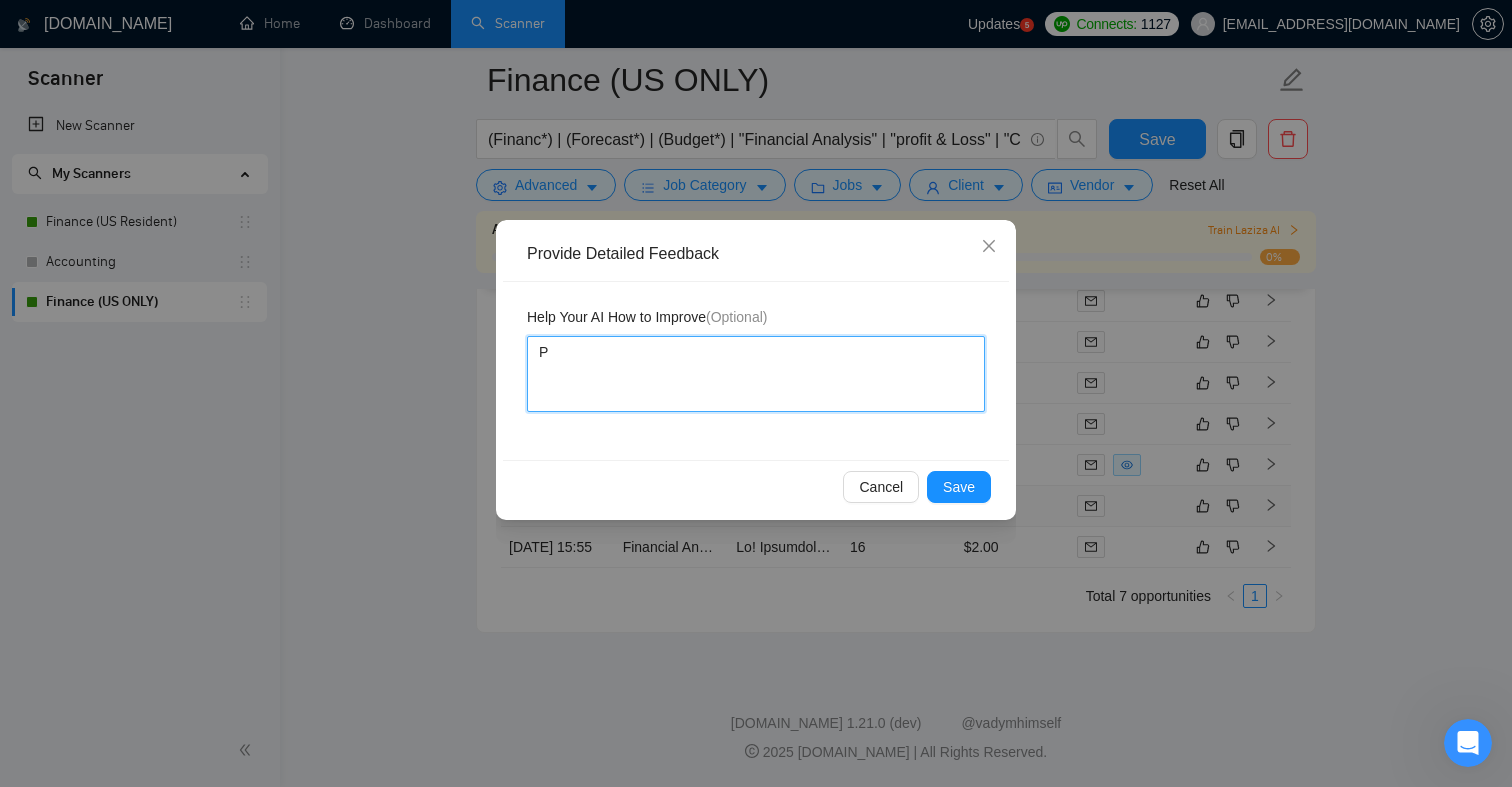 type 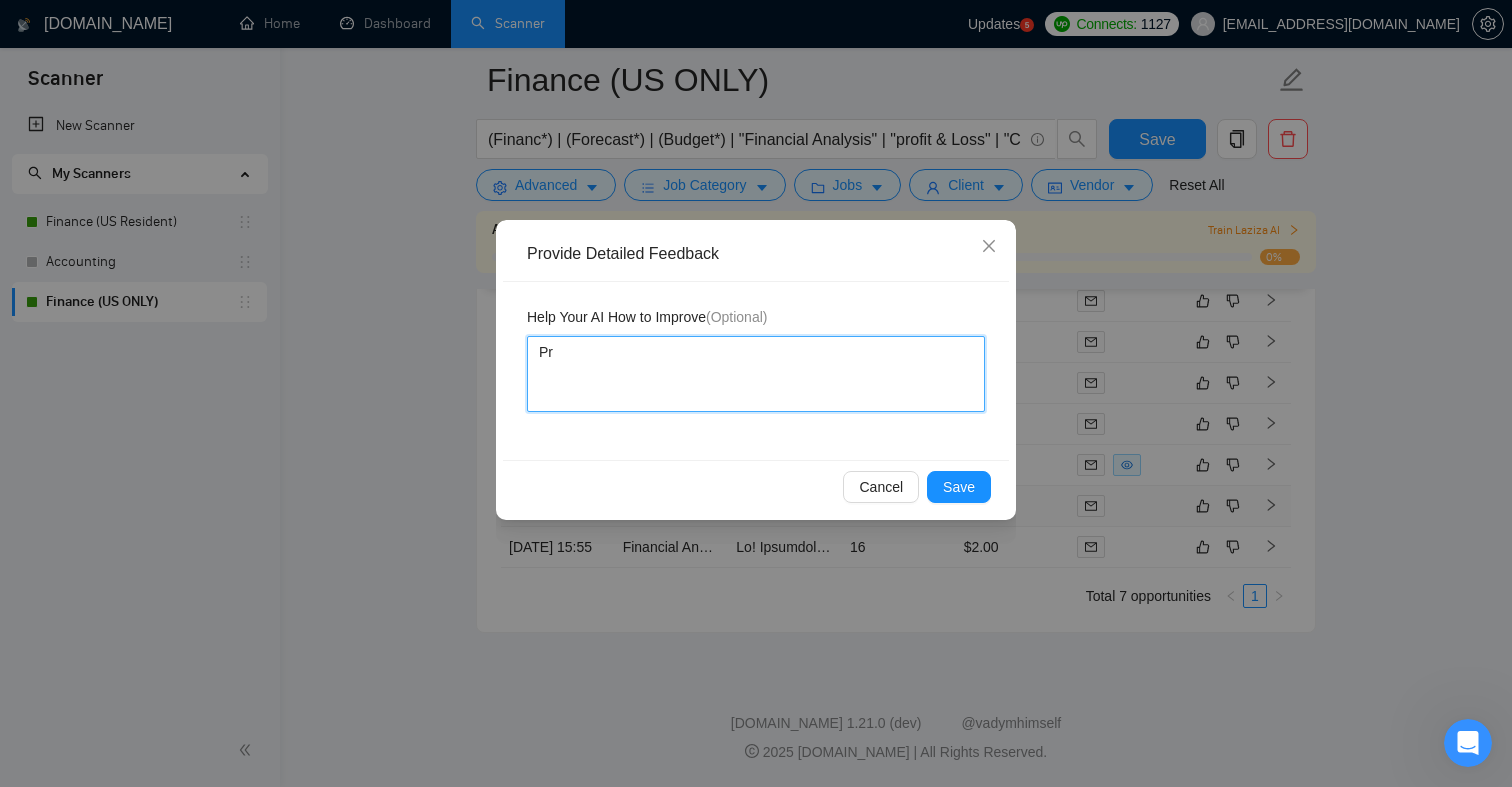 type 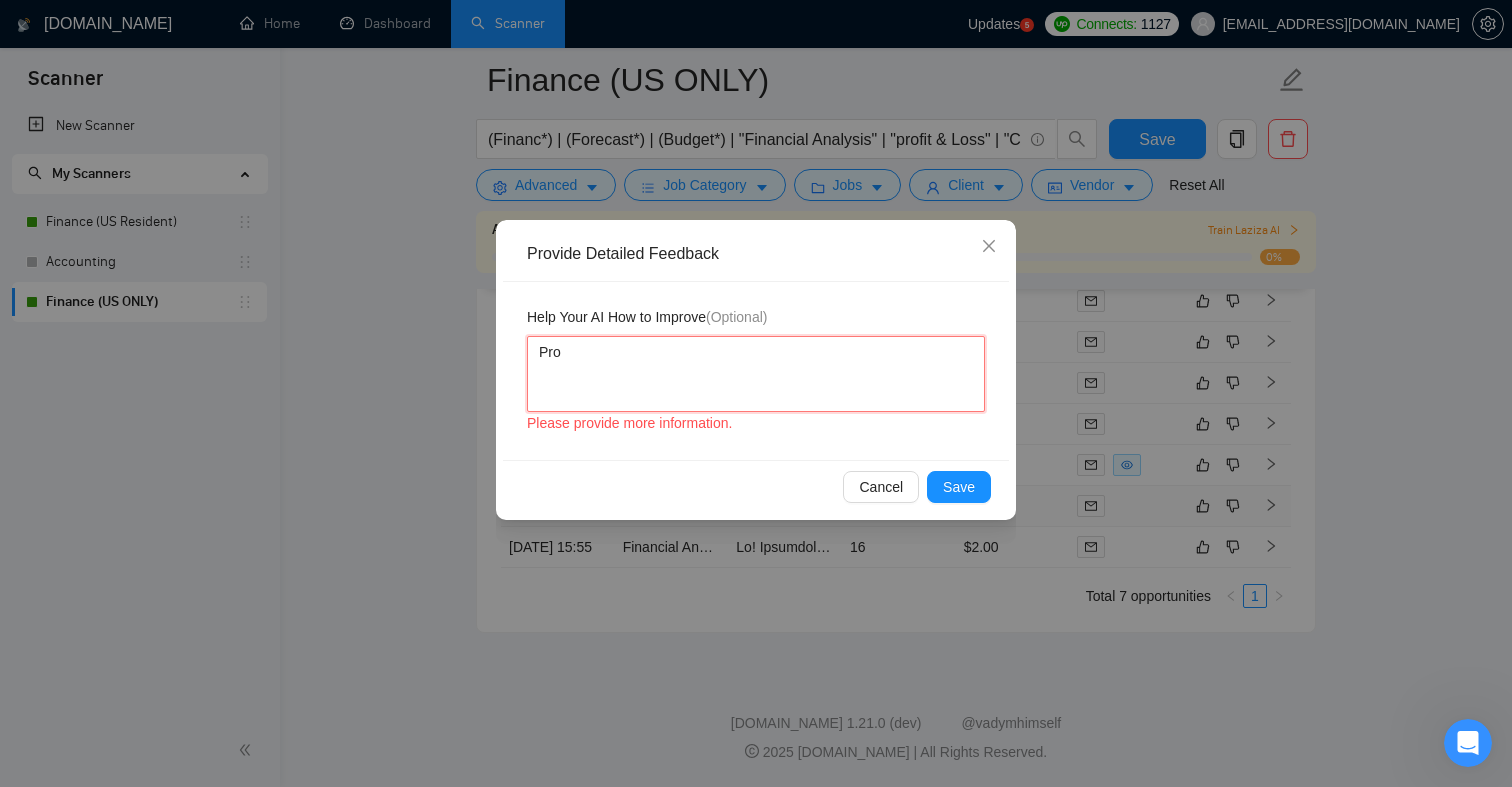 type 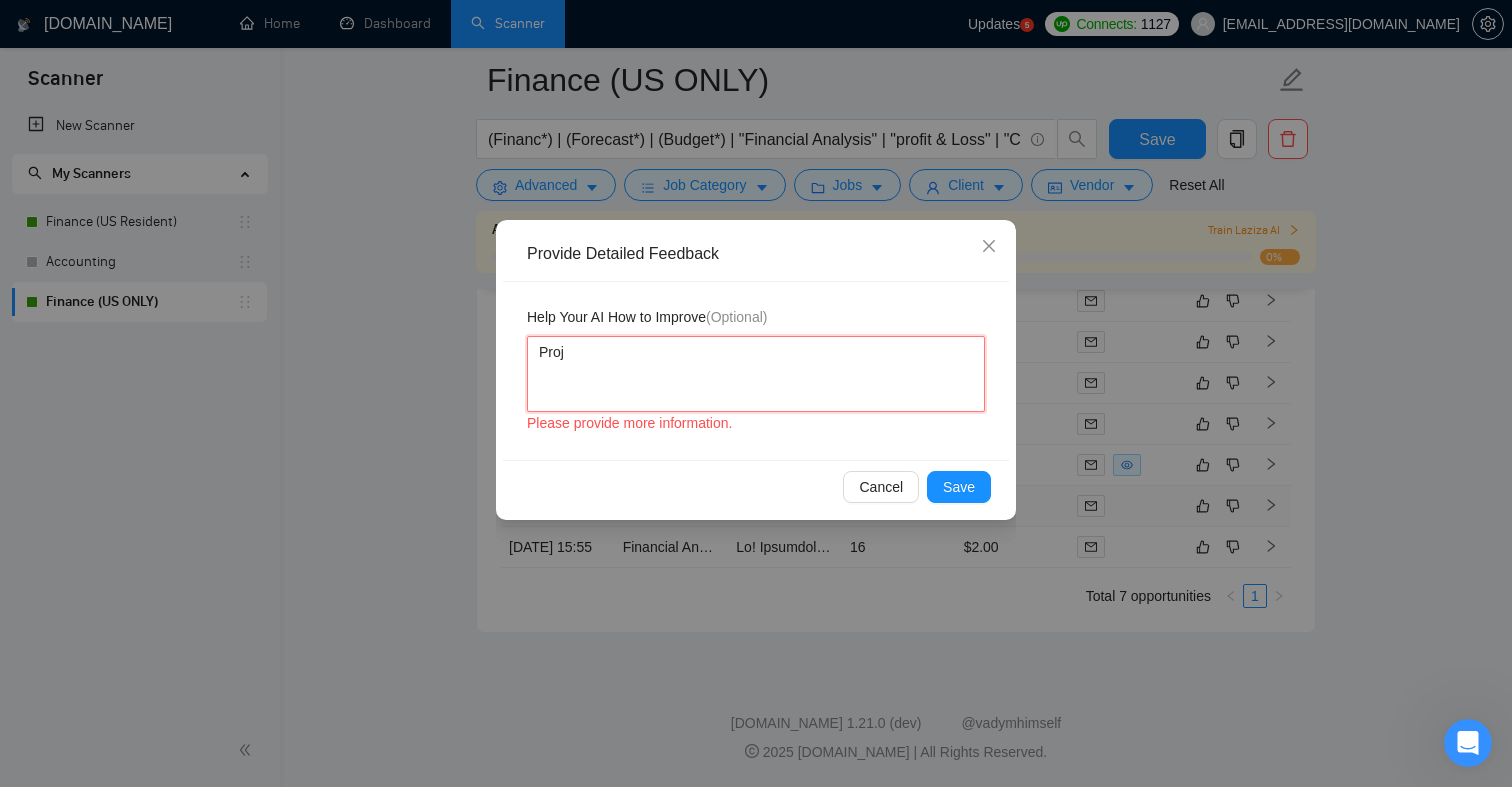 type on "Proje" 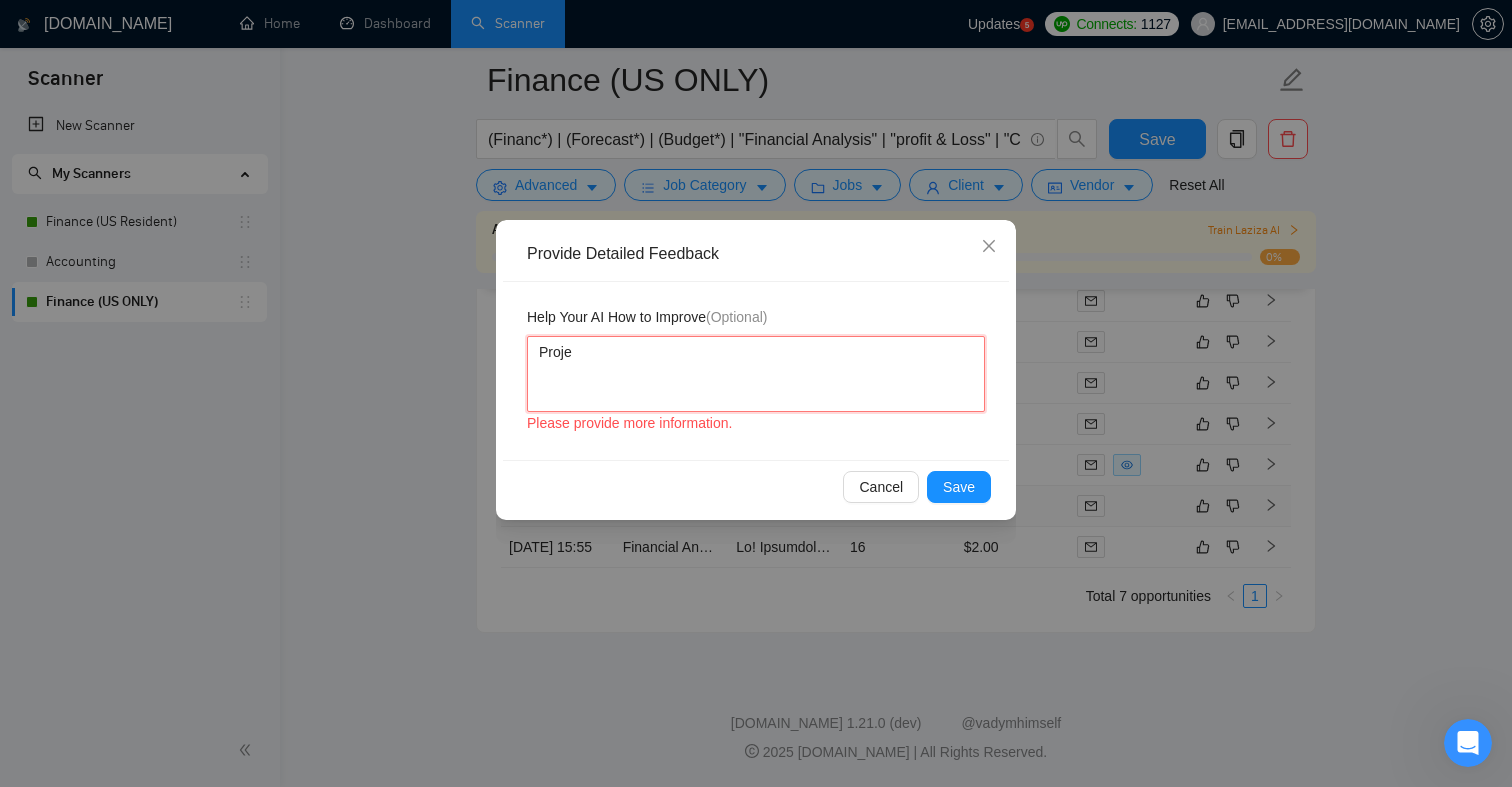 type 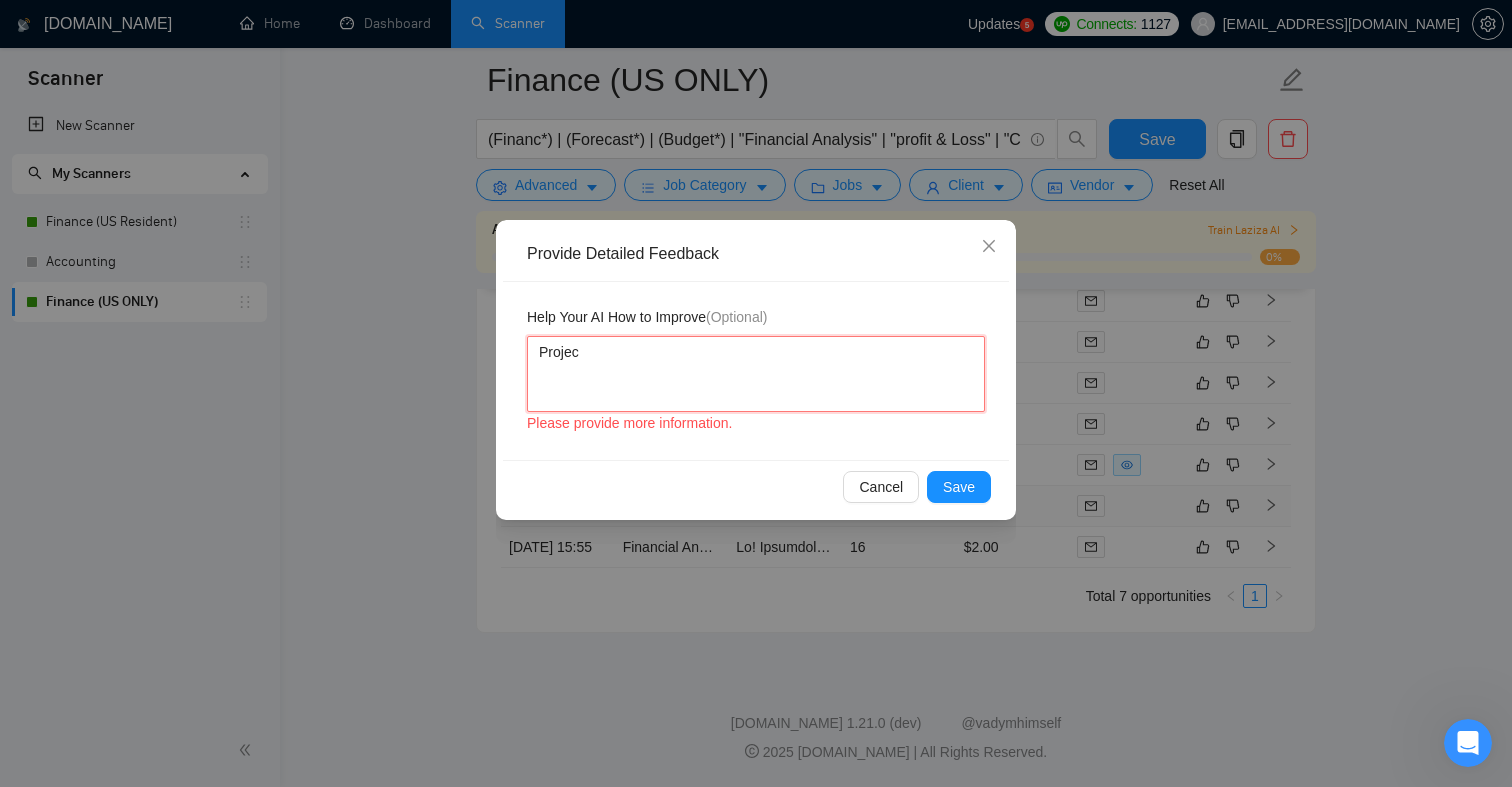 type 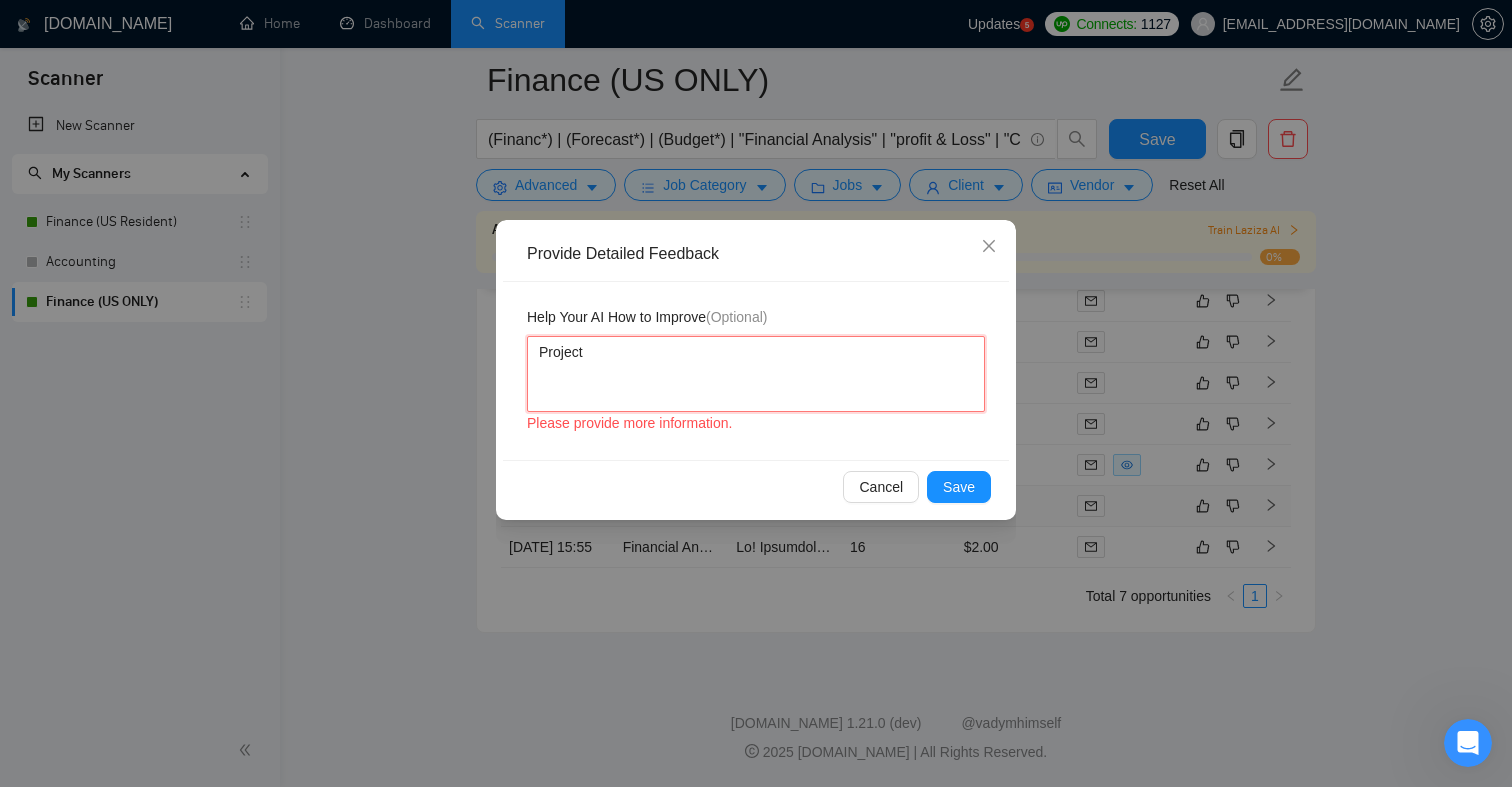 type 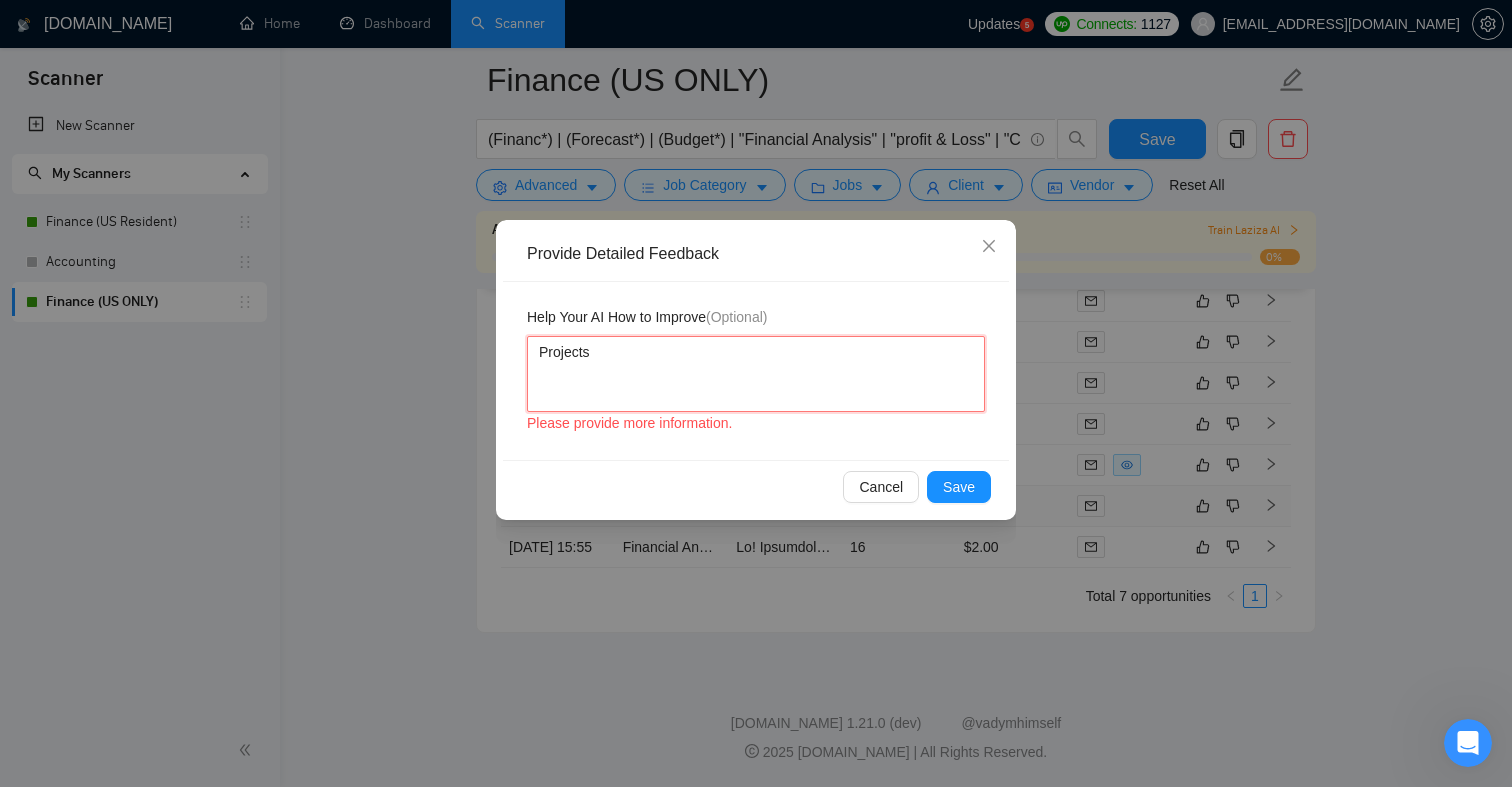 type on "Projects" 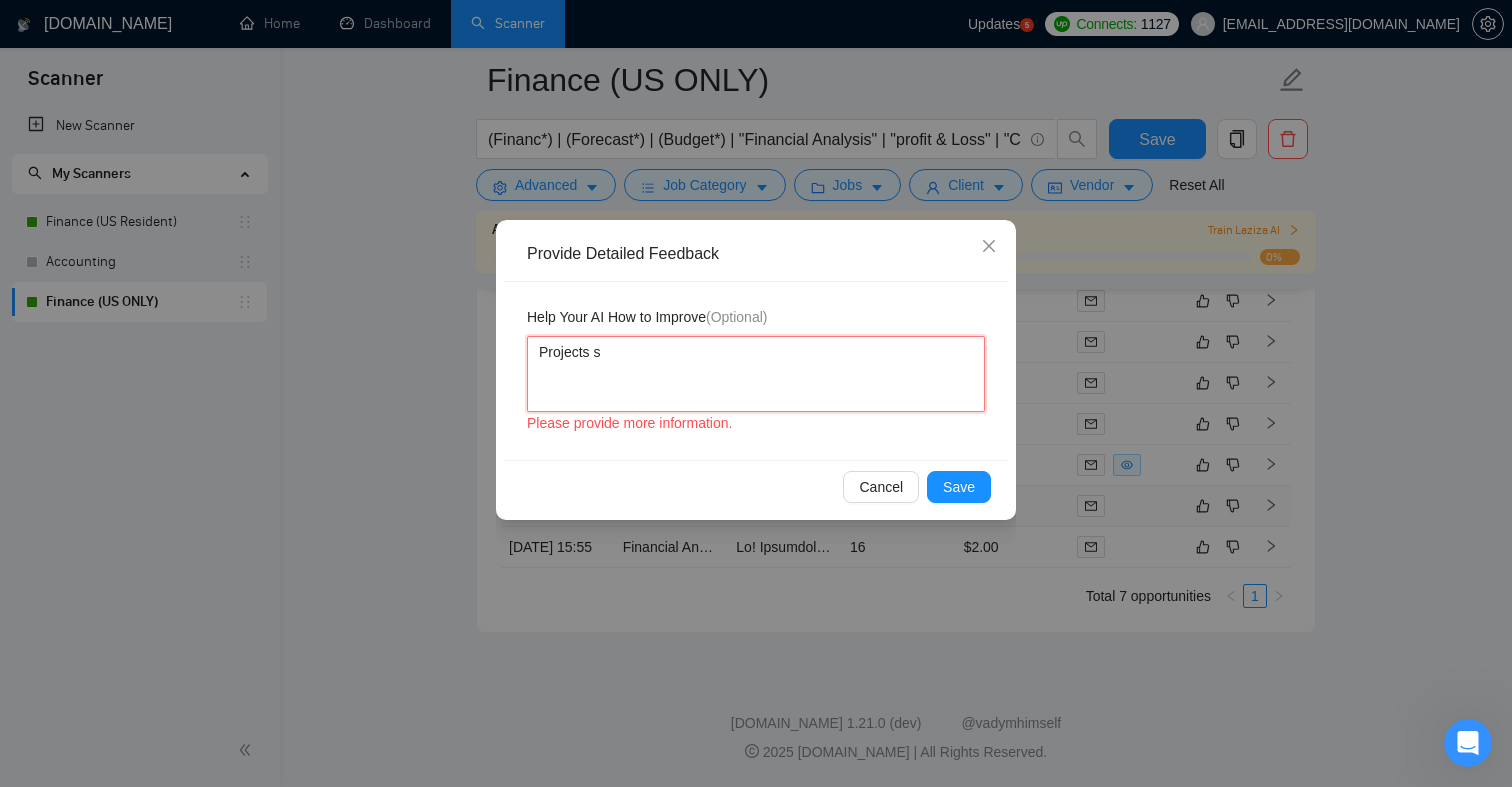 type 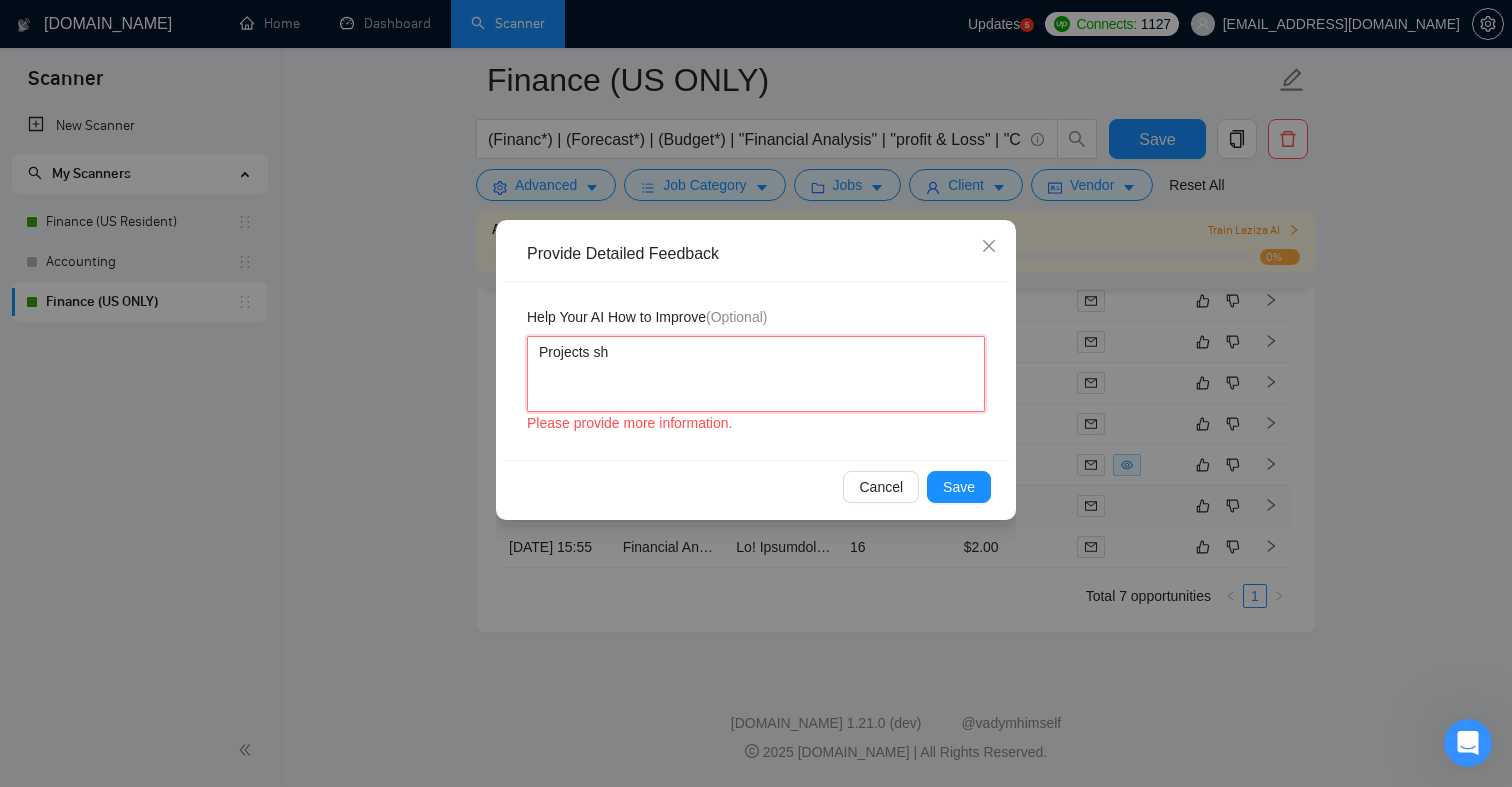 type 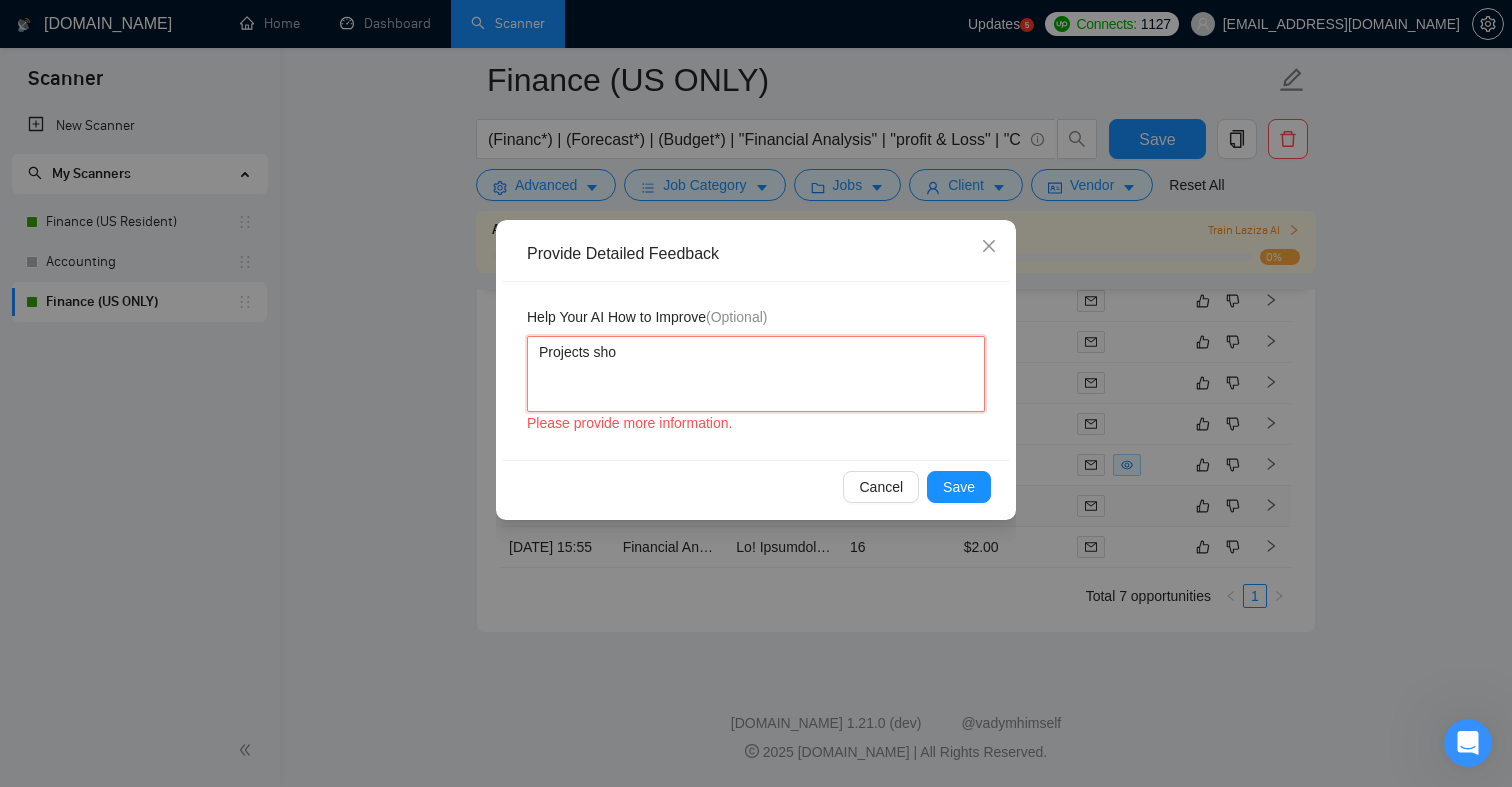 type 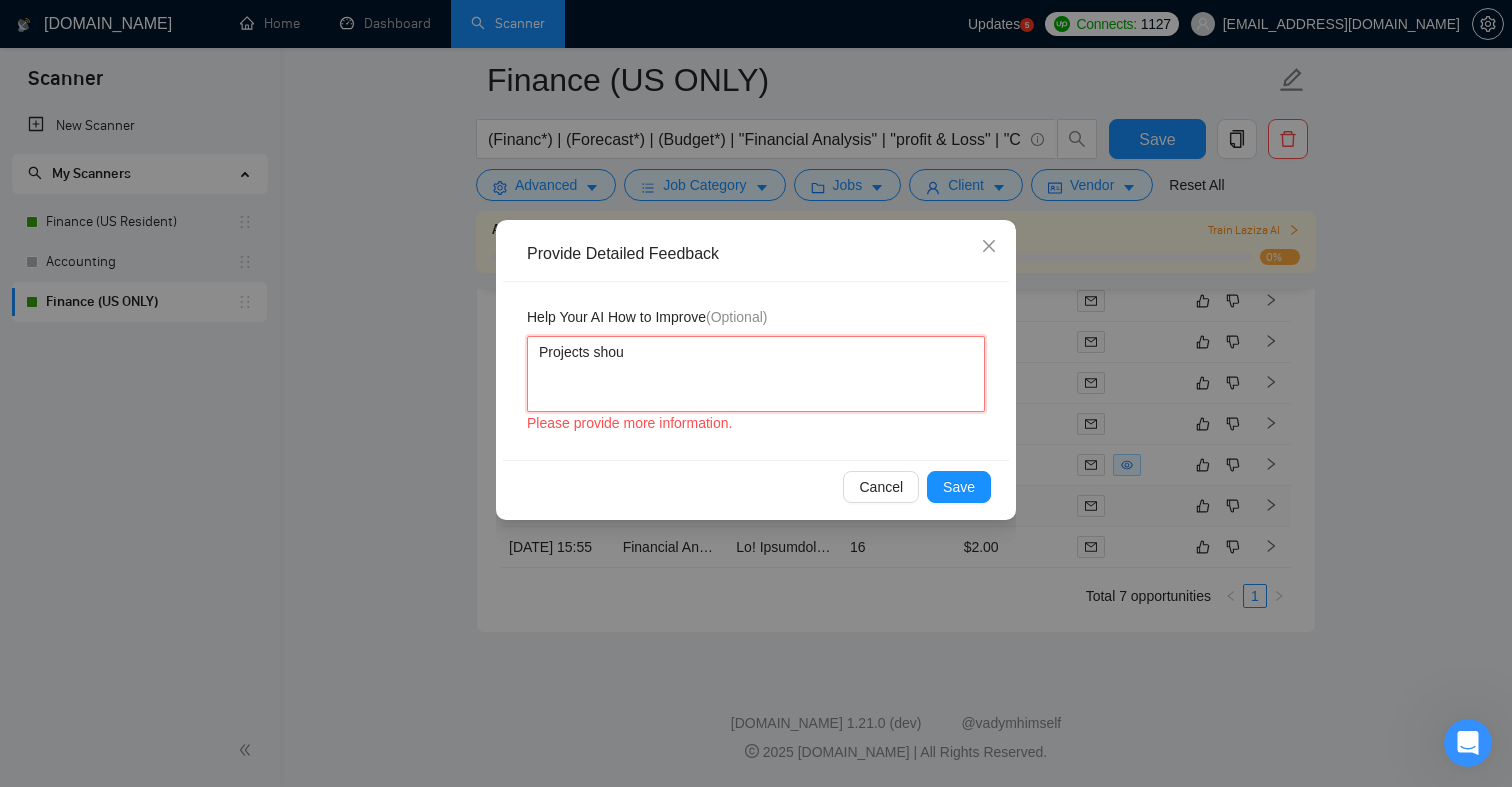 type 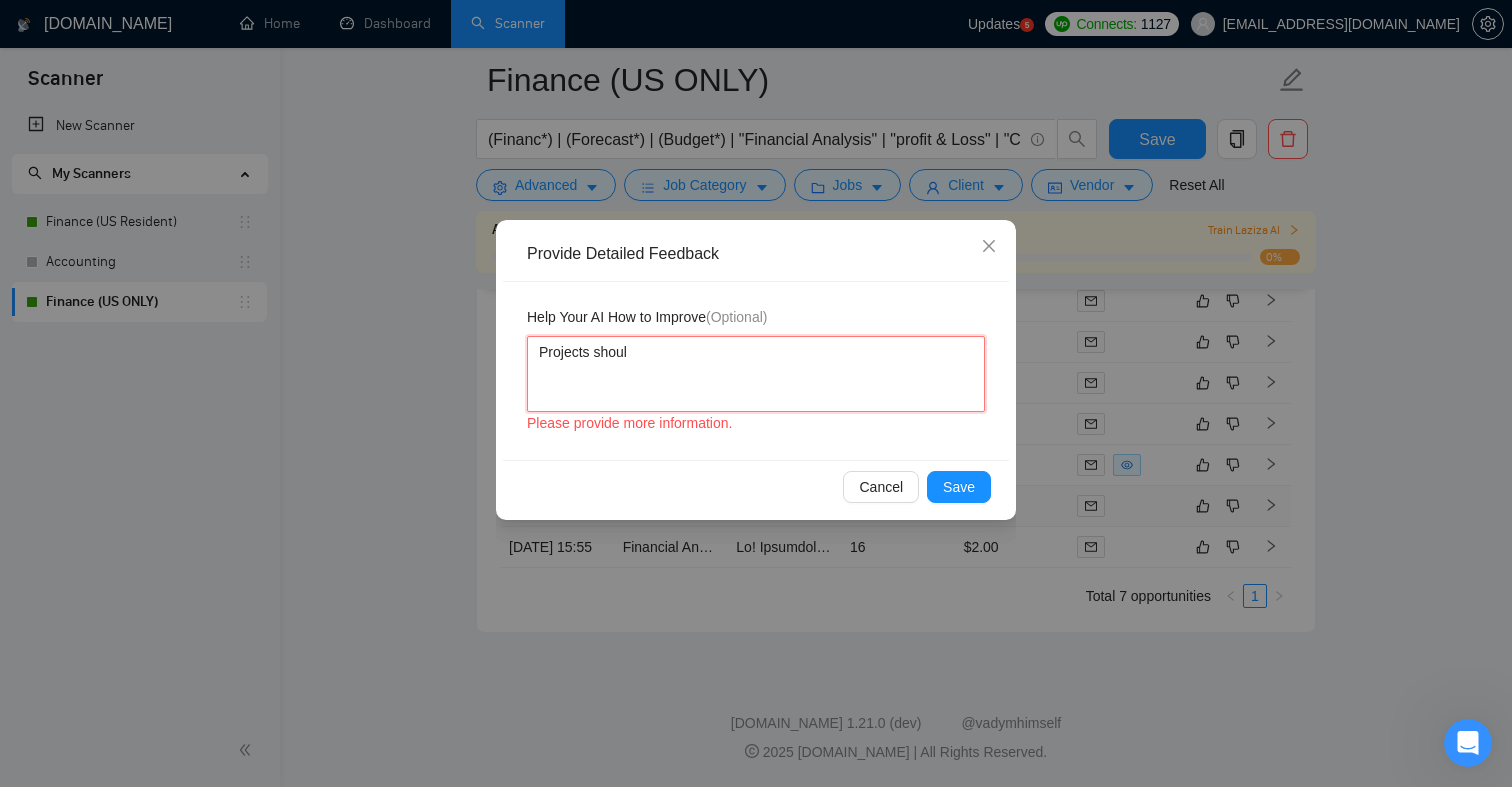 type on "Projects should" 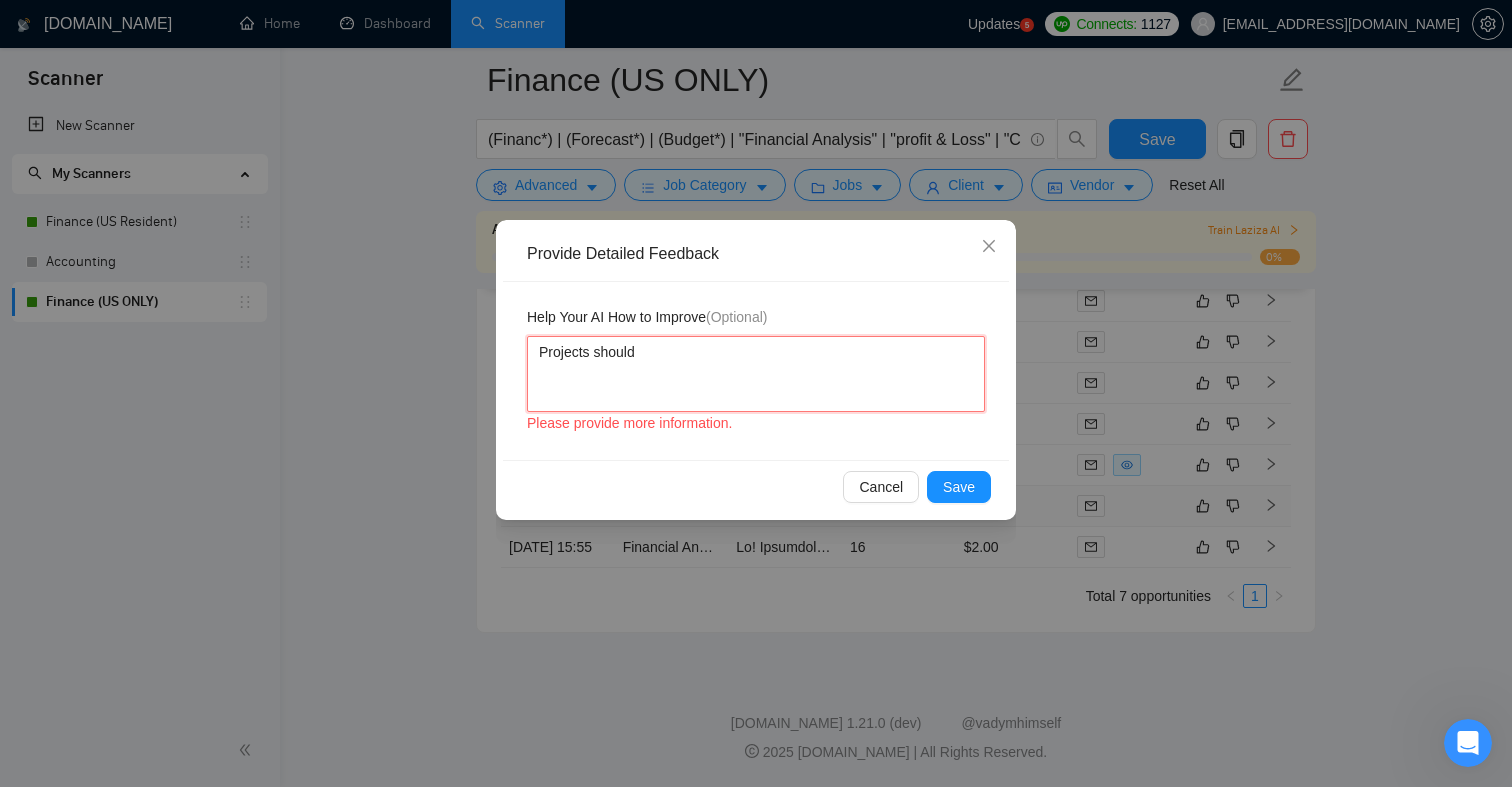 type 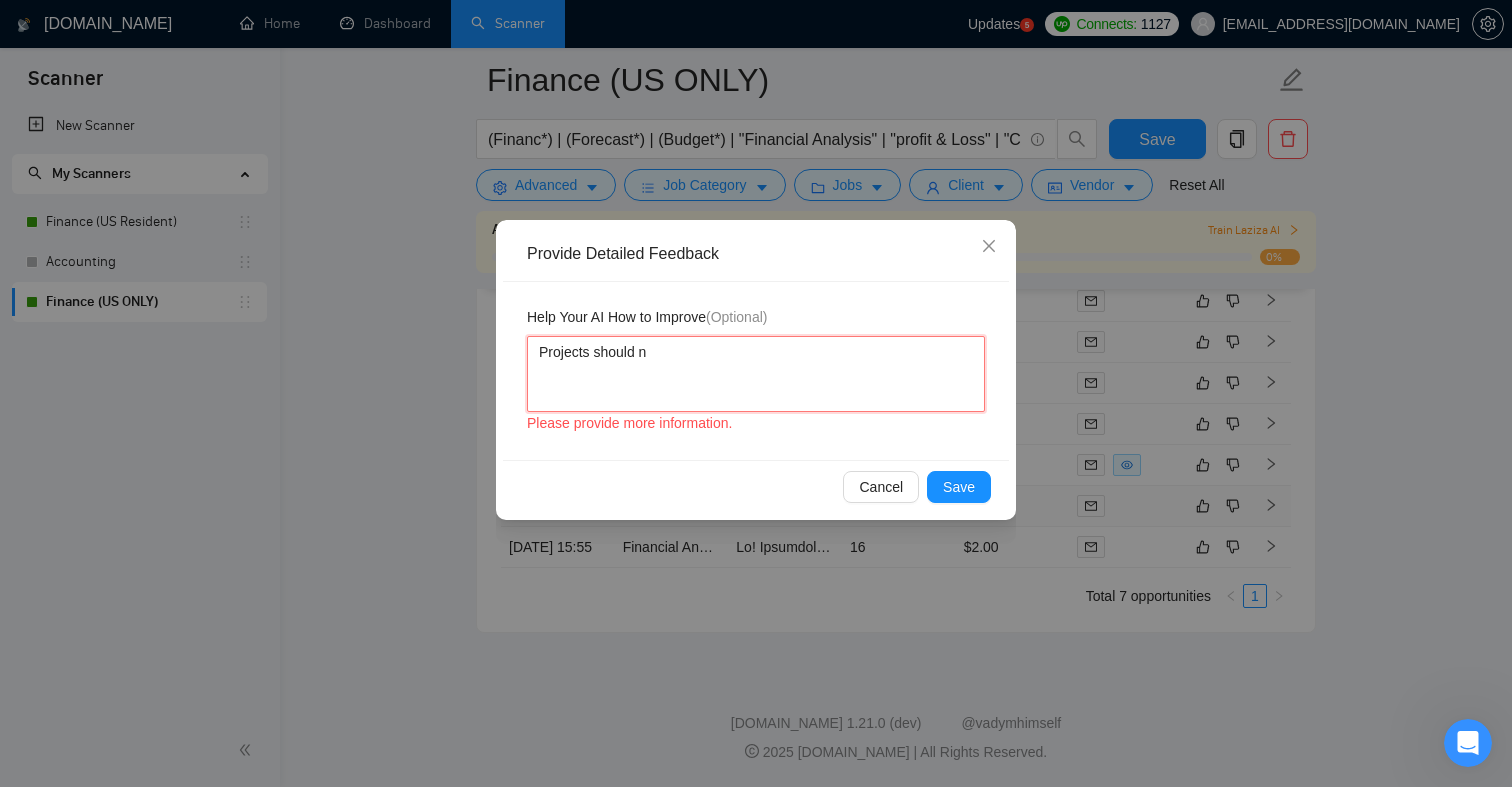 type 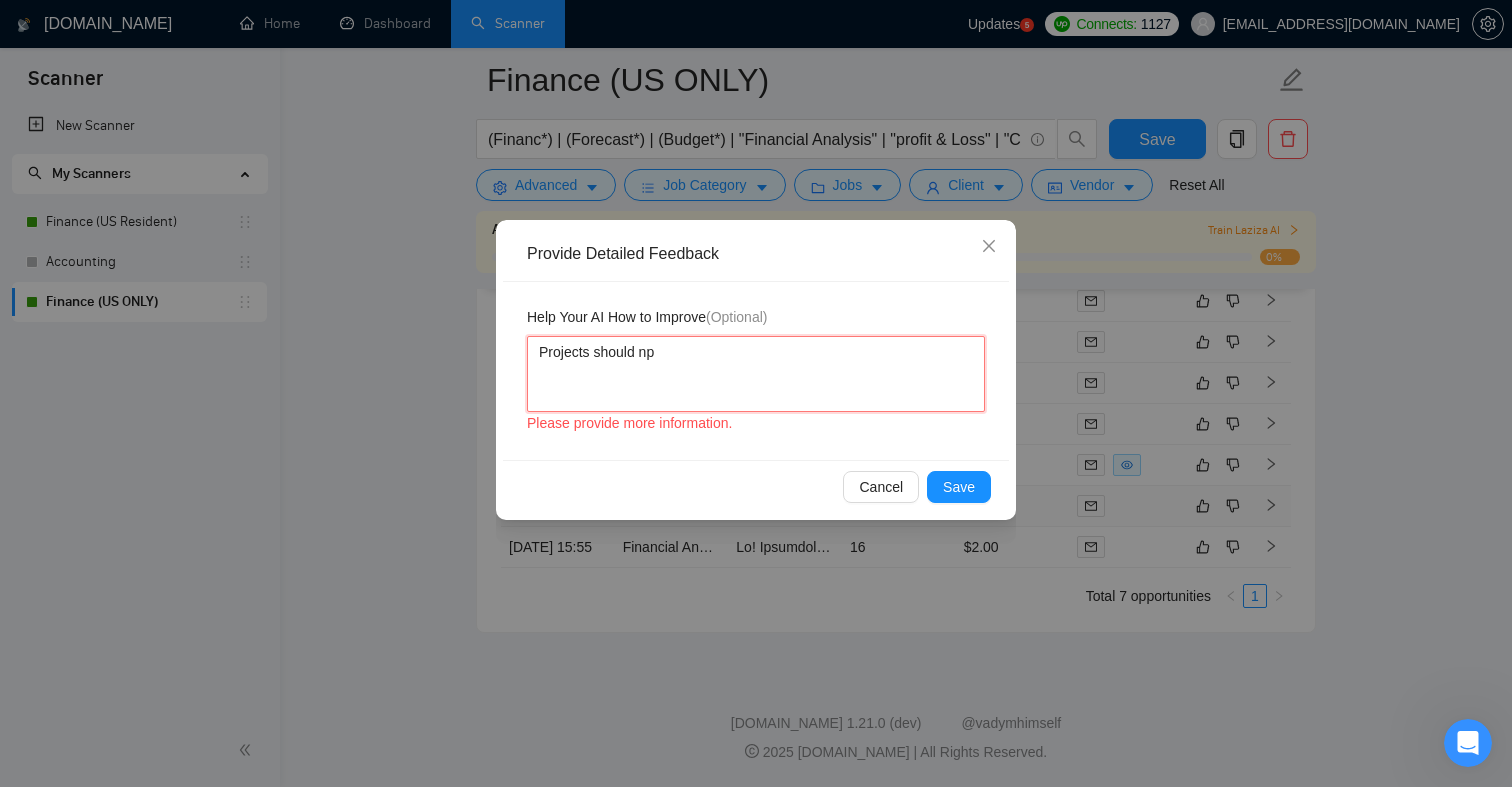 type 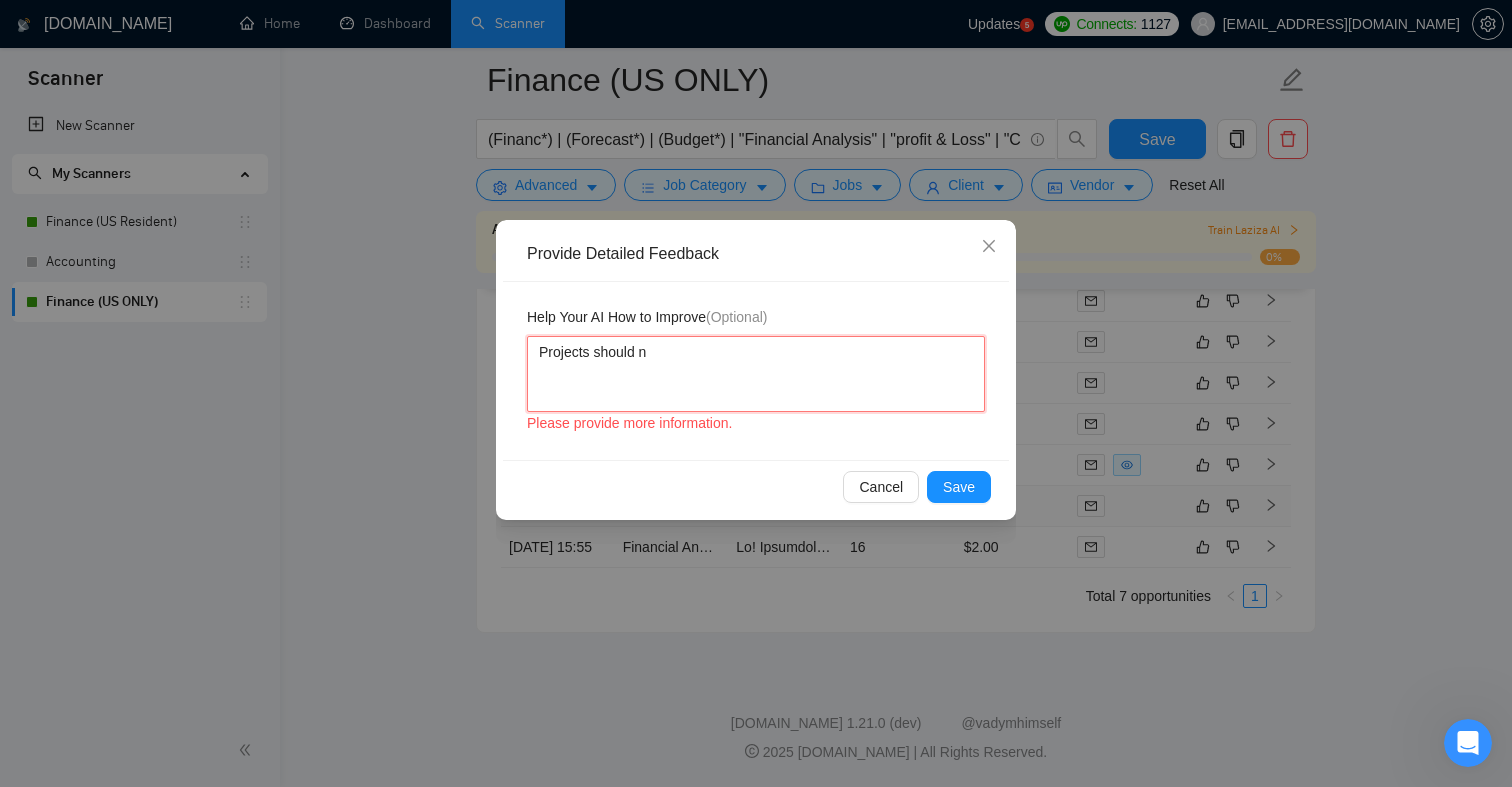 type 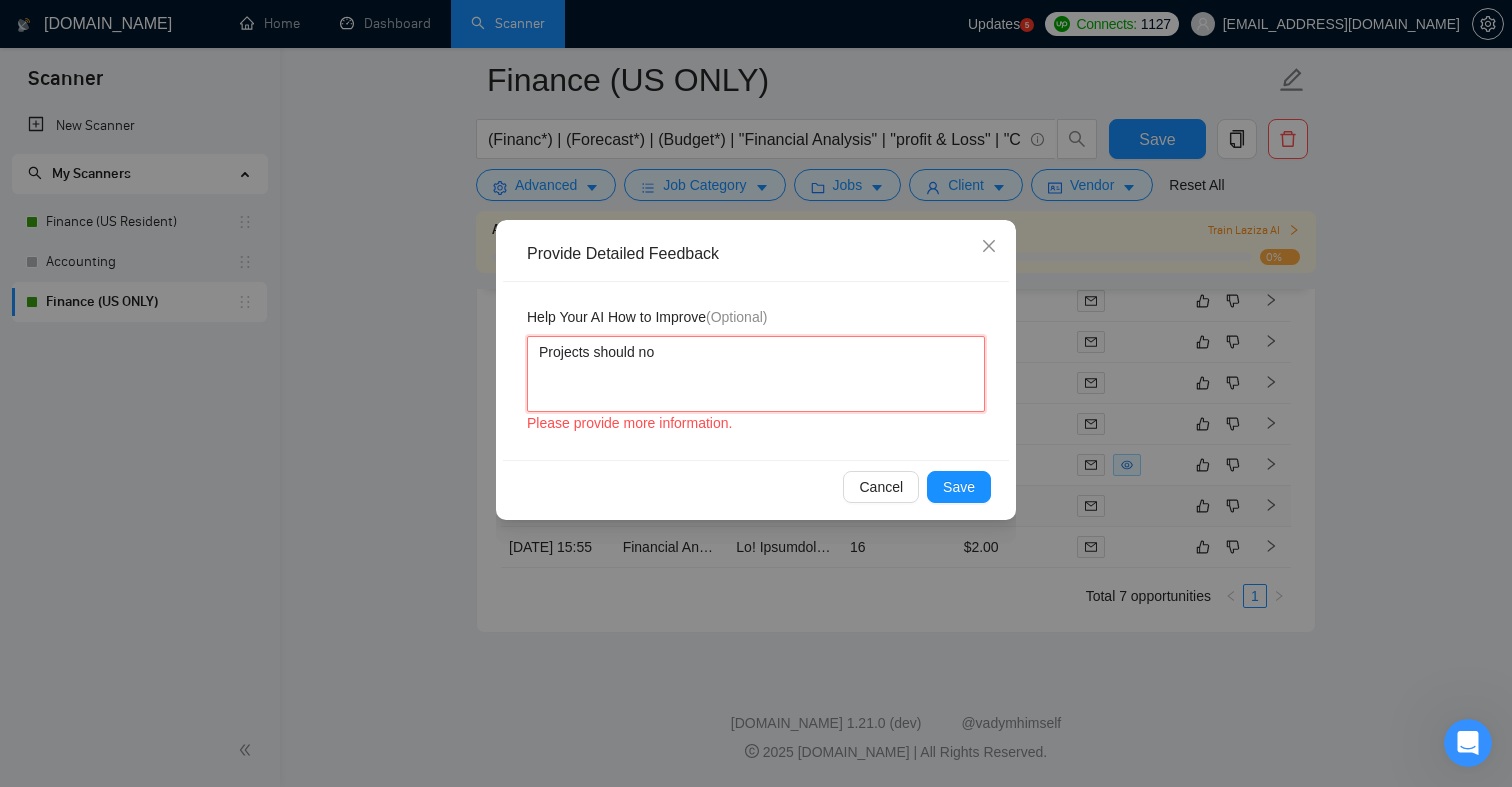 type 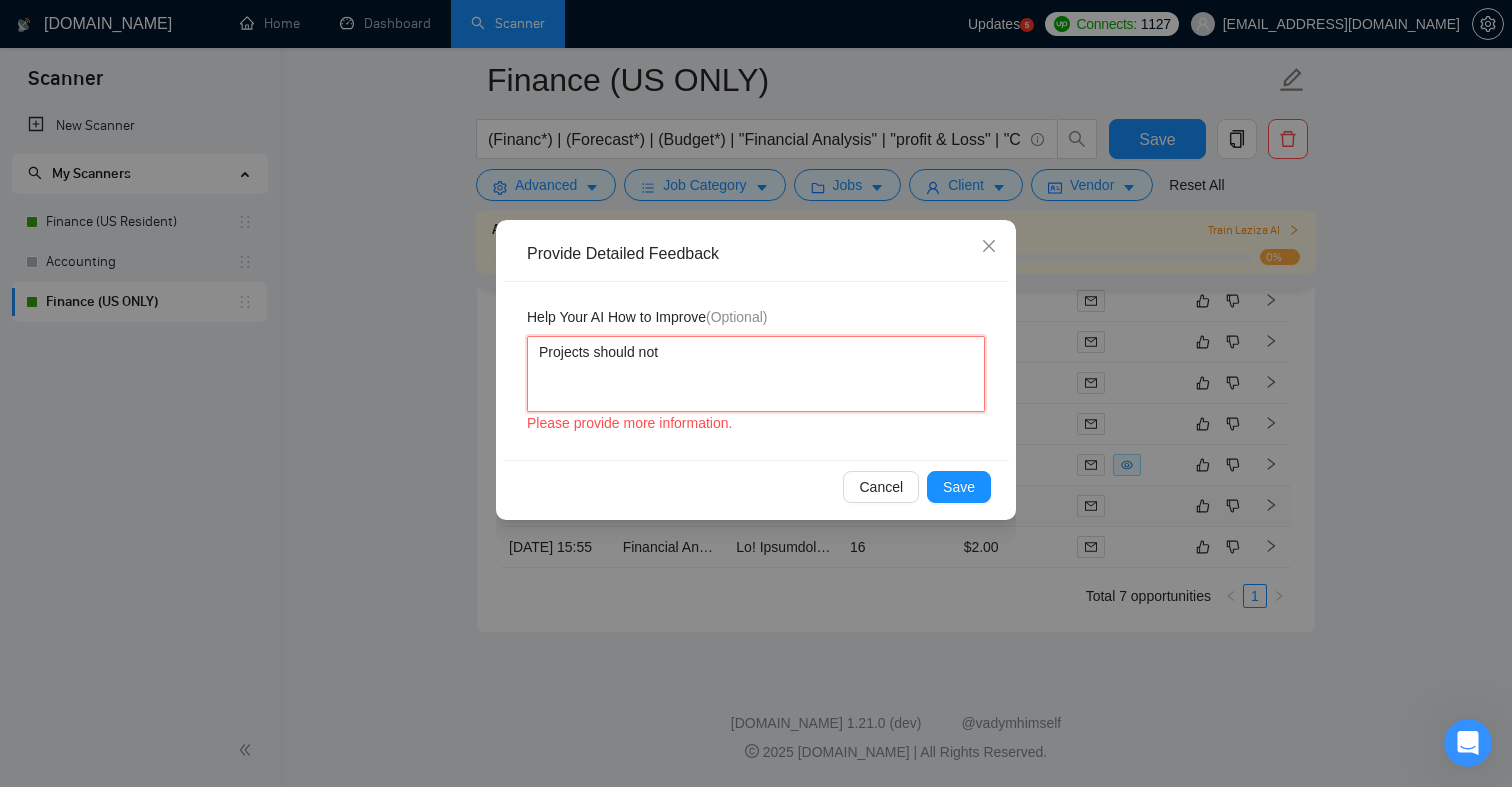 type 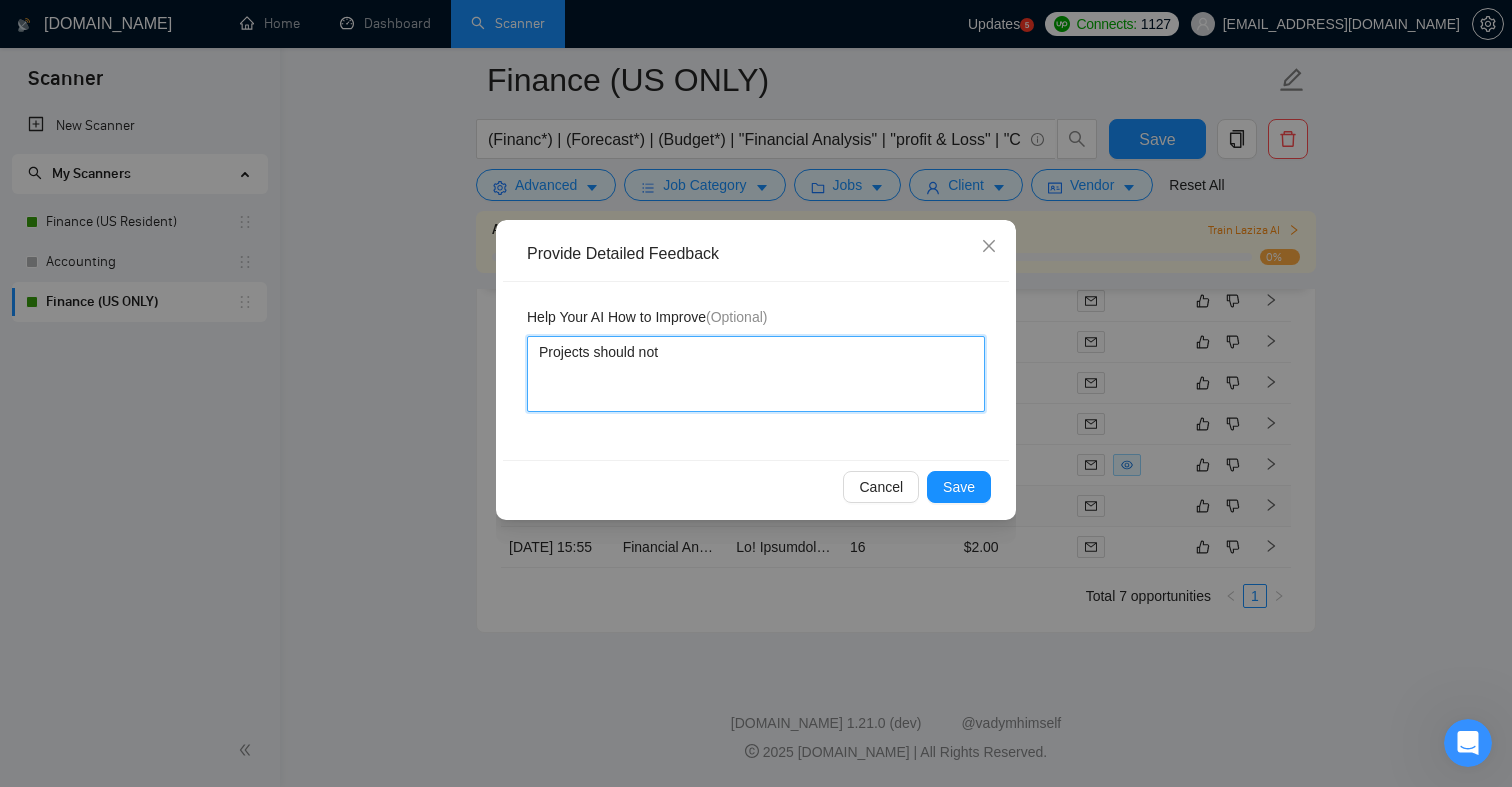 type 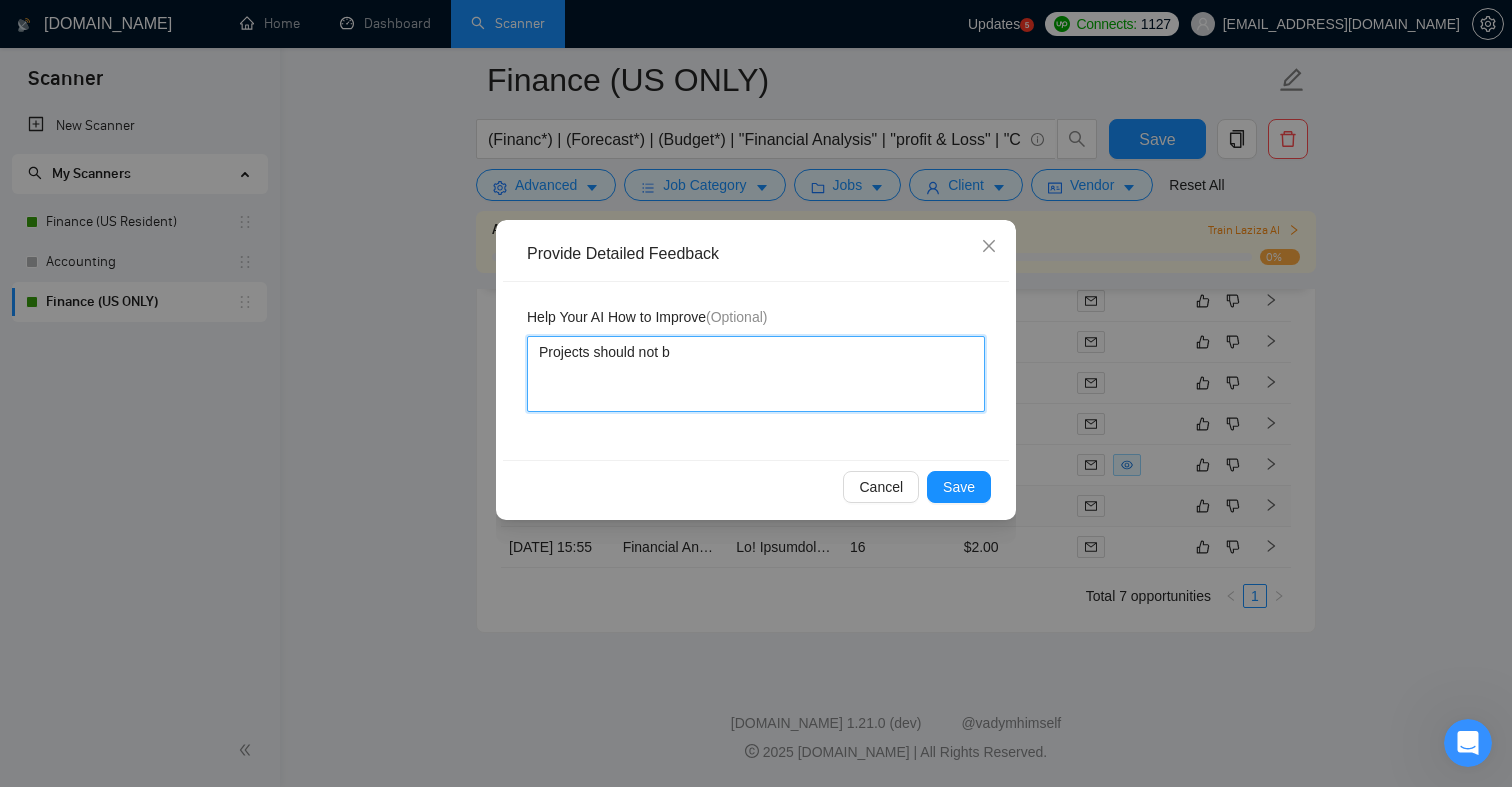 type 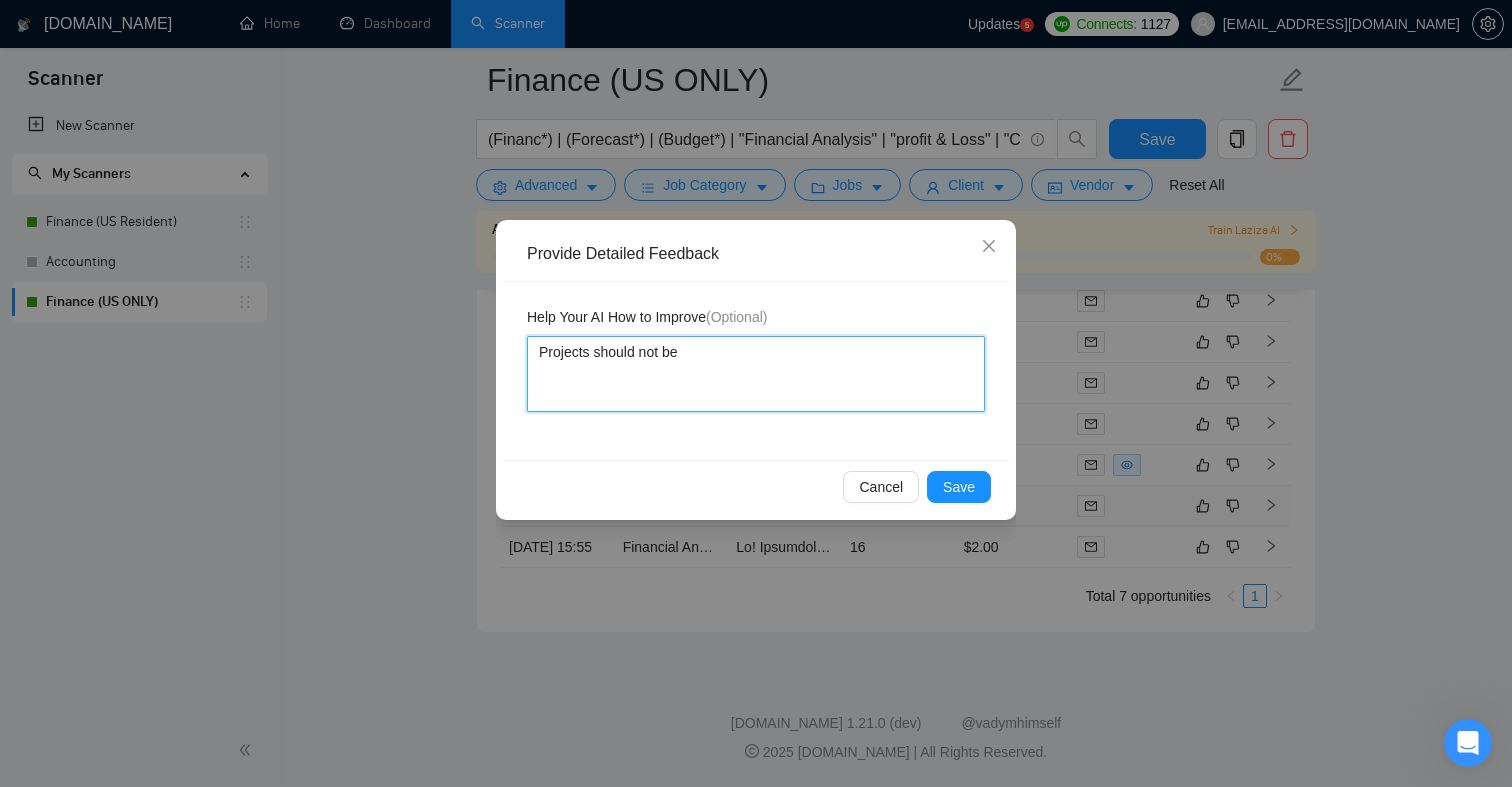 type 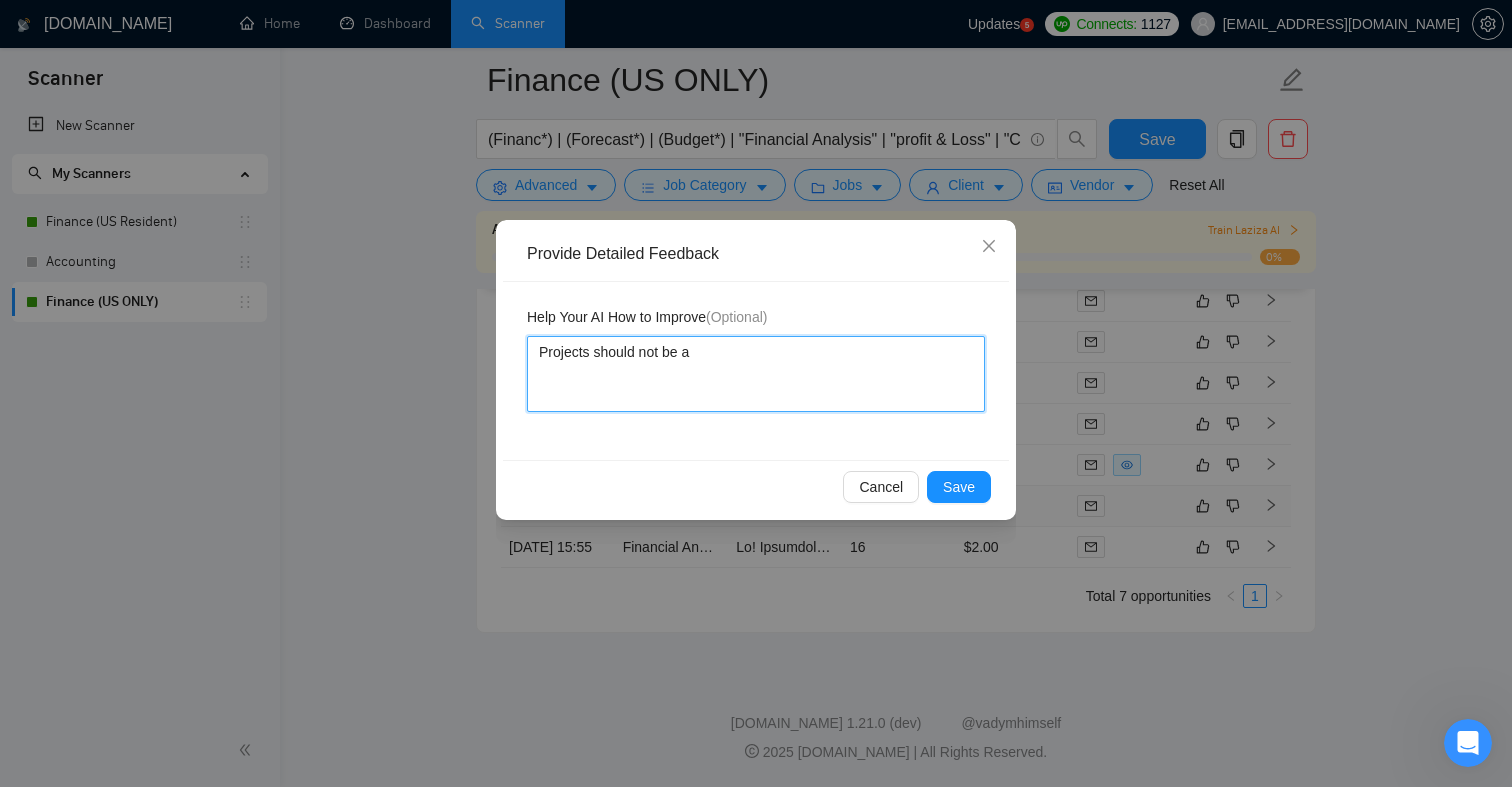 type on "Projects should not be ab" 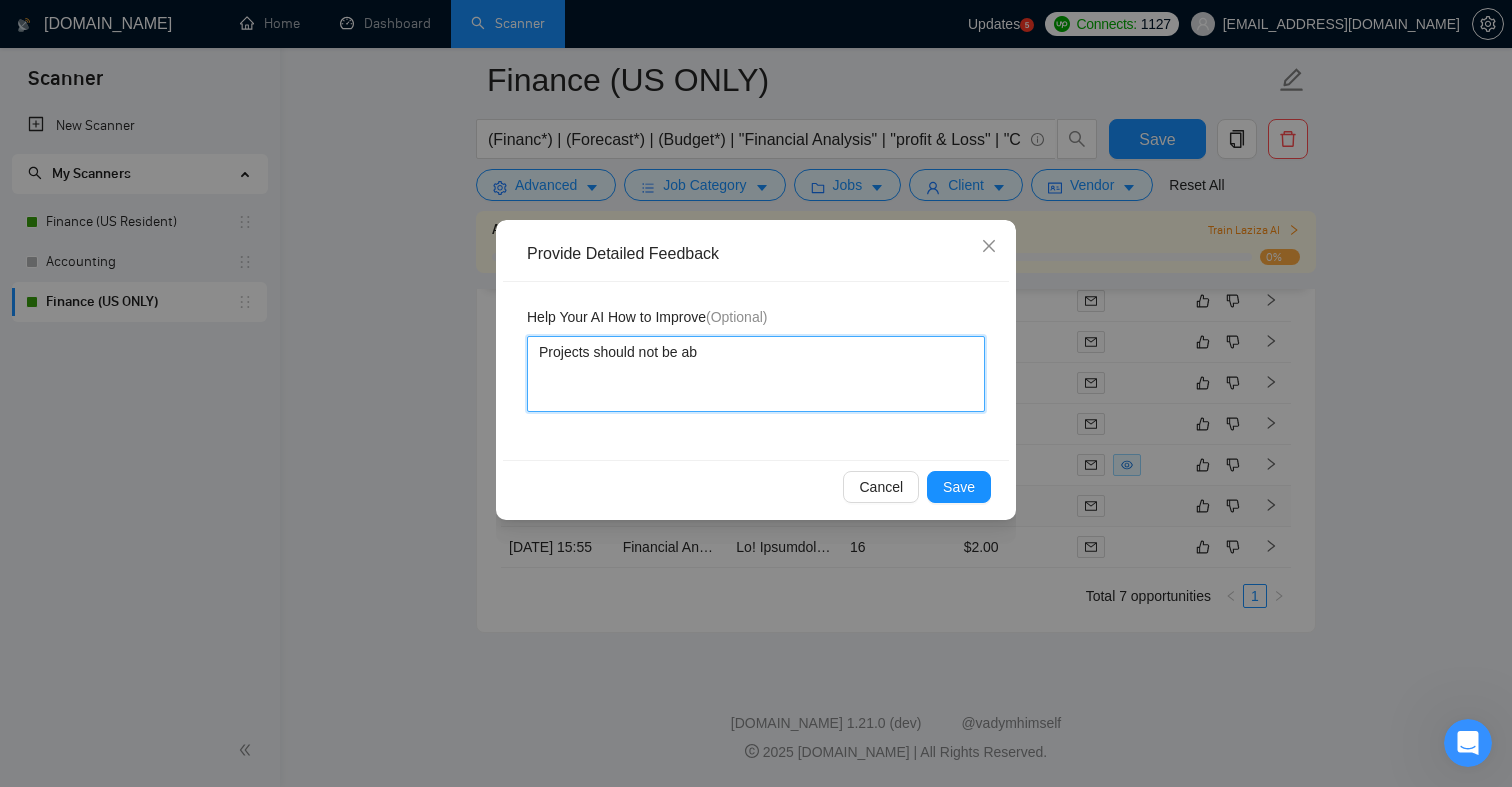 type 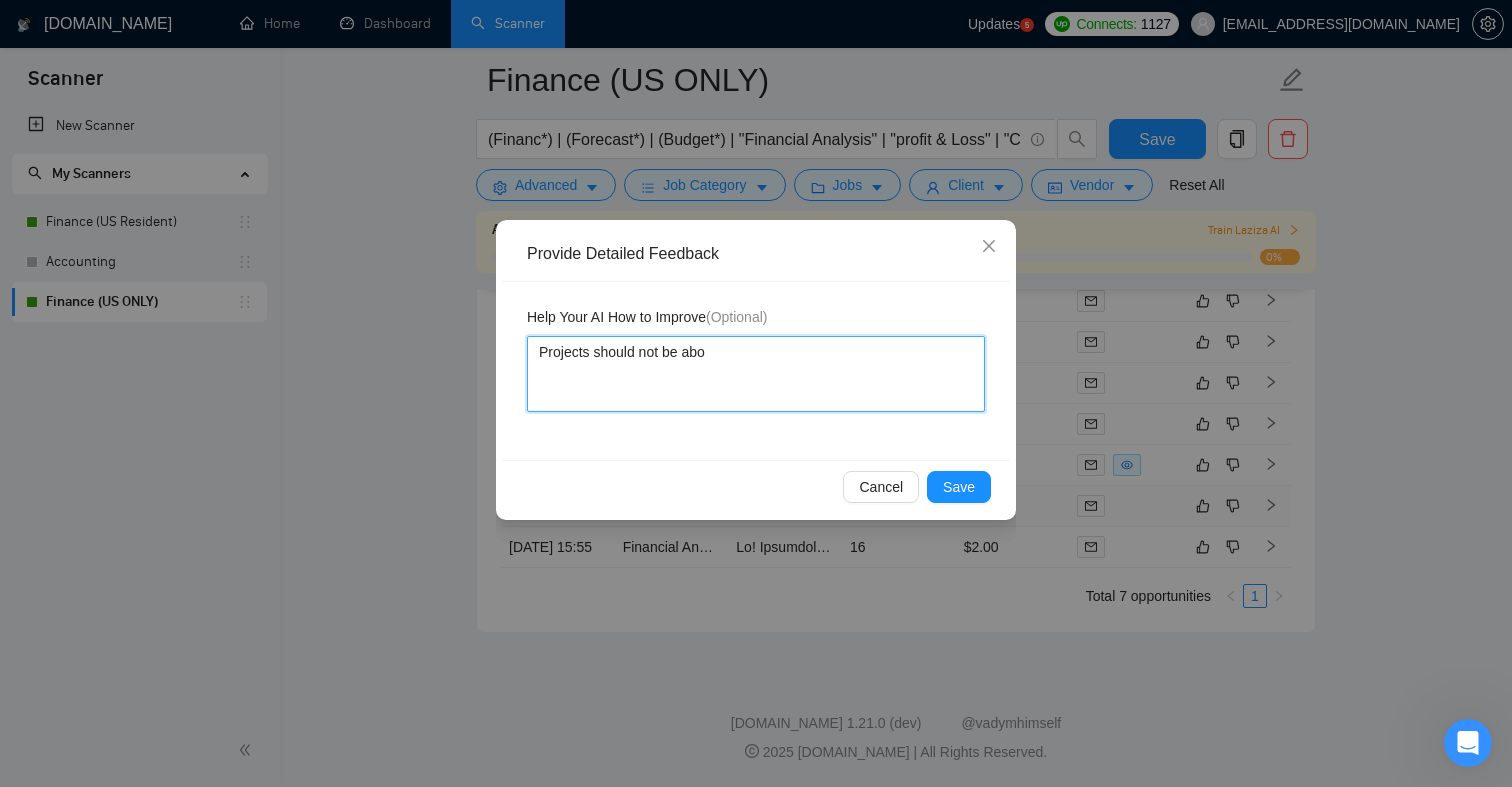 type 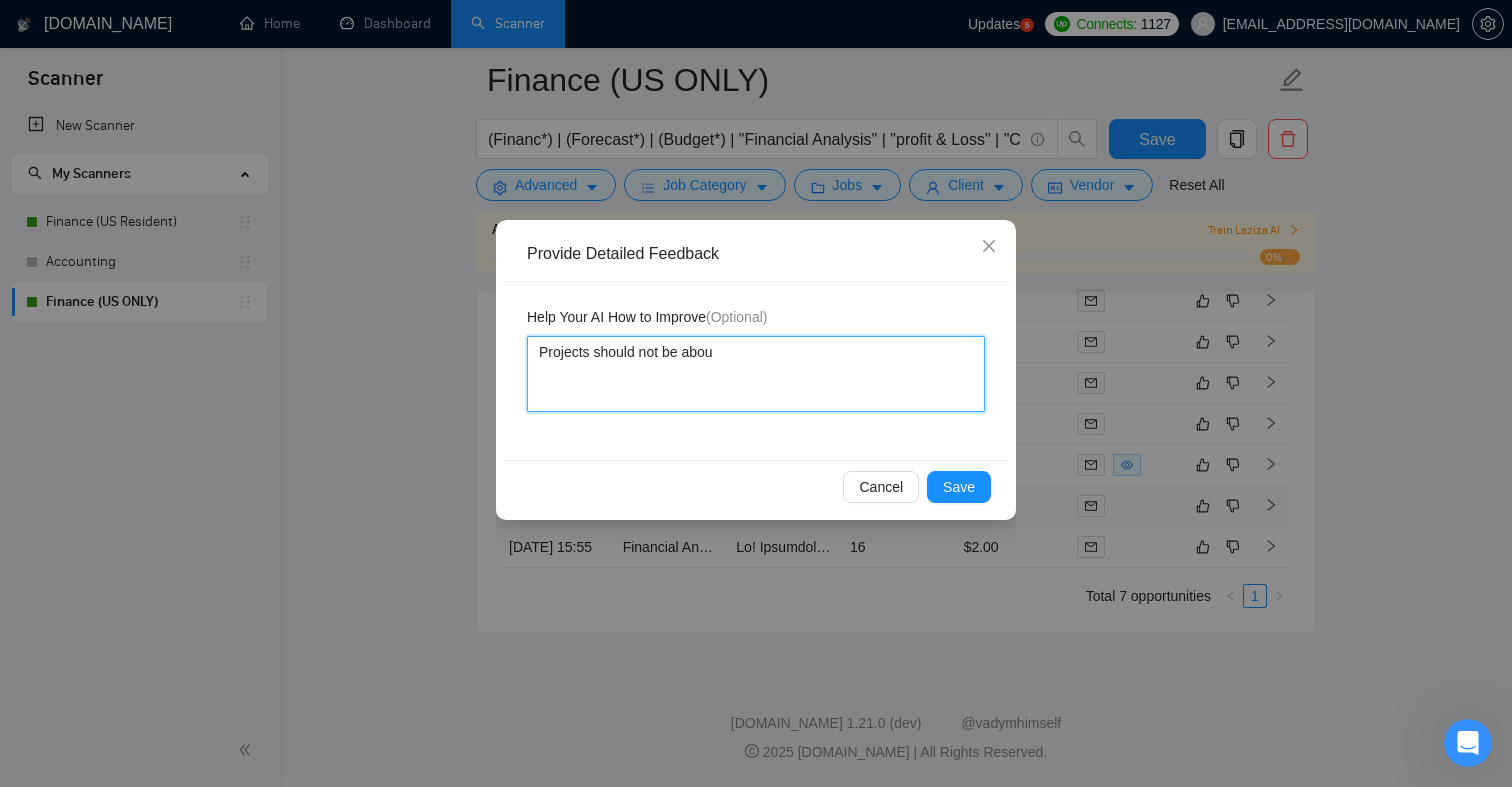 type on "Projects should not be about" 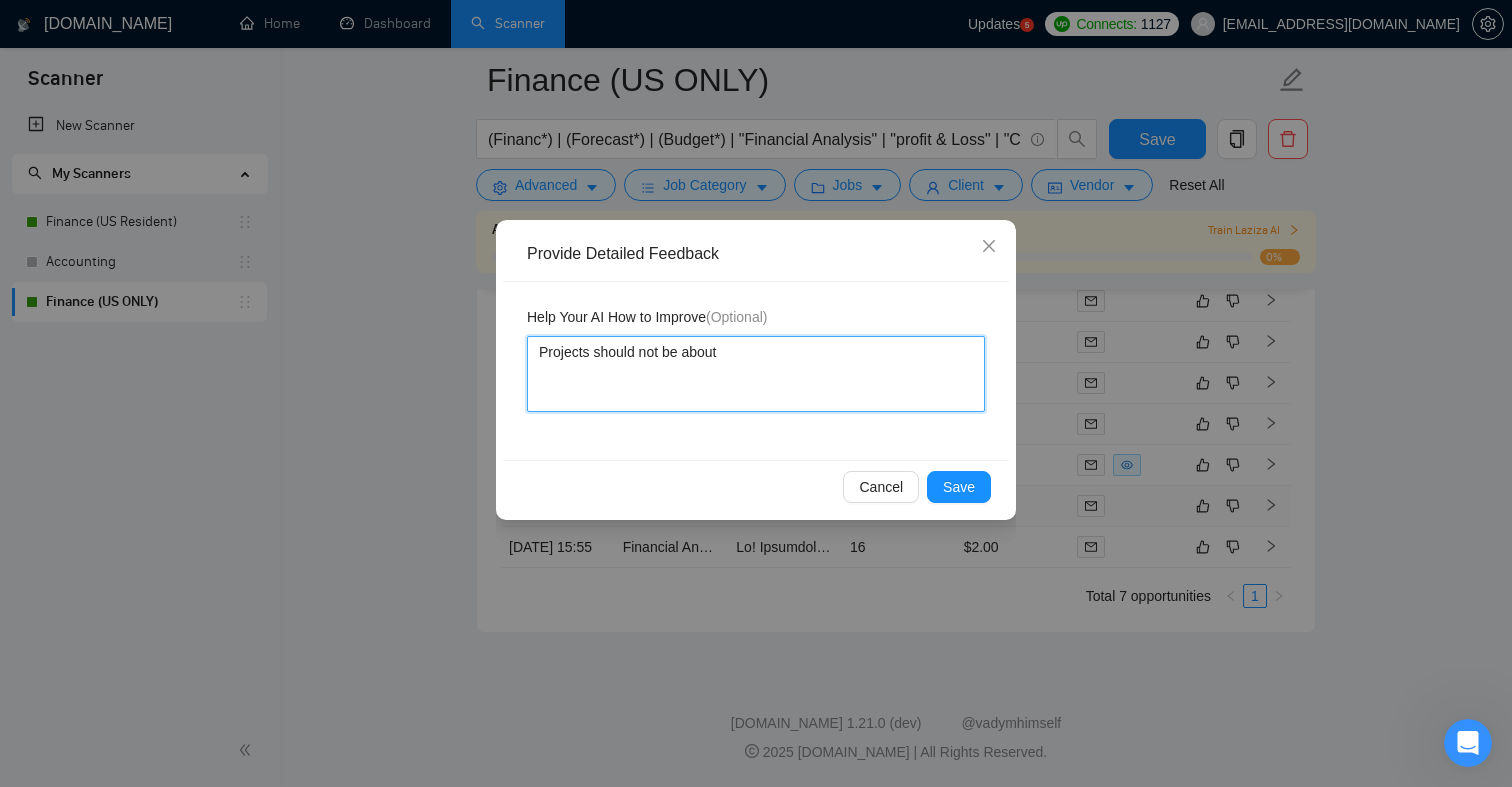 type 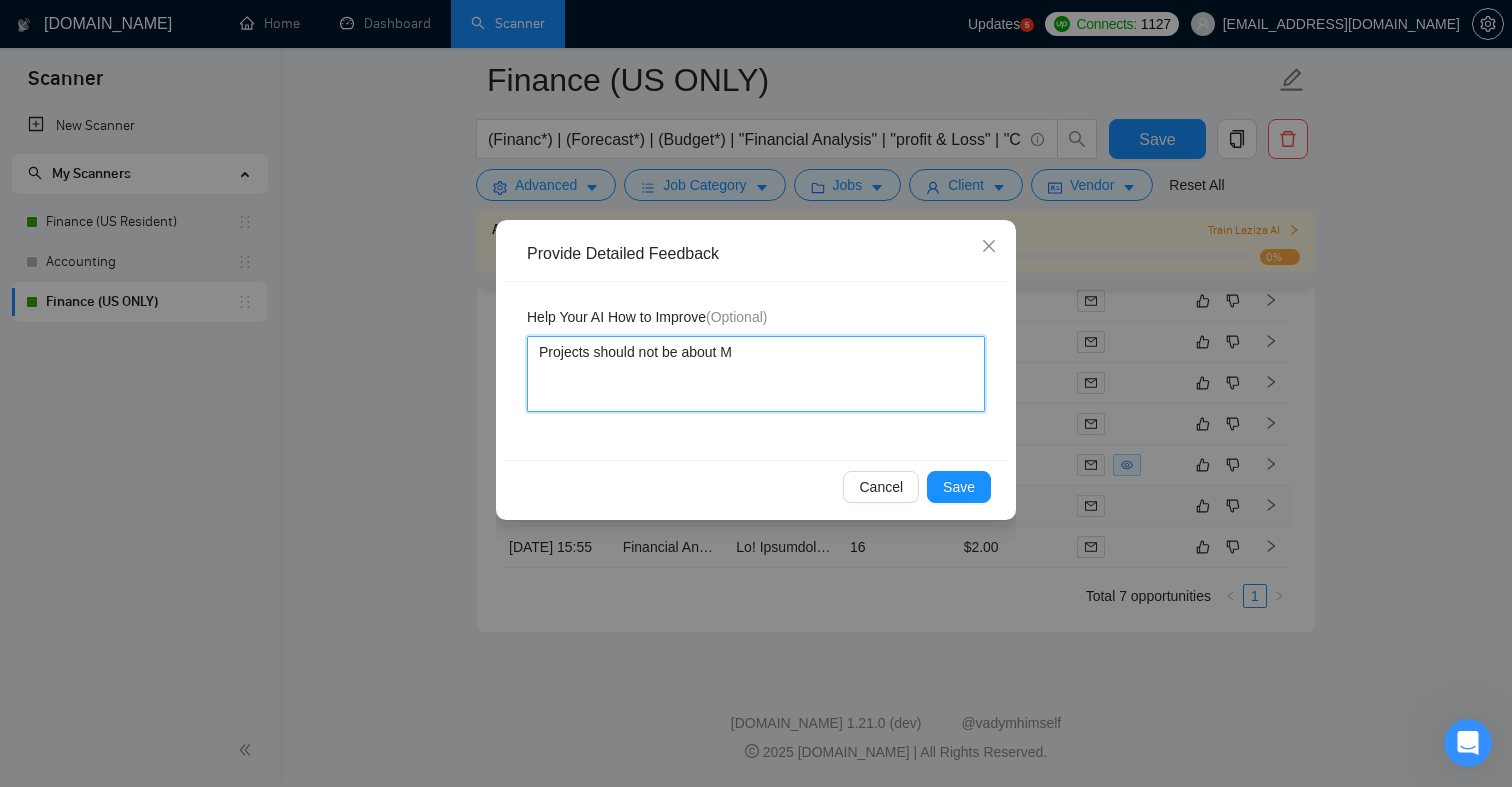 type 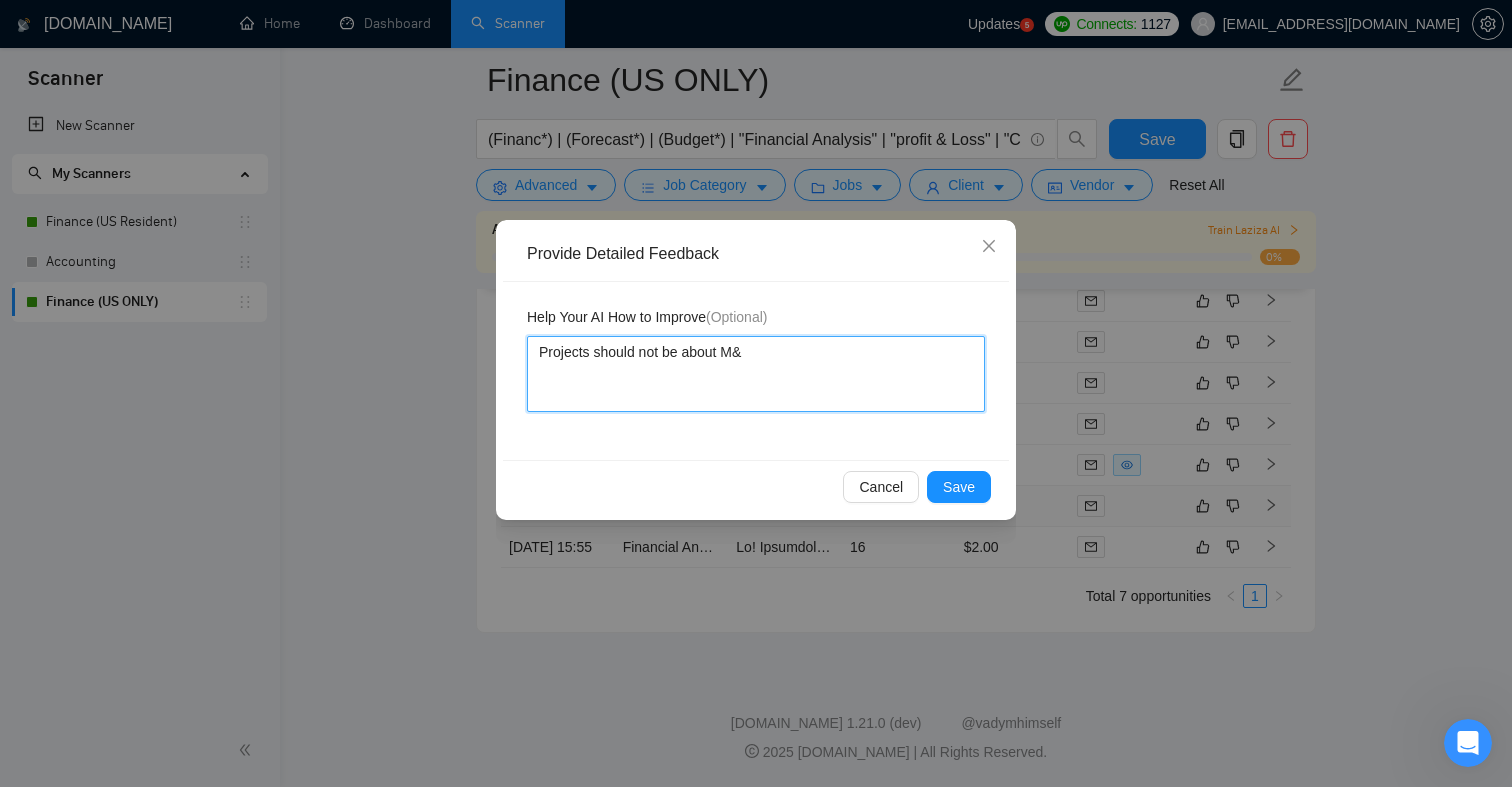 type 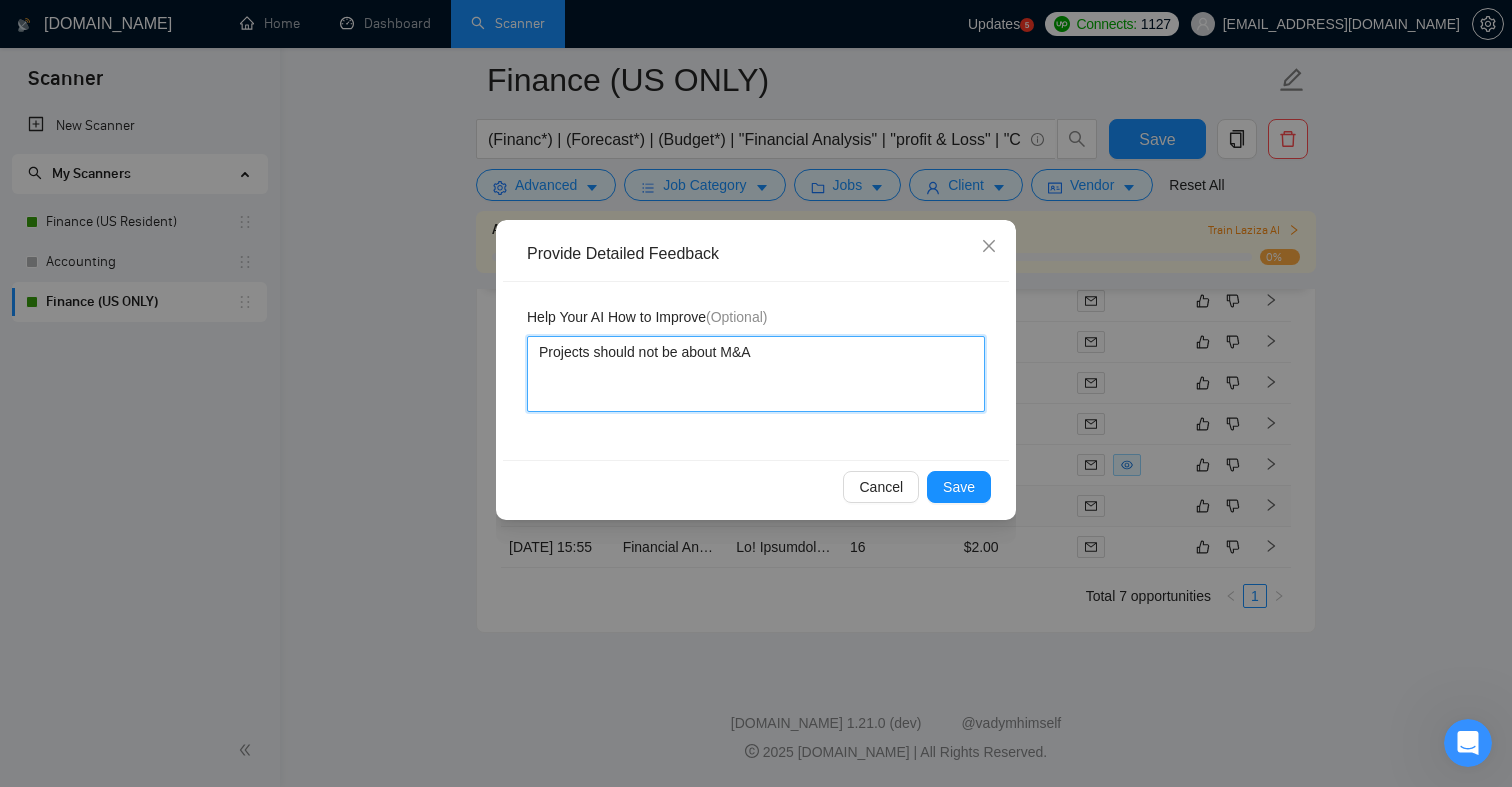 type 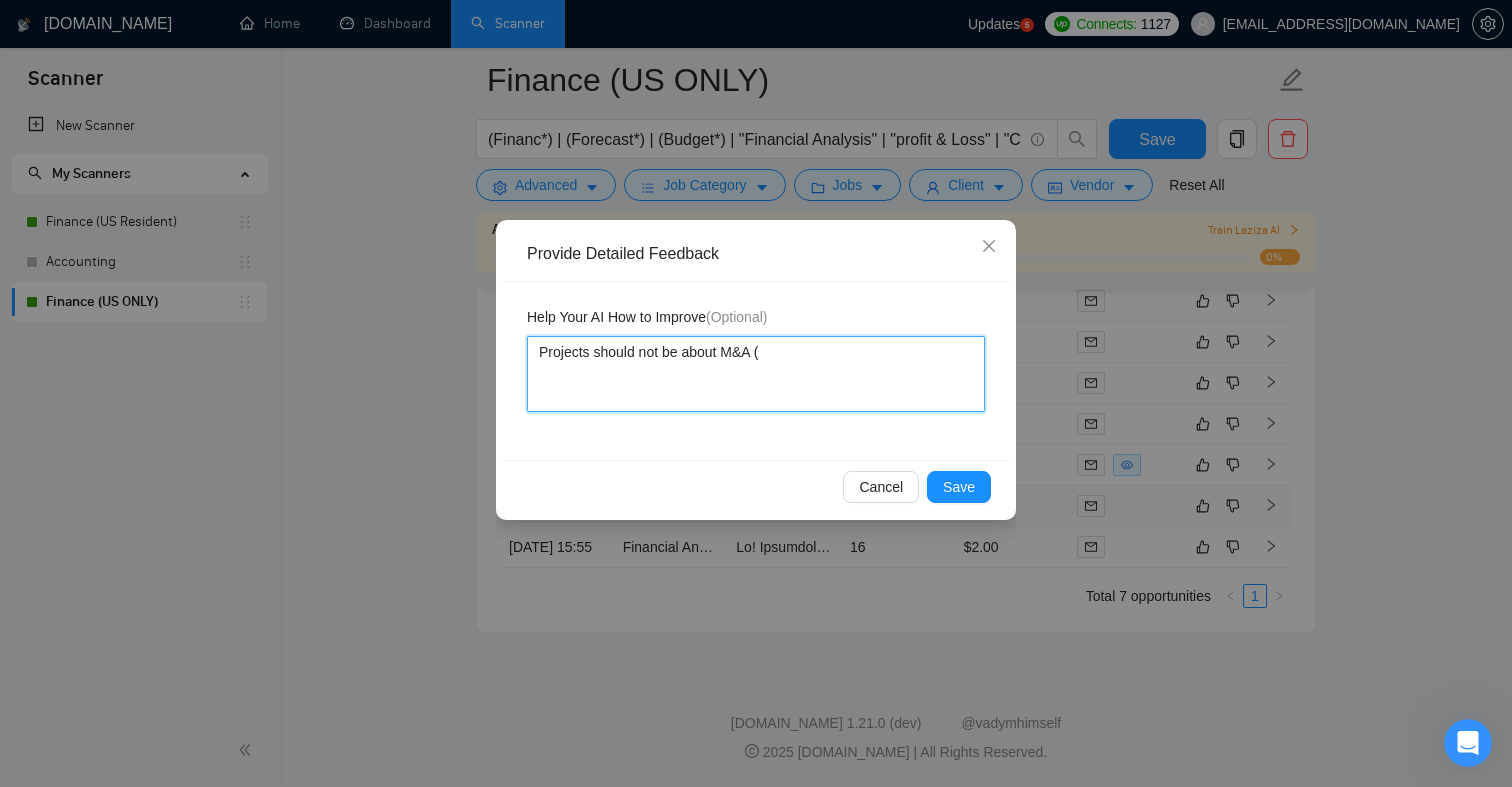 type 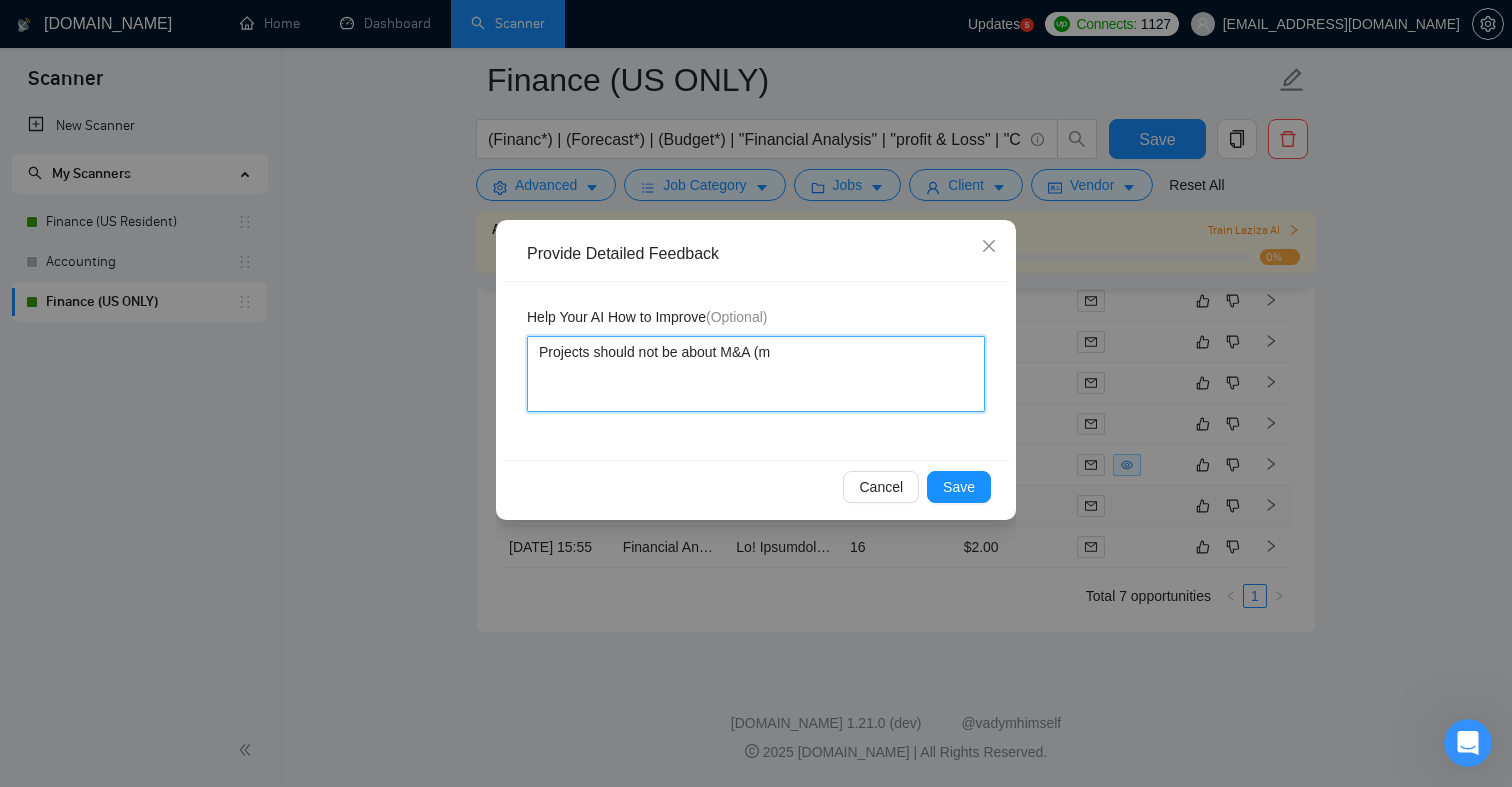 type 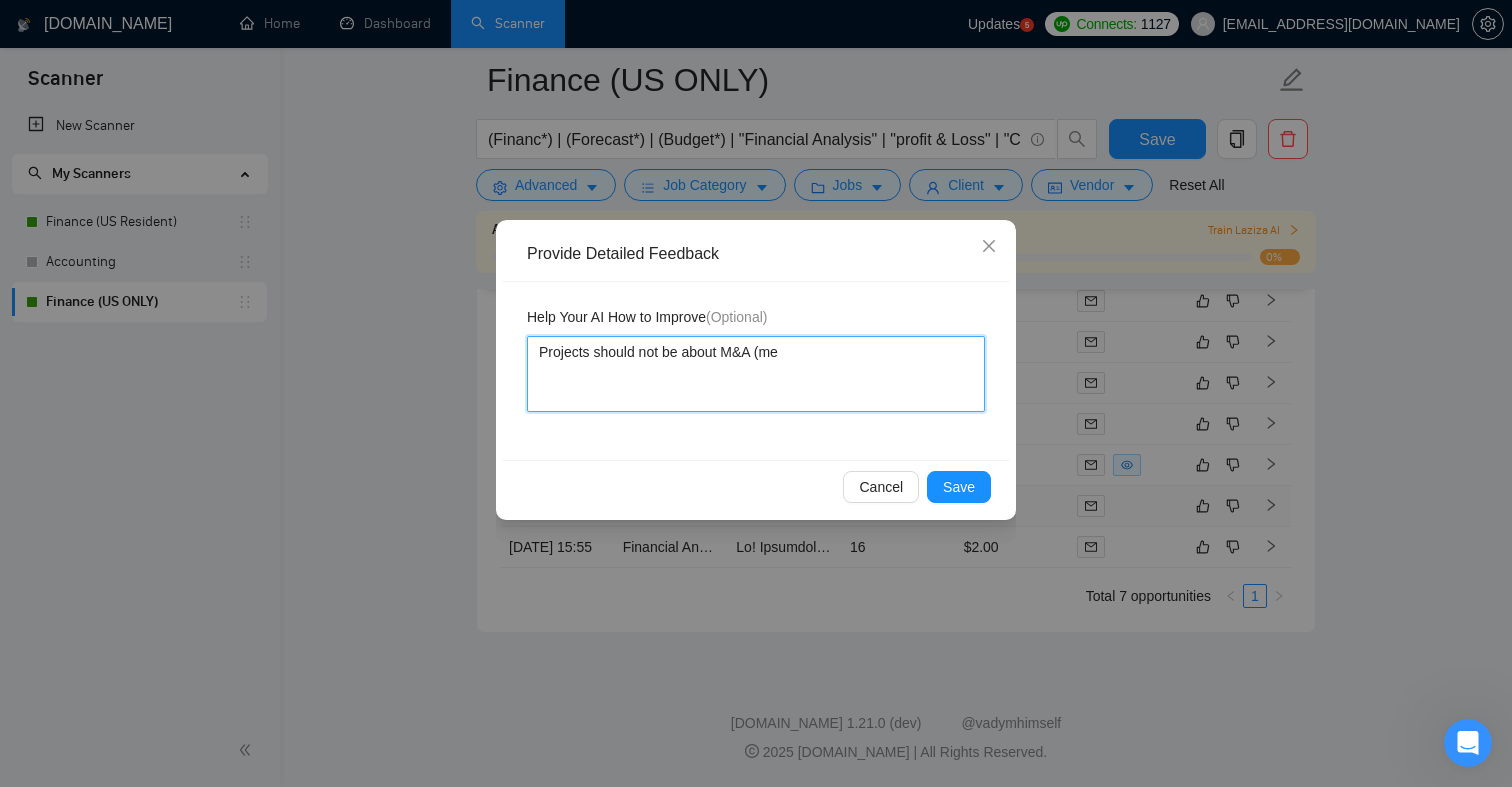 type 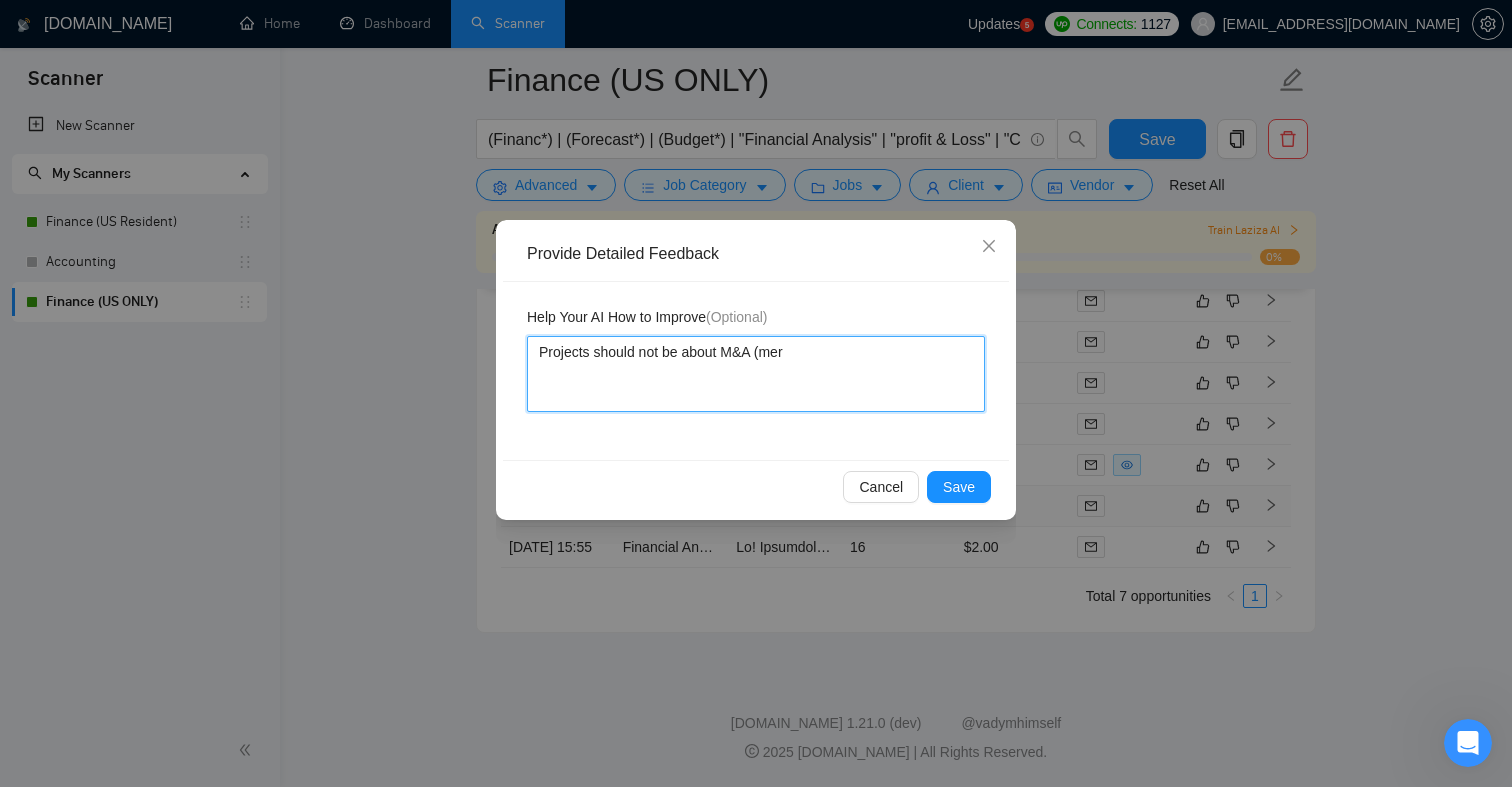 type 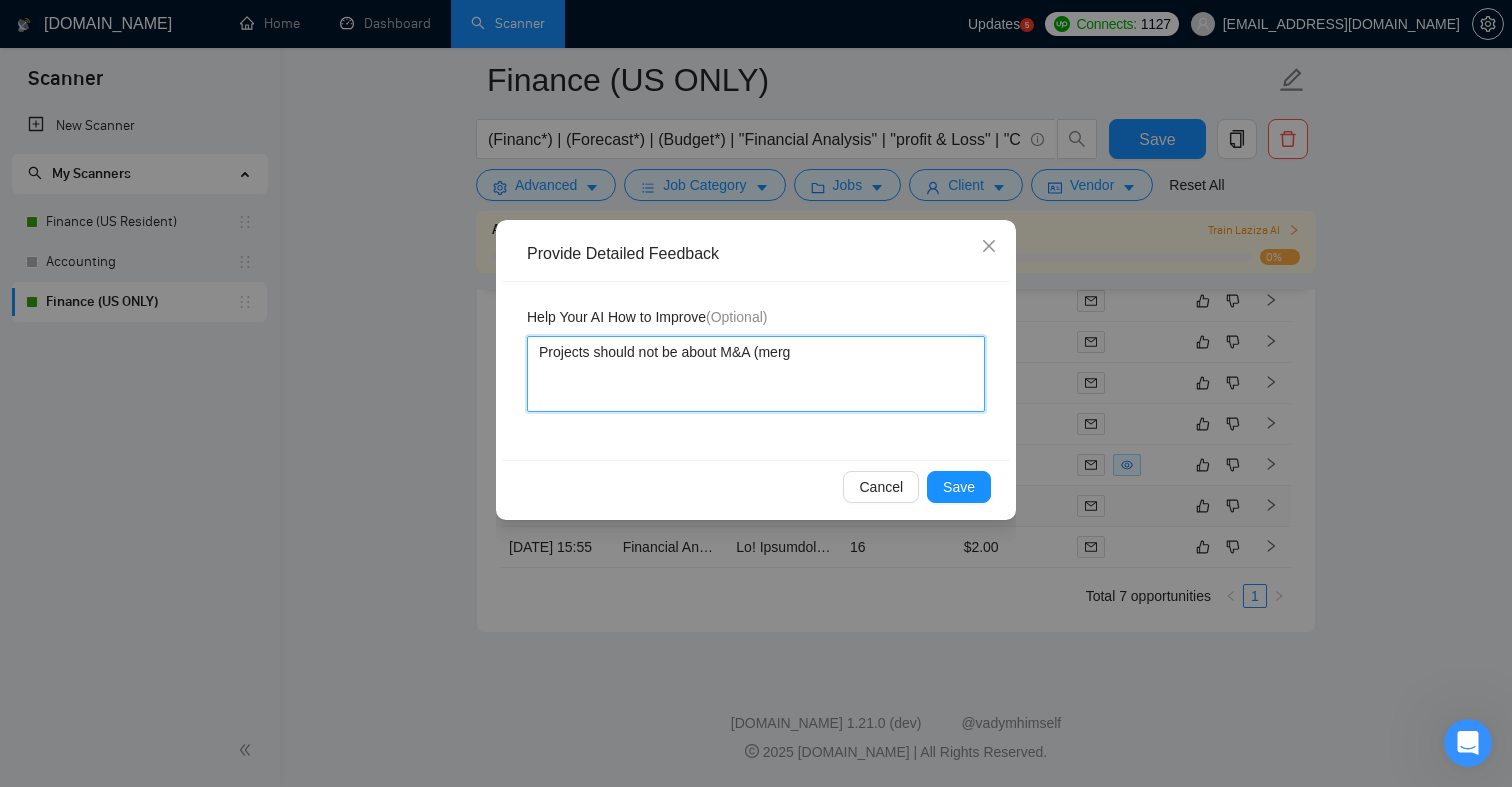 type 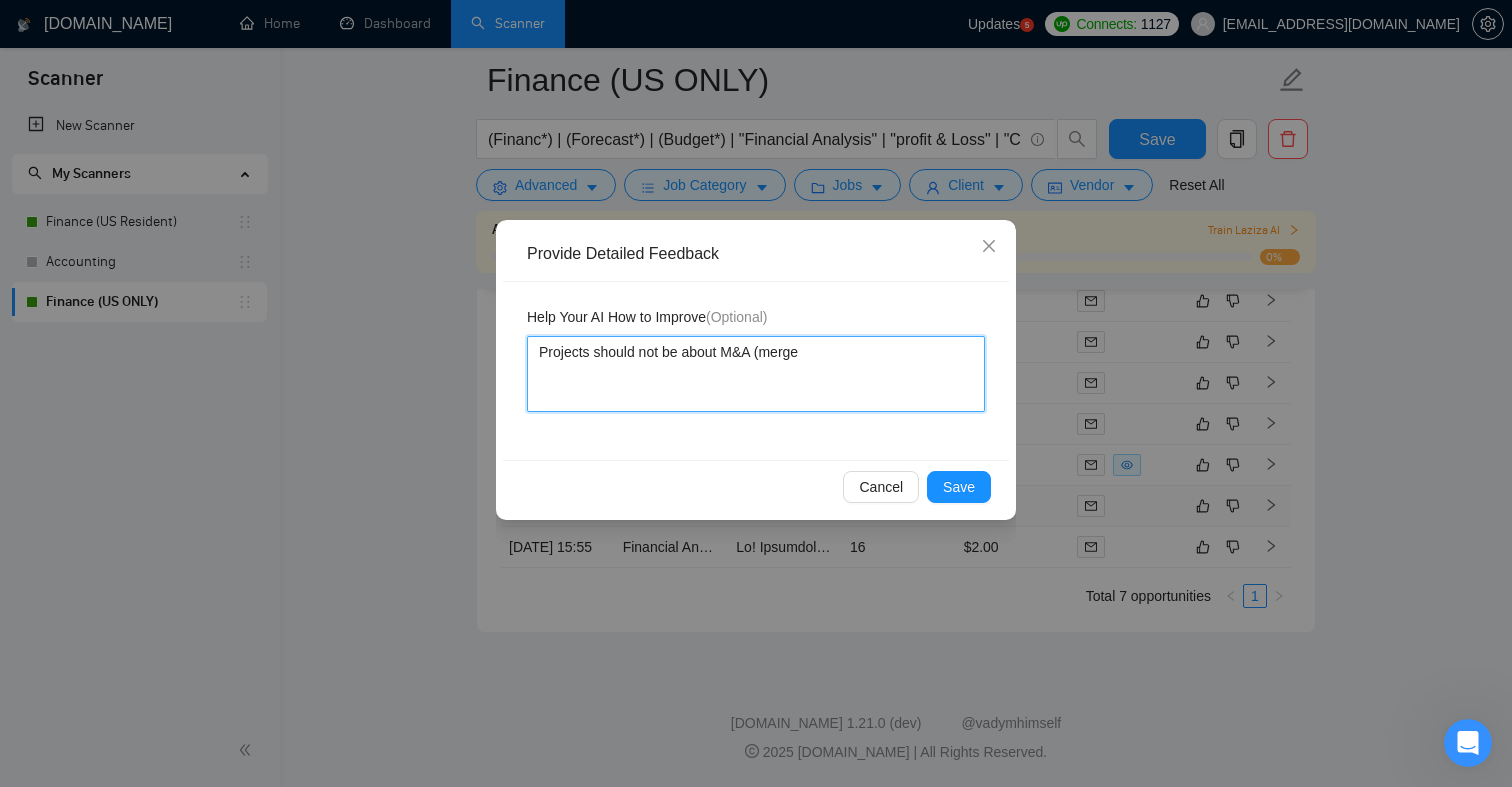 type 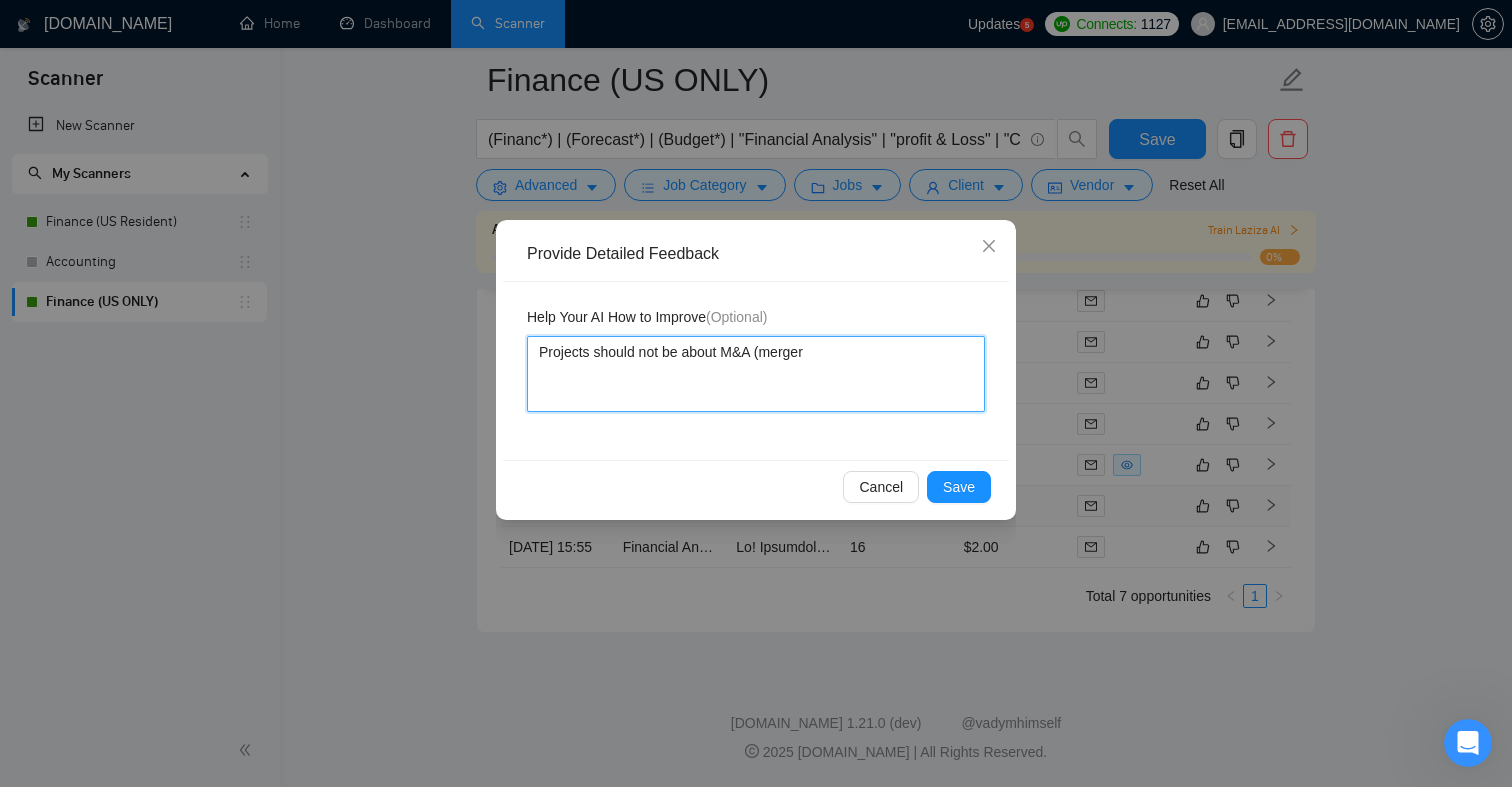 type 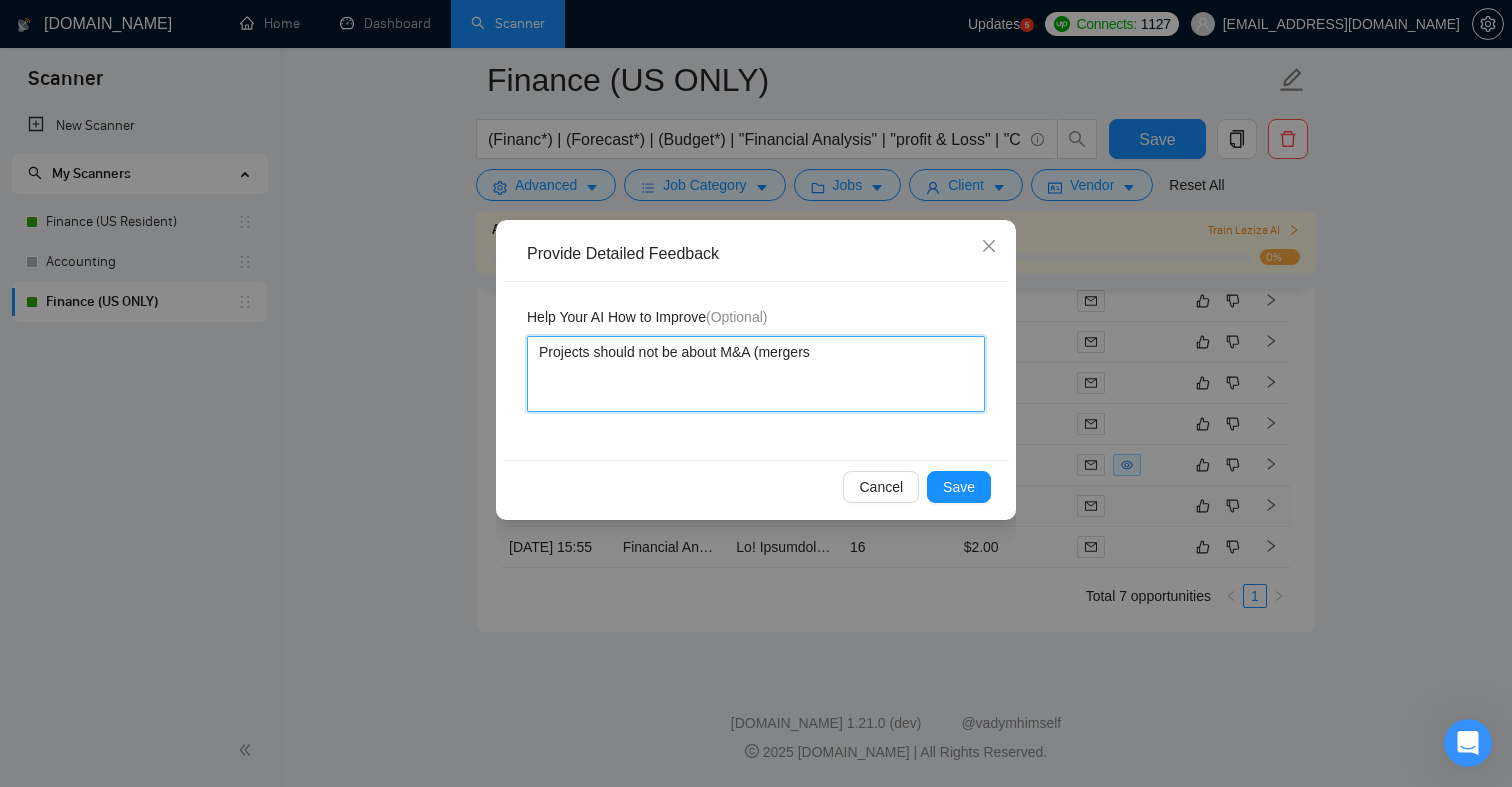 type 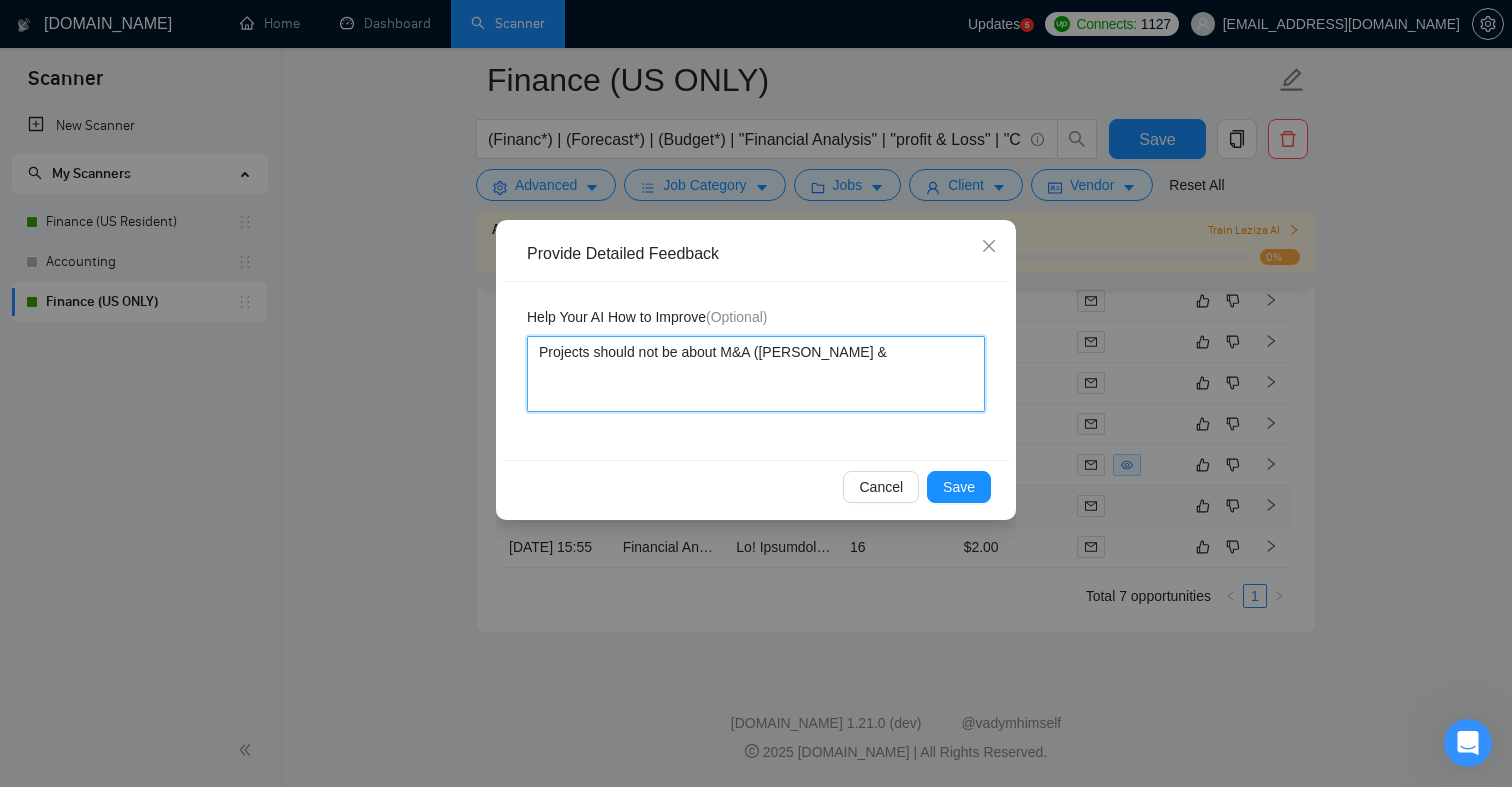 type 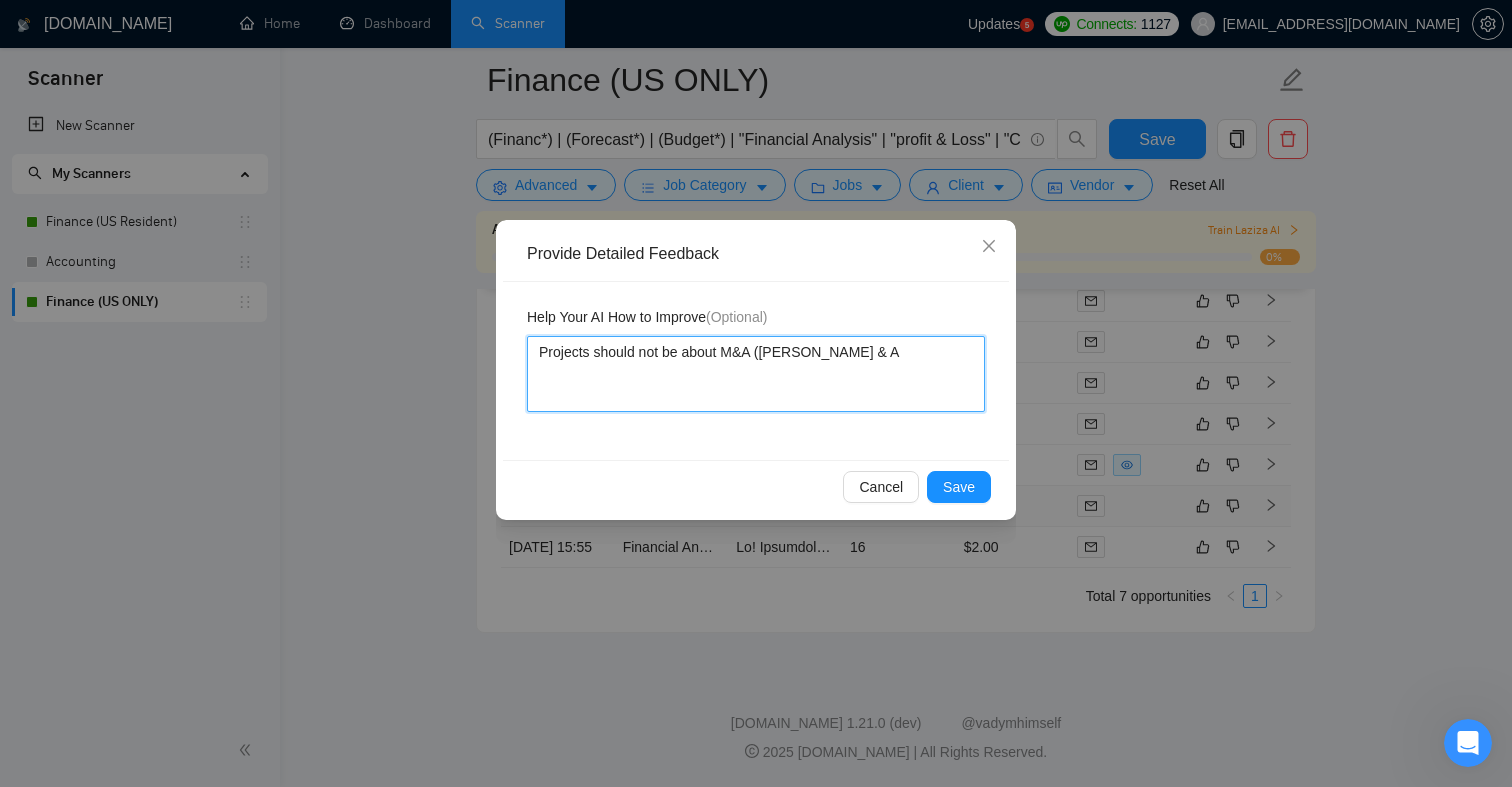 type 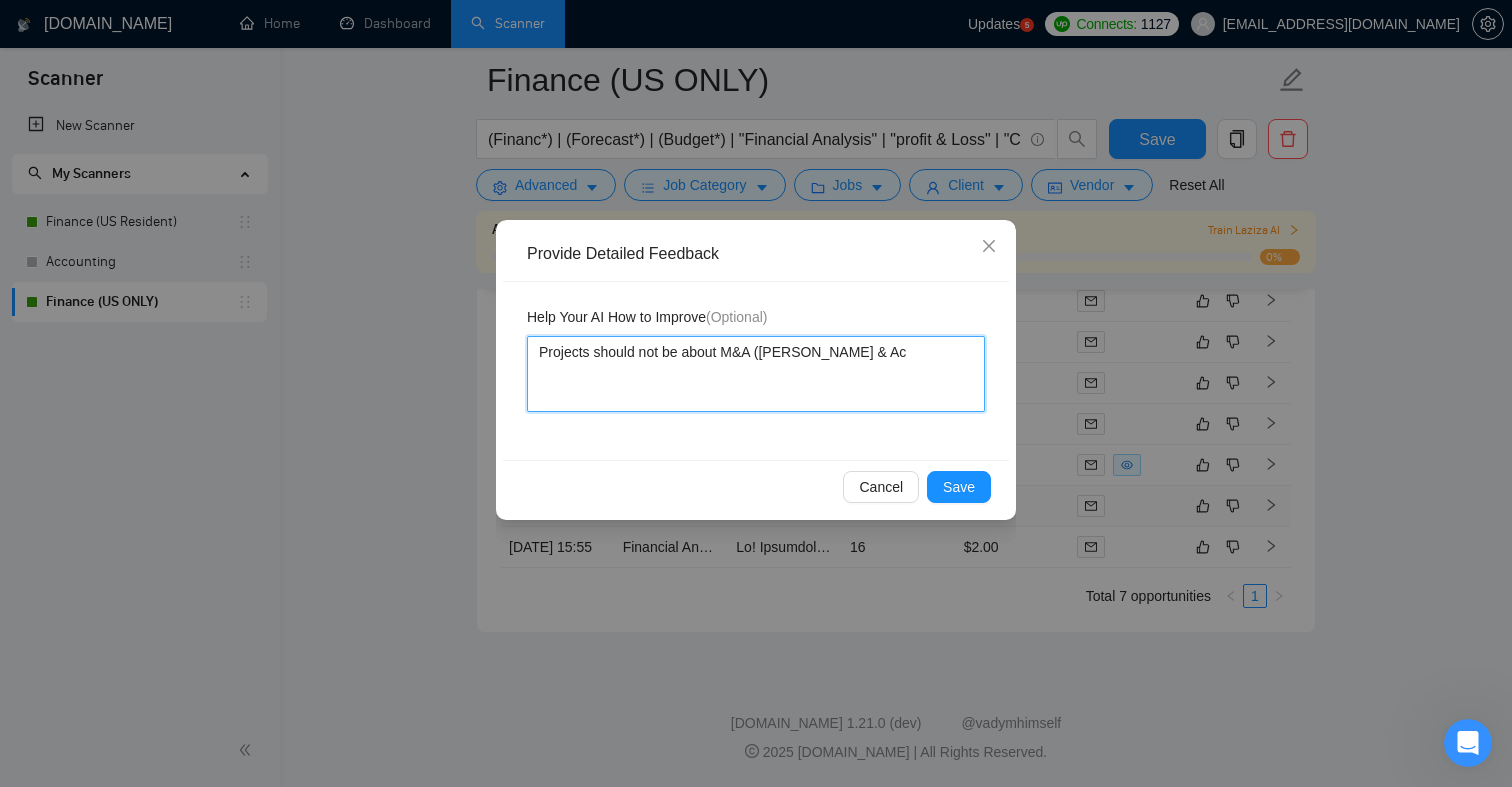 type 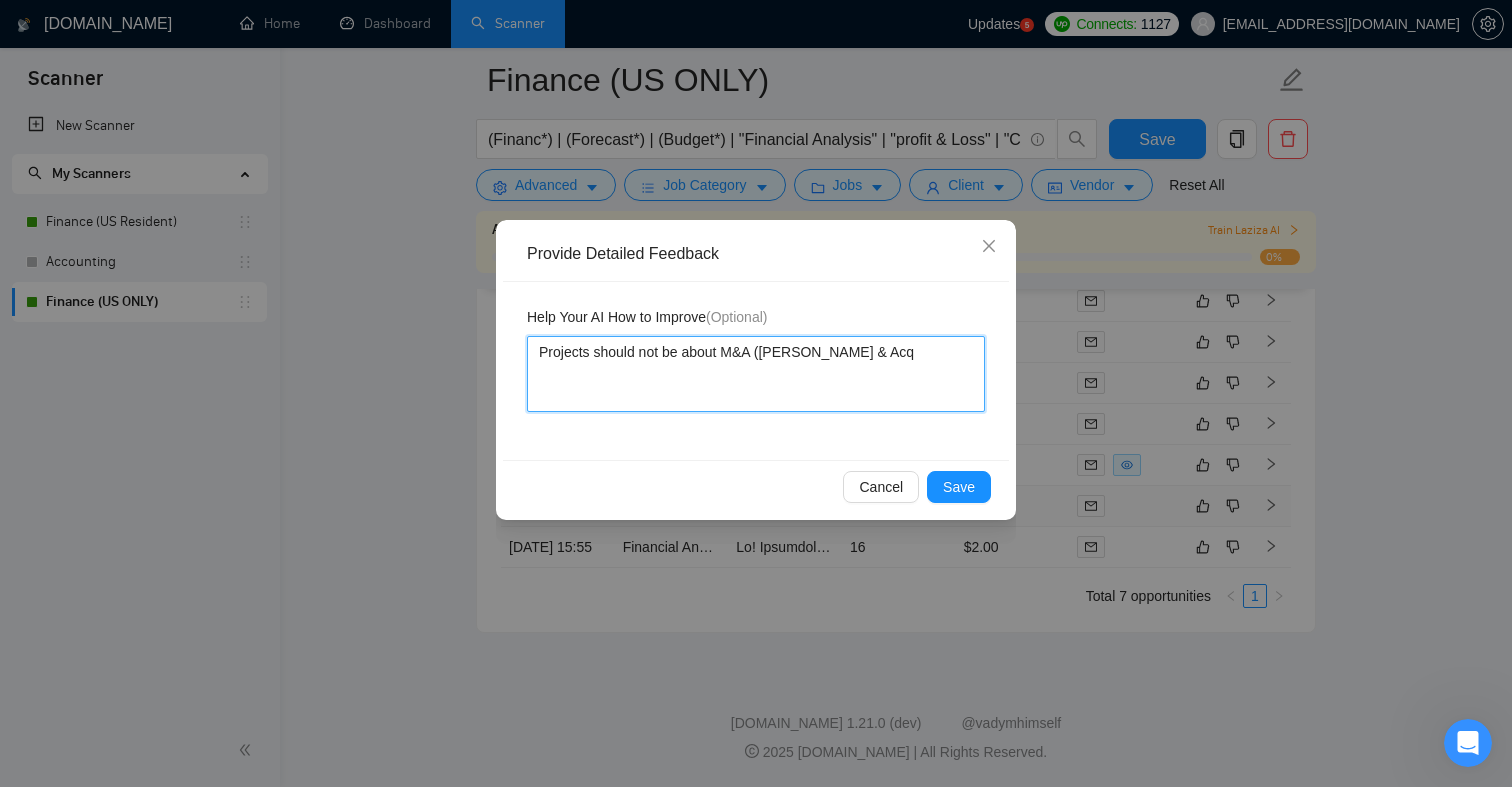 type 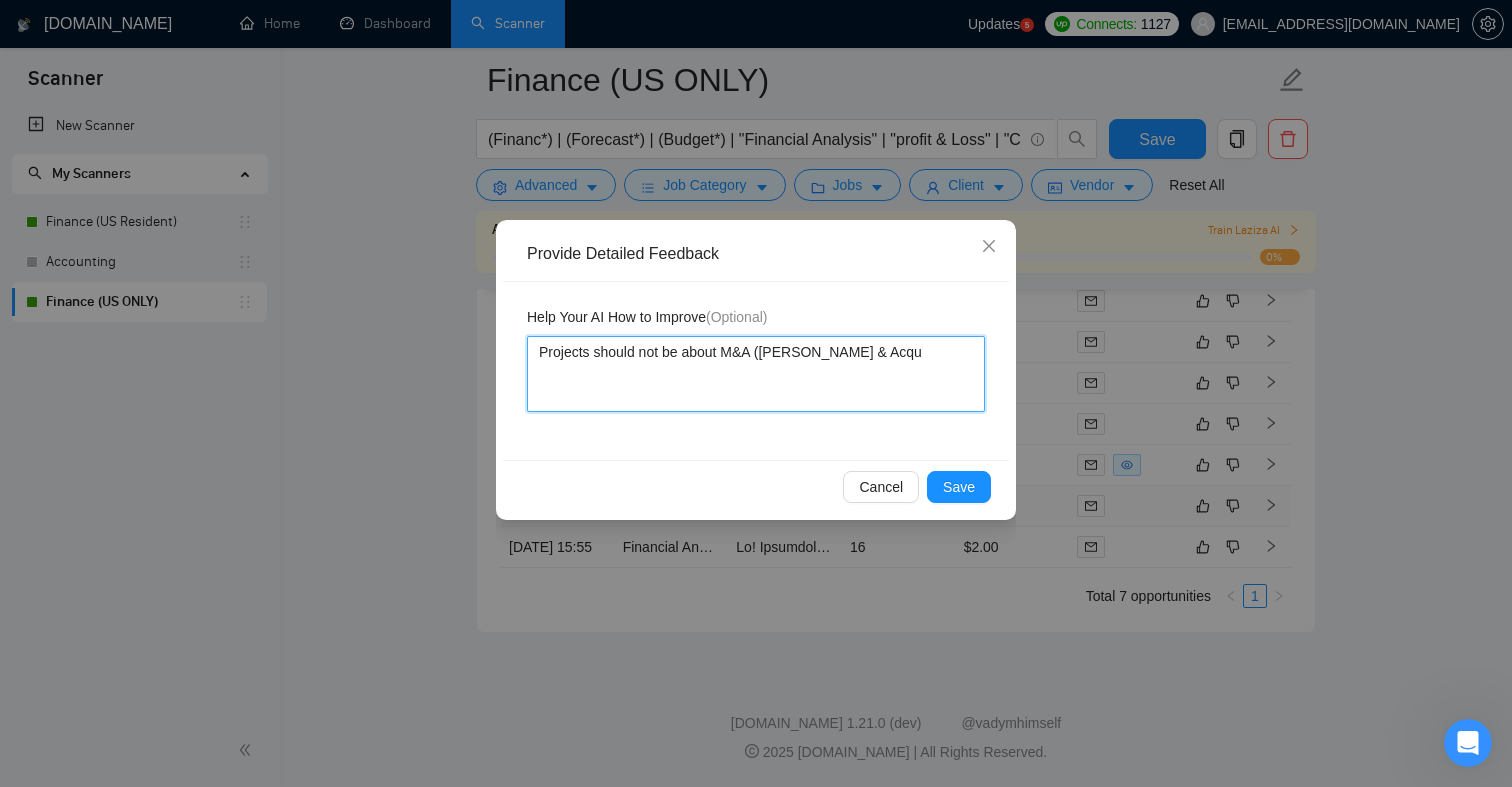 type 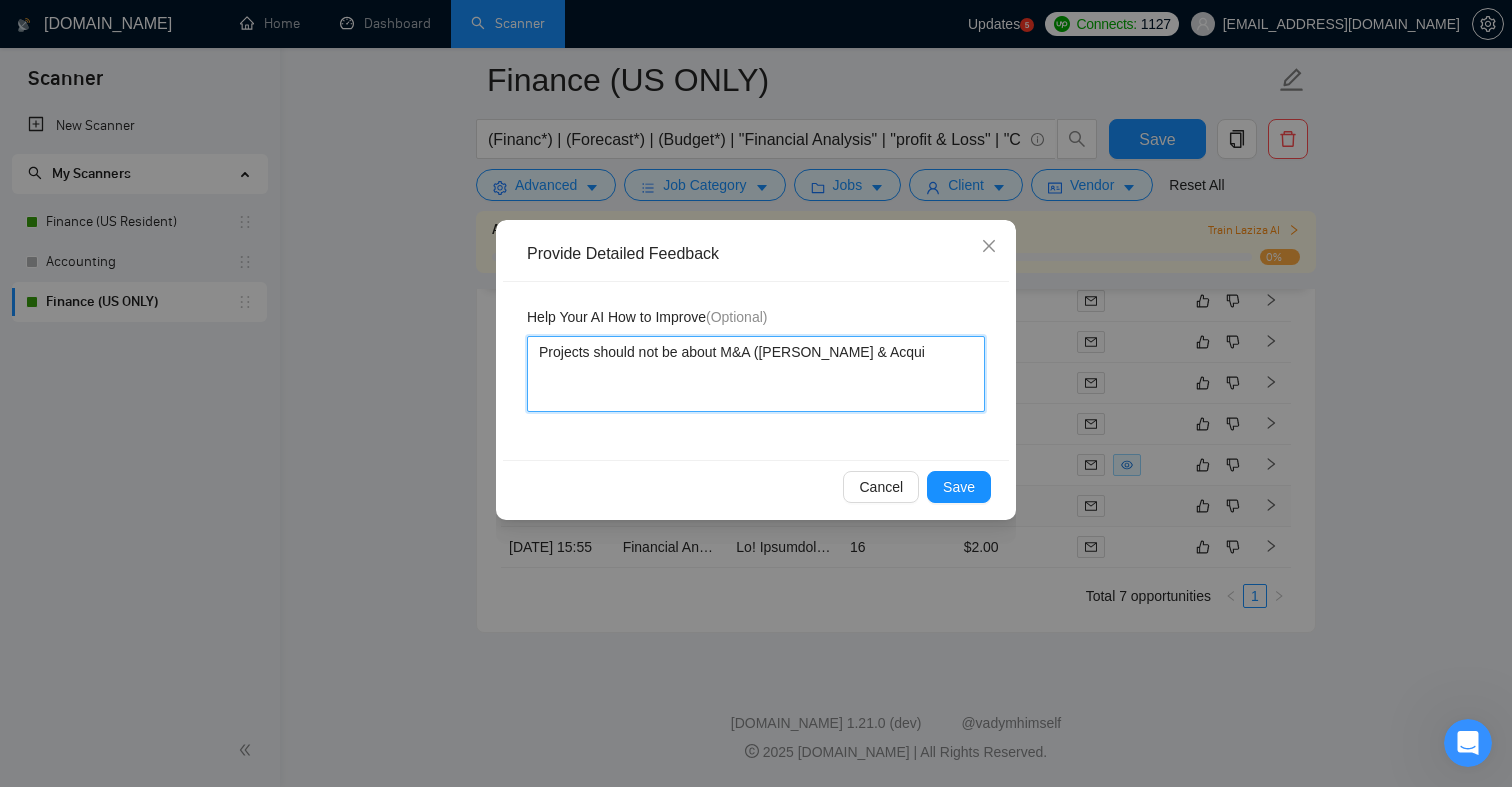 type 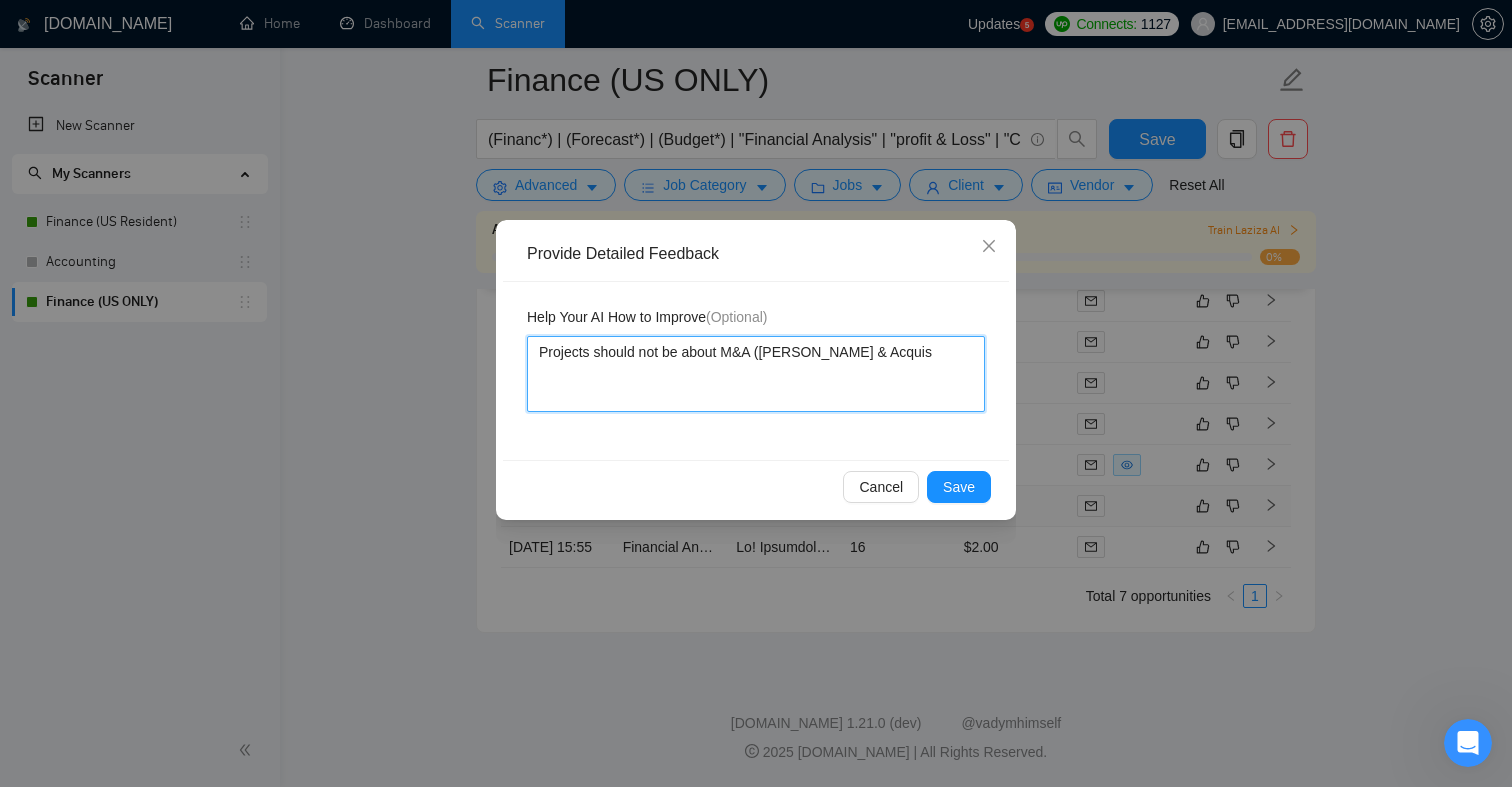 type 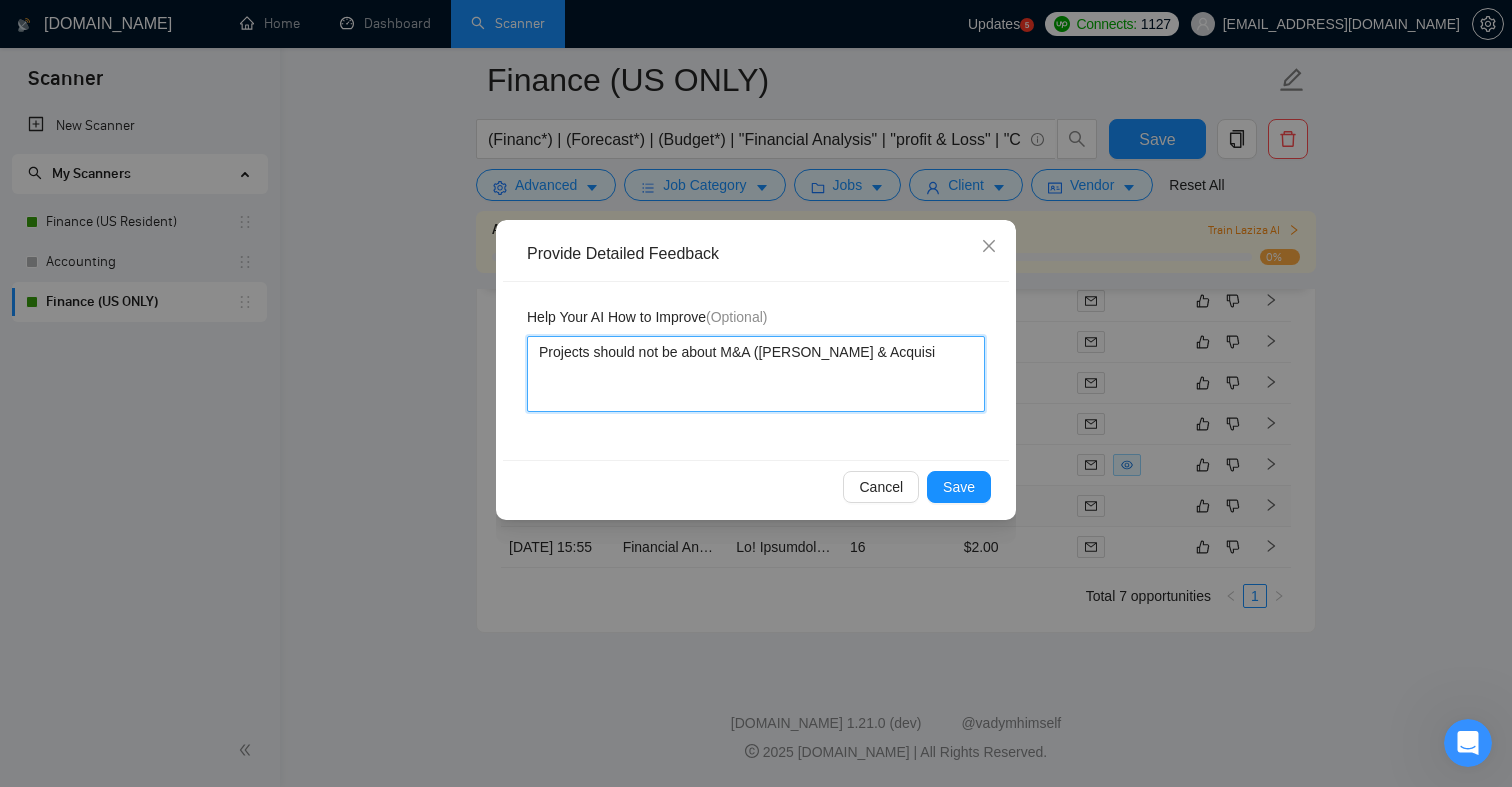 type 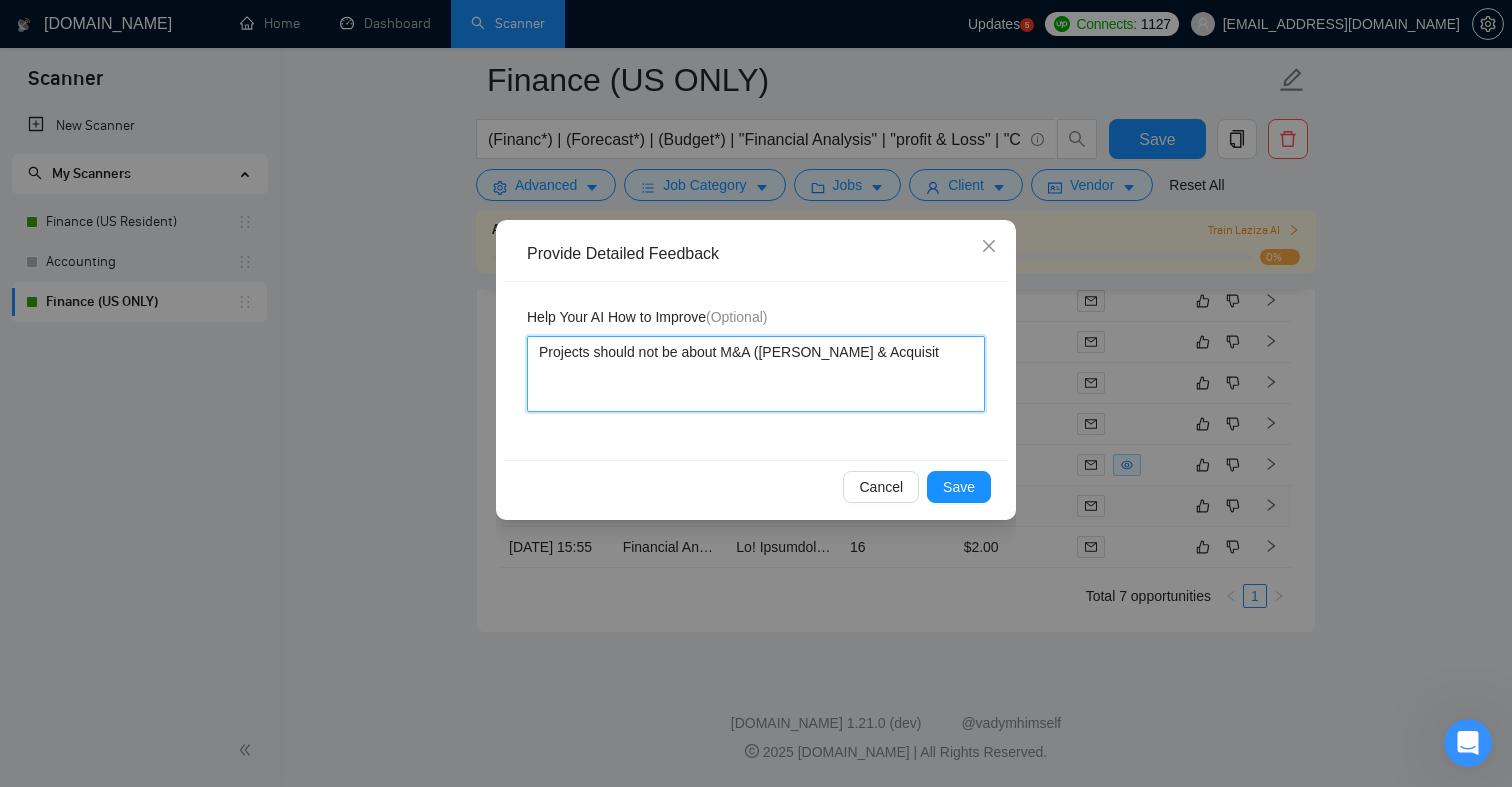 type on "Projects should not be about M&A ([PERSON_NAME] & Acquisiti" 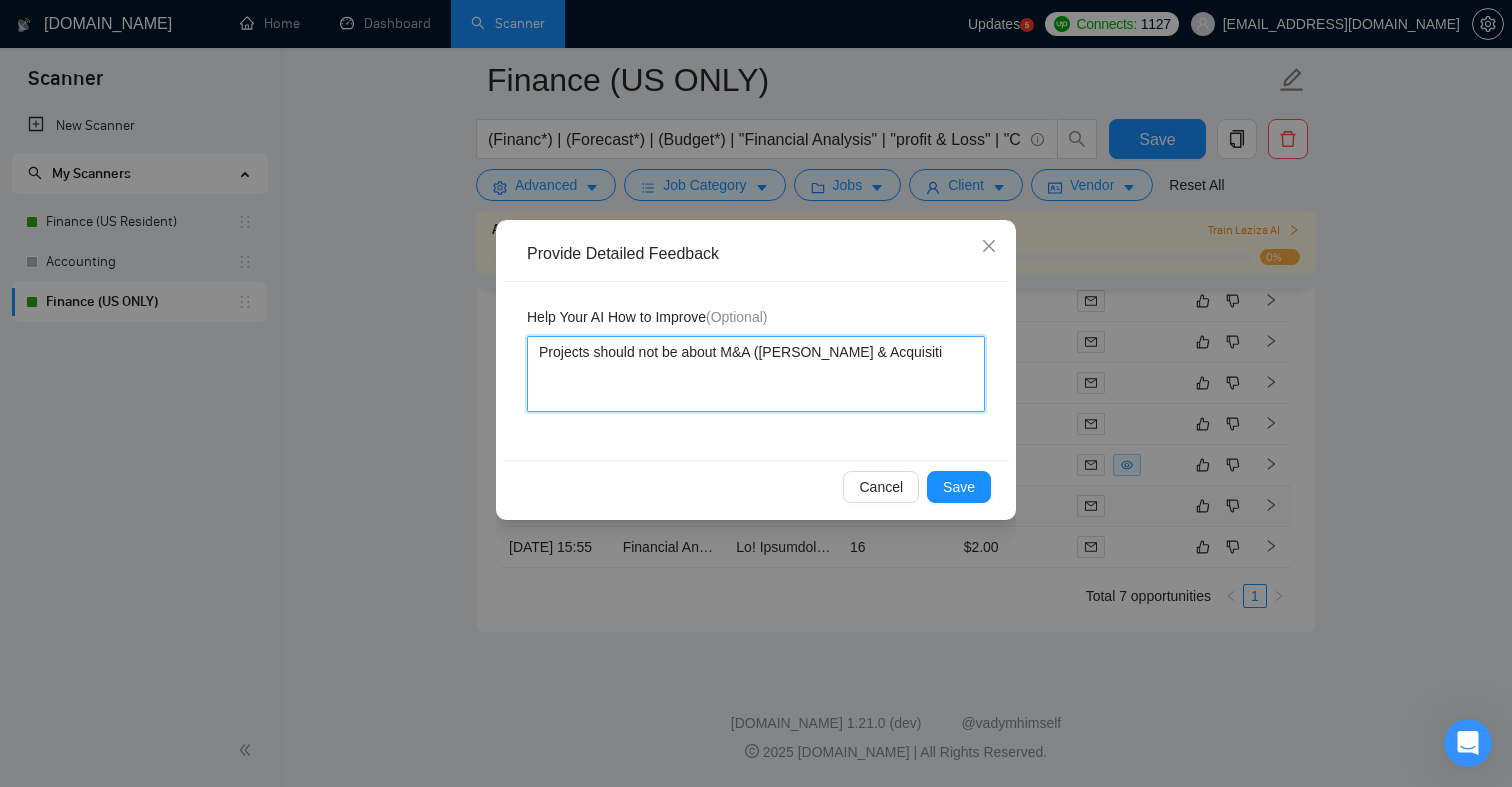 type 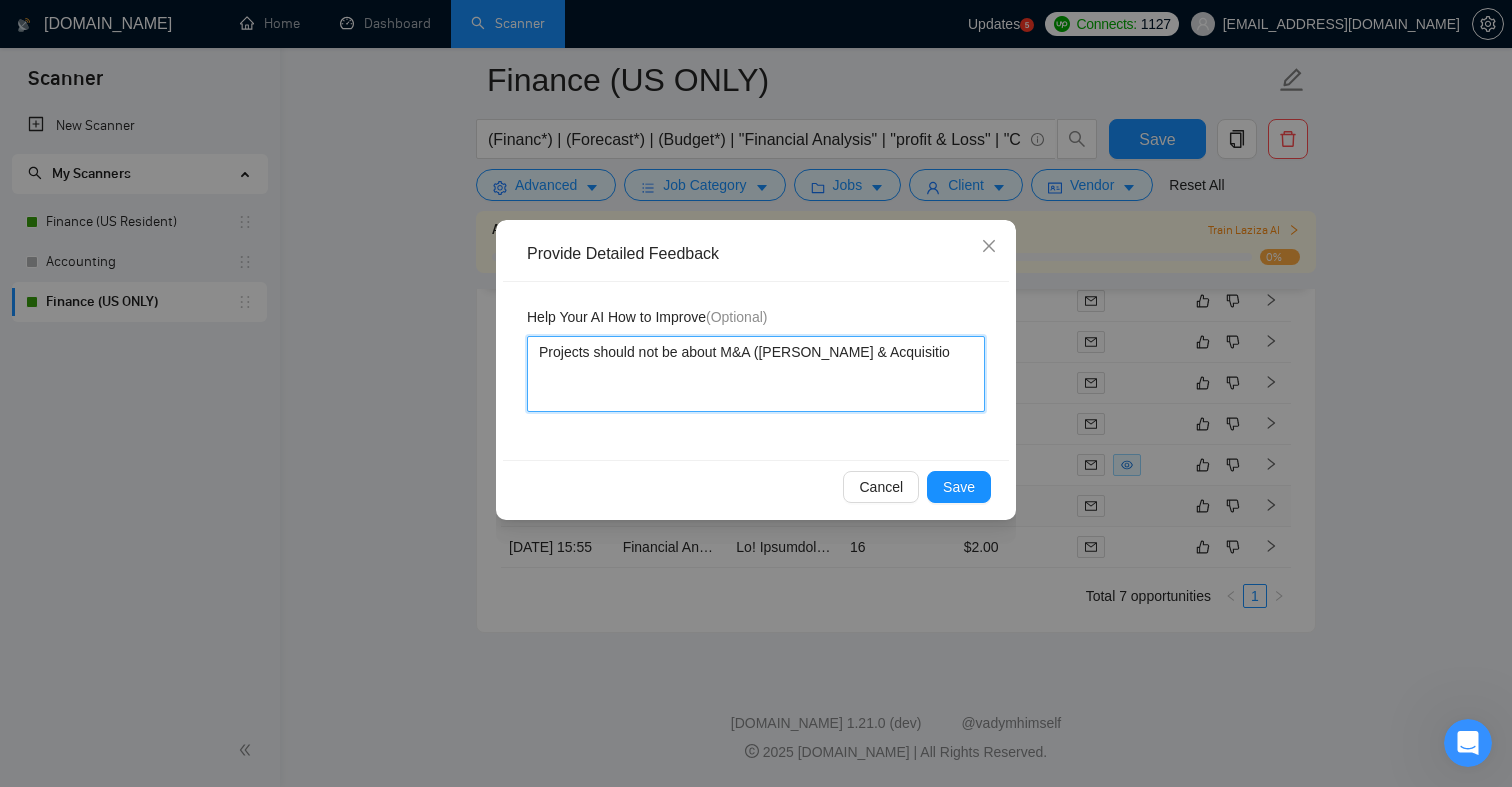 type 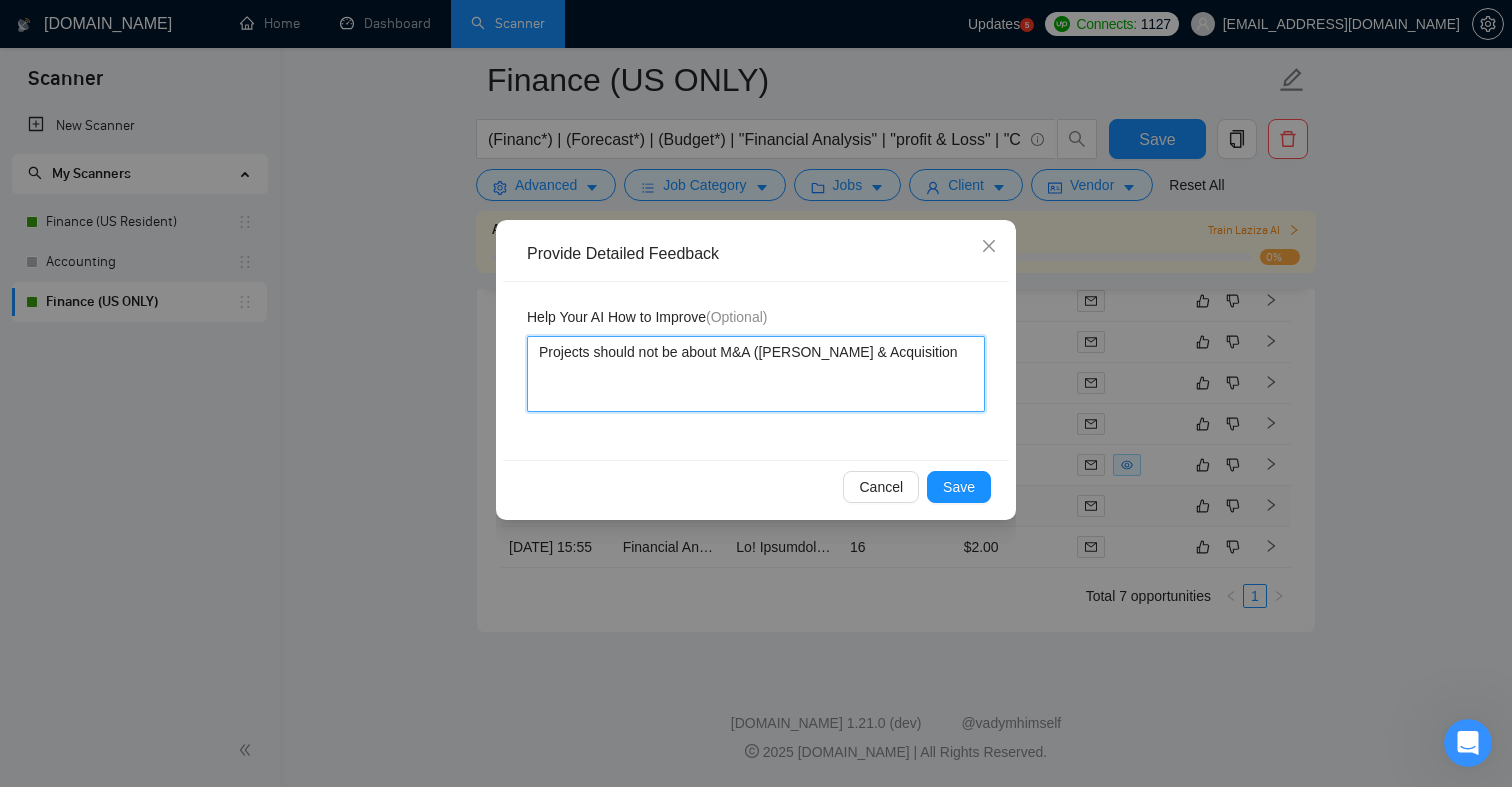 type 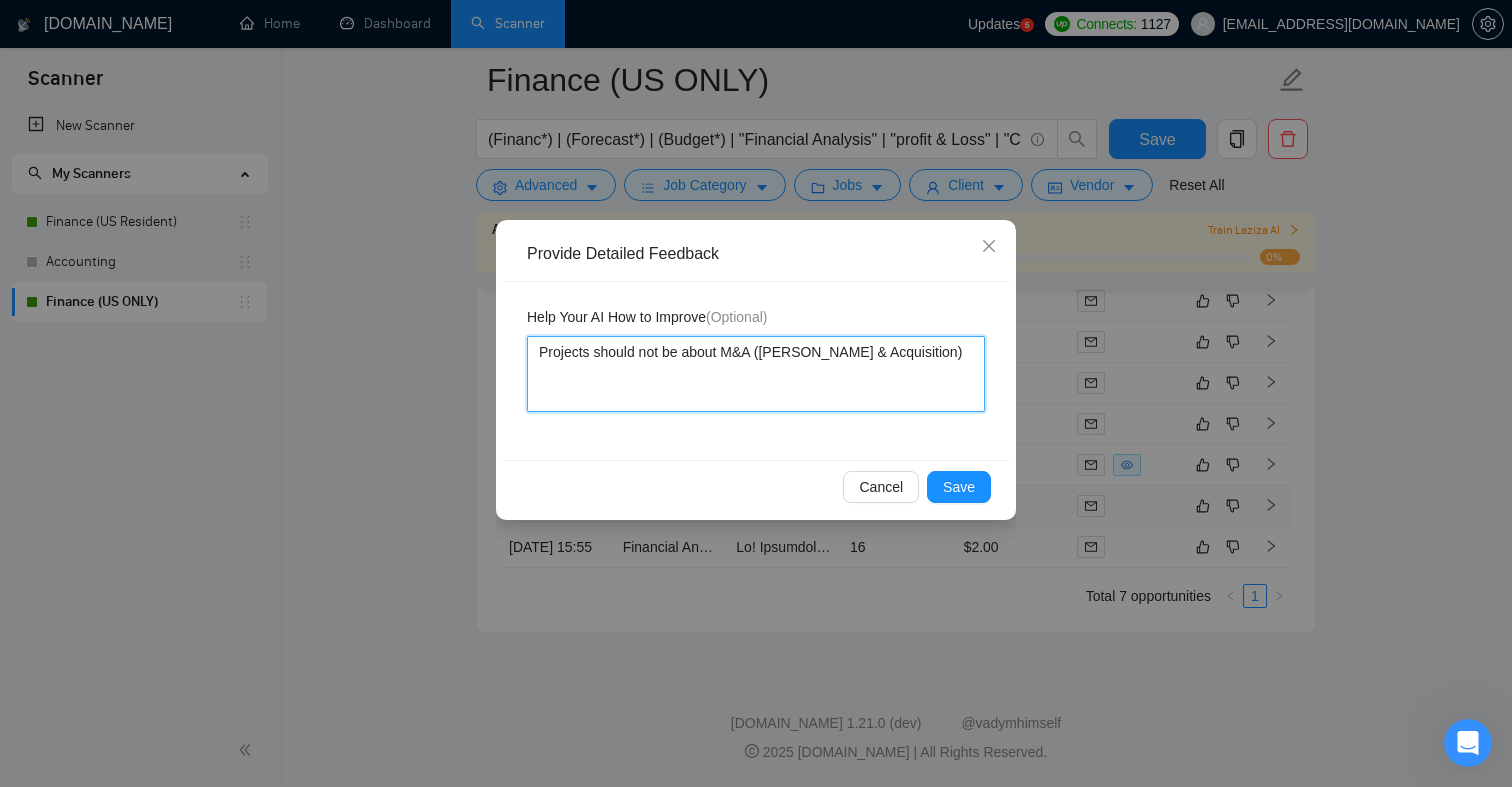 type 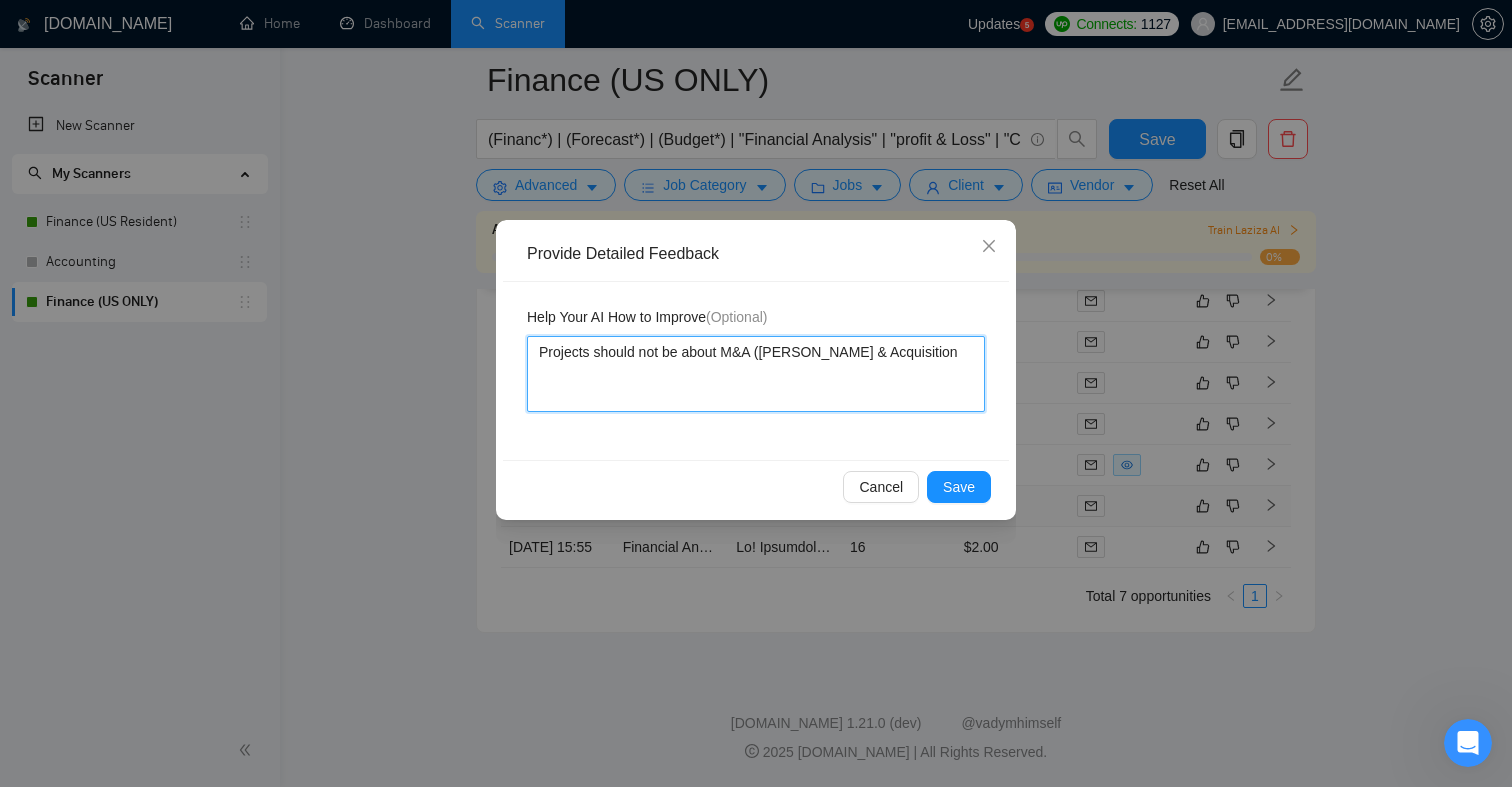 type 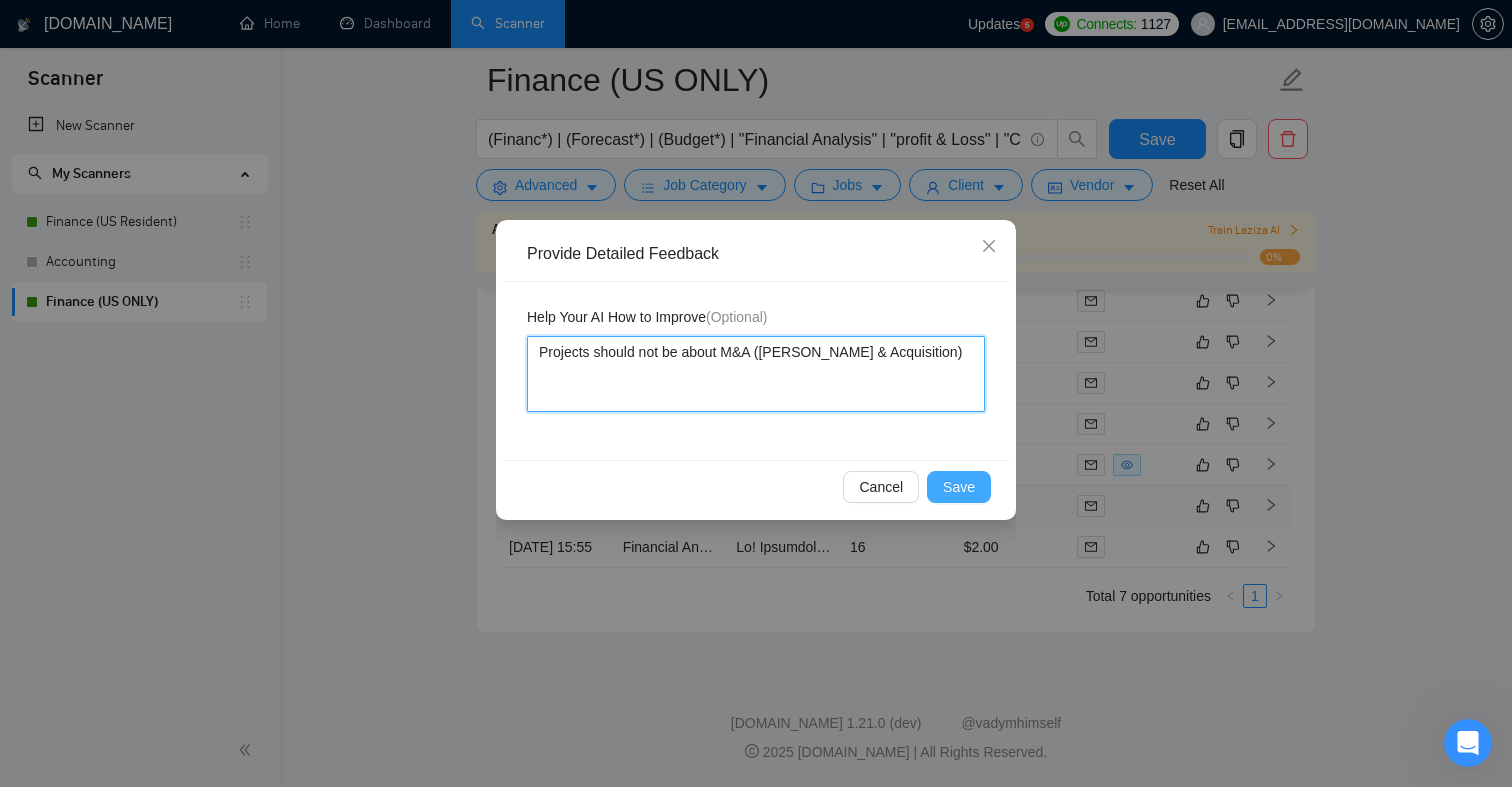 type on "Projects should not be about M&A ([PERSON_NAME] & Acquisition)" 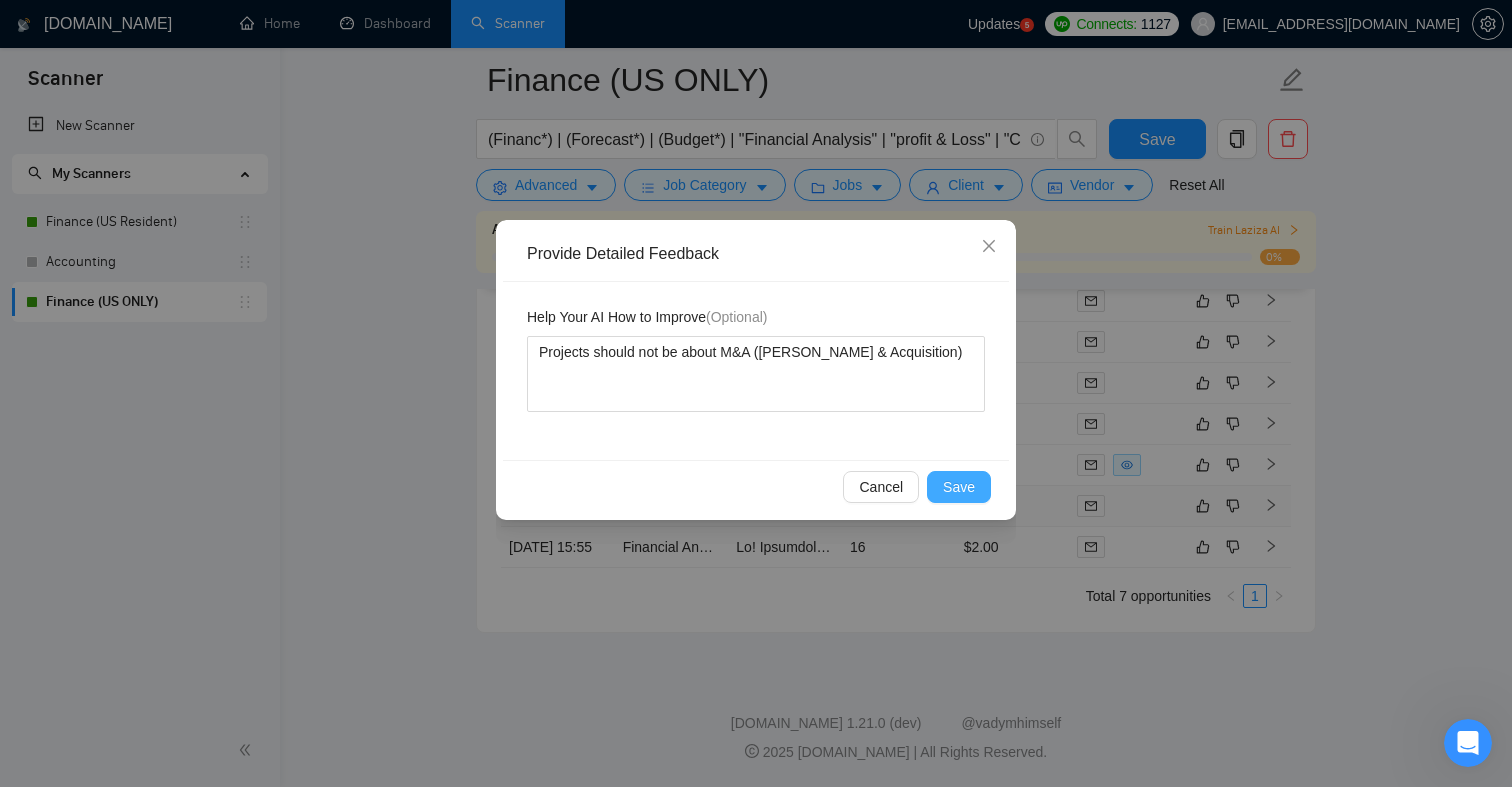 click on "Save" at bounding box center [959, 487] 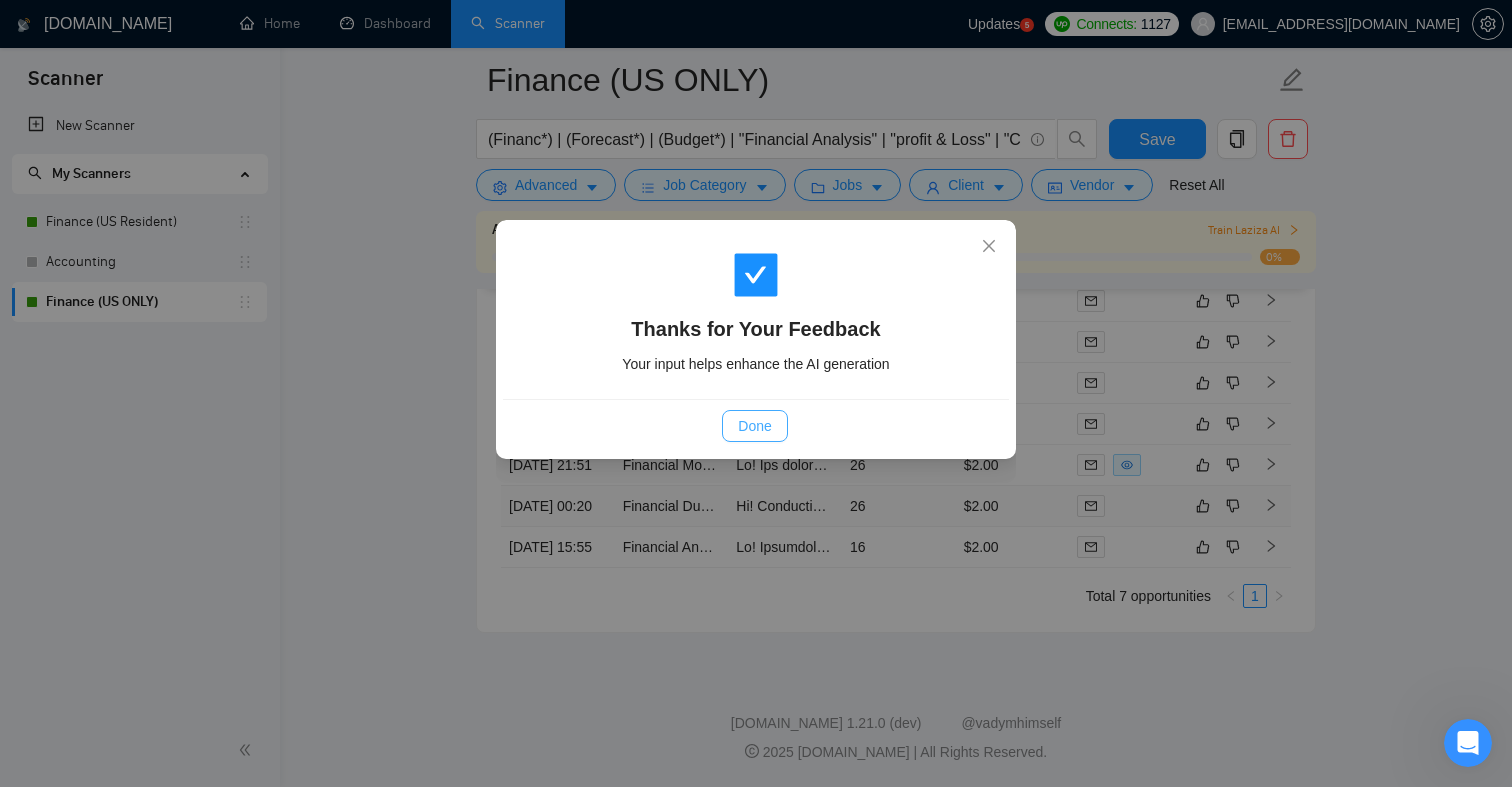 click on "Done" at bounding box center (754, 426) 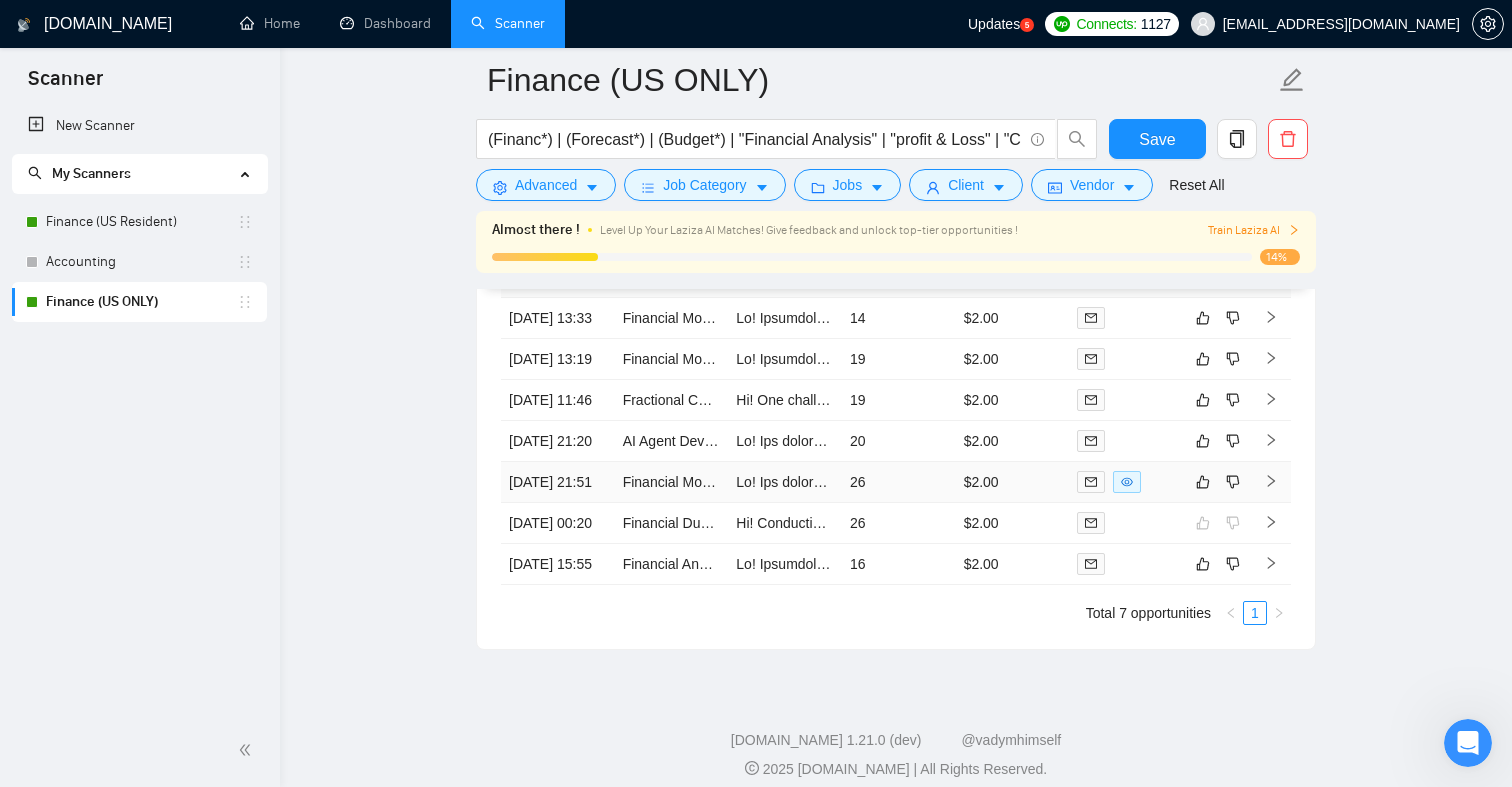 scroll, scrollTop: 4527, scrollLeft: 0, axis: vertical 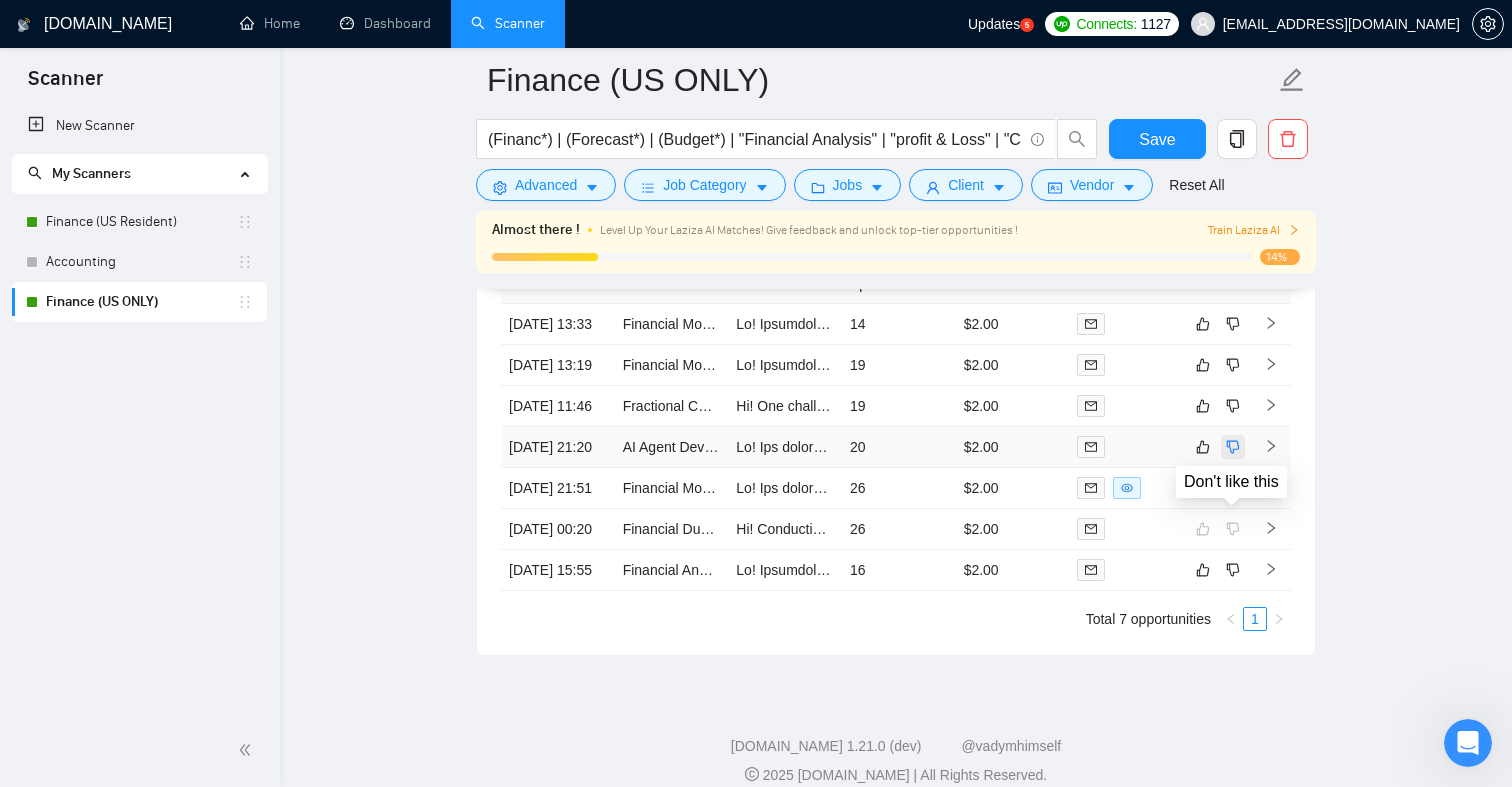 click 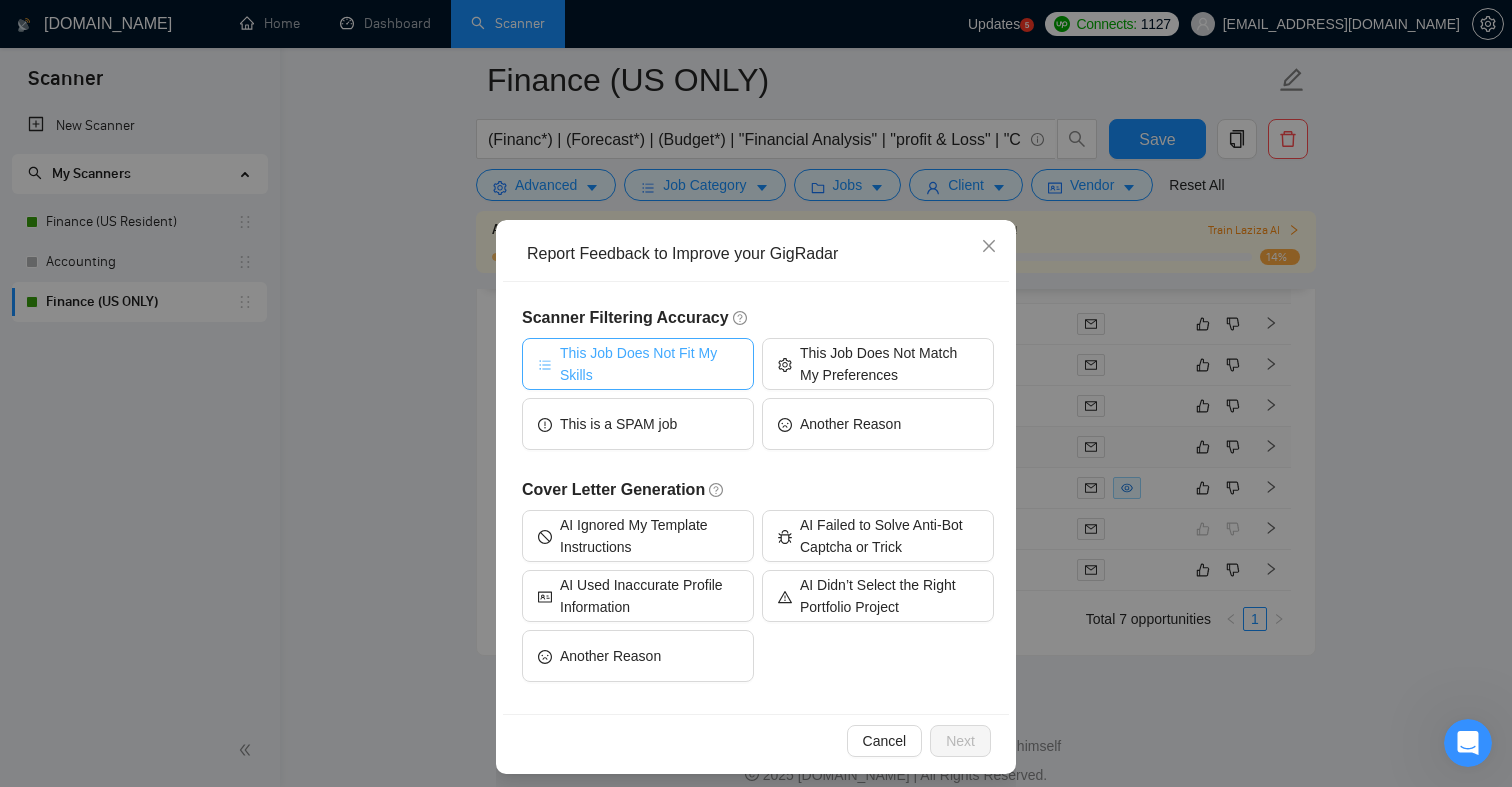 click on "This Job Does Not Fit My Skills" at bounding box center (649, 364) 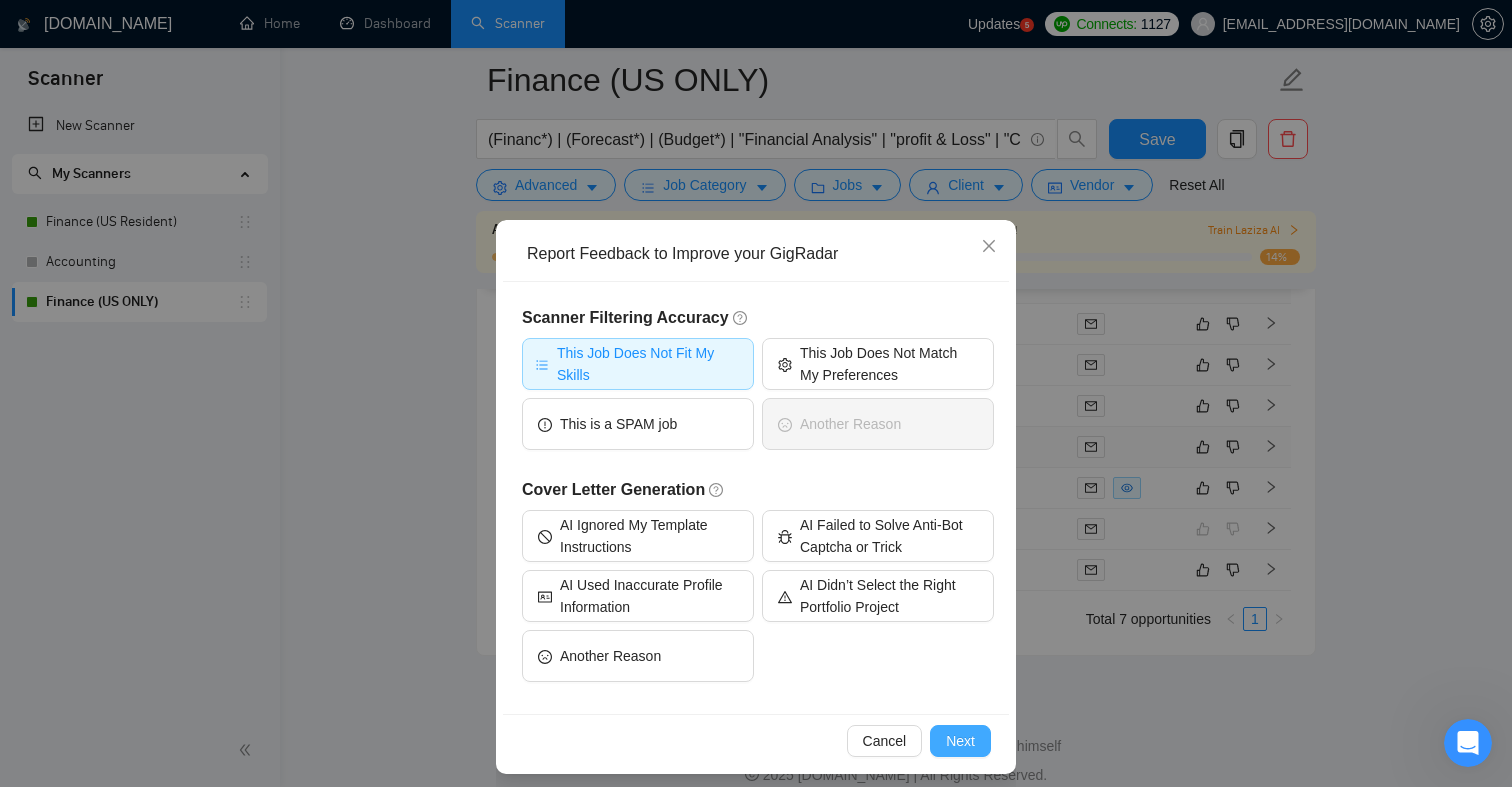 click on "Next" at bounding box center (960, 741) 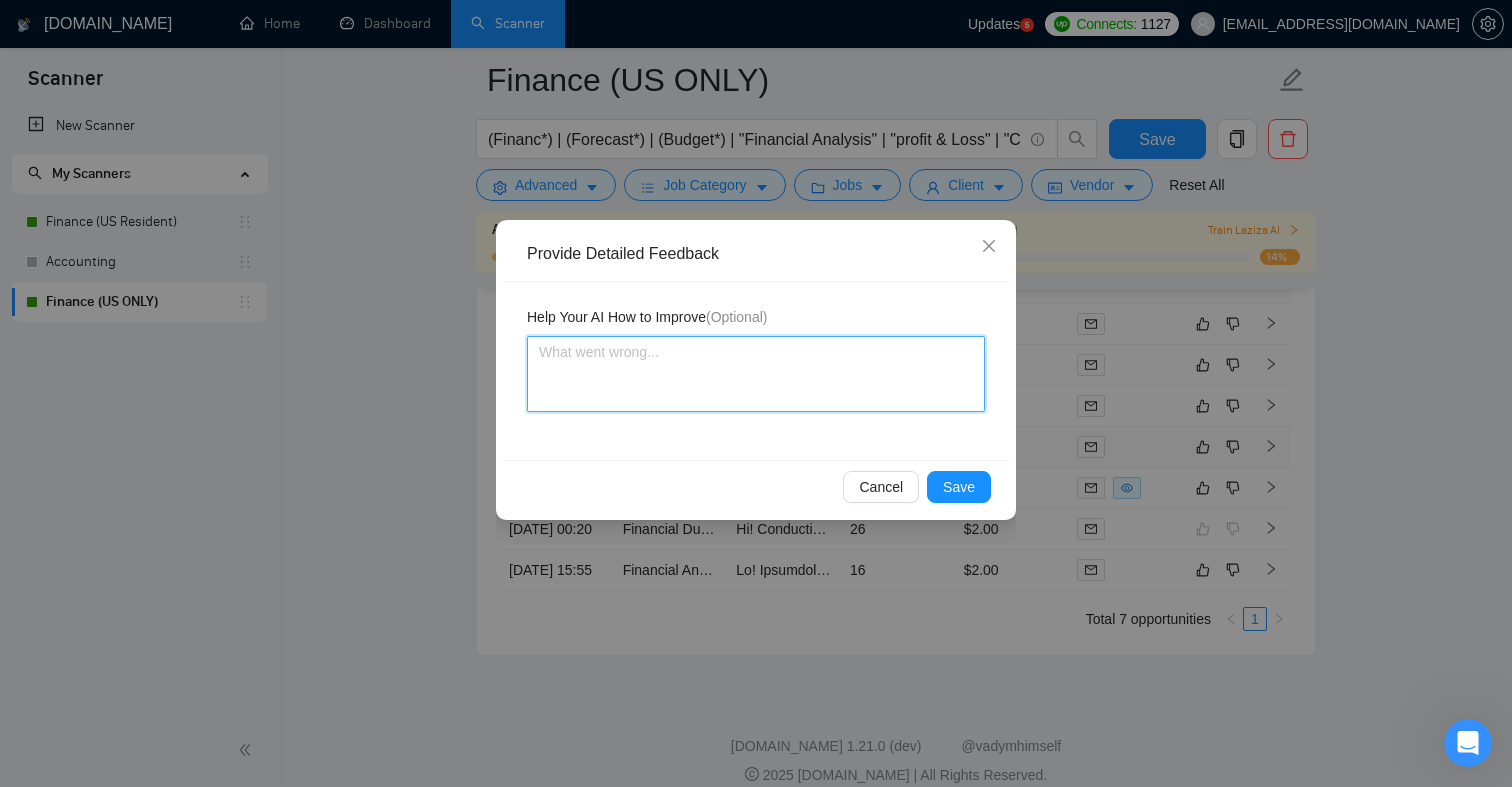 click at bounding box center (756, 374) 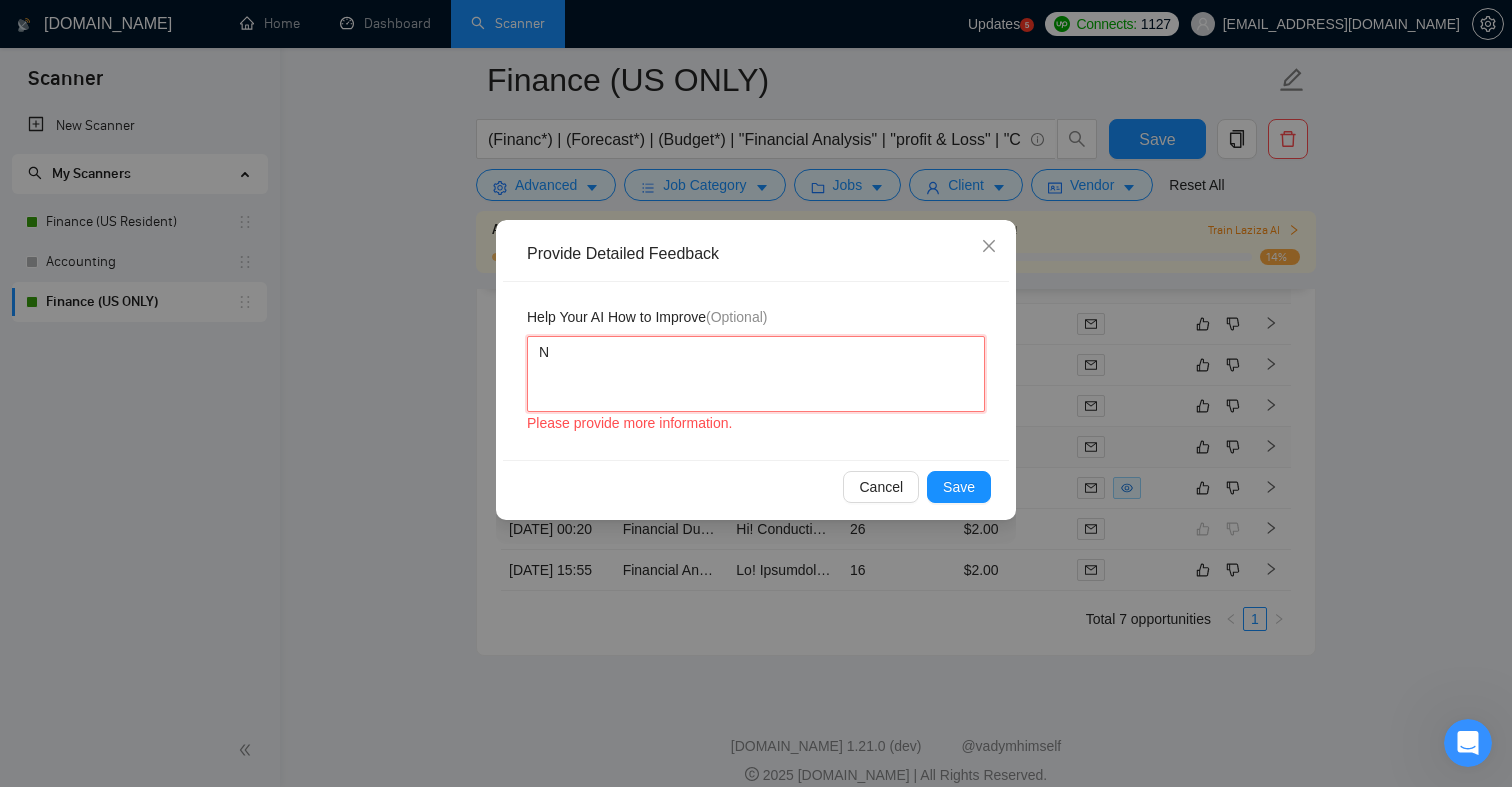 type 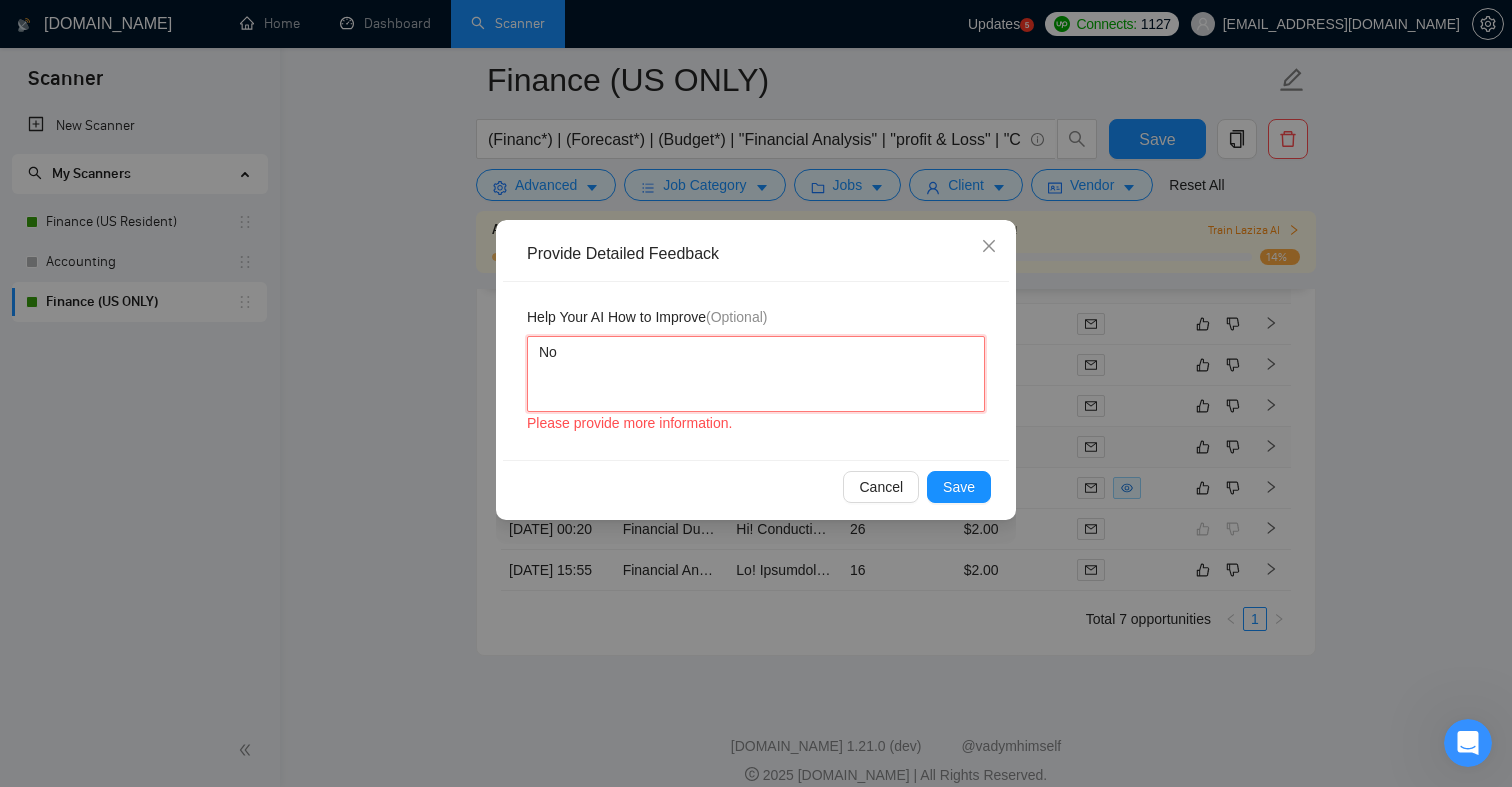 type 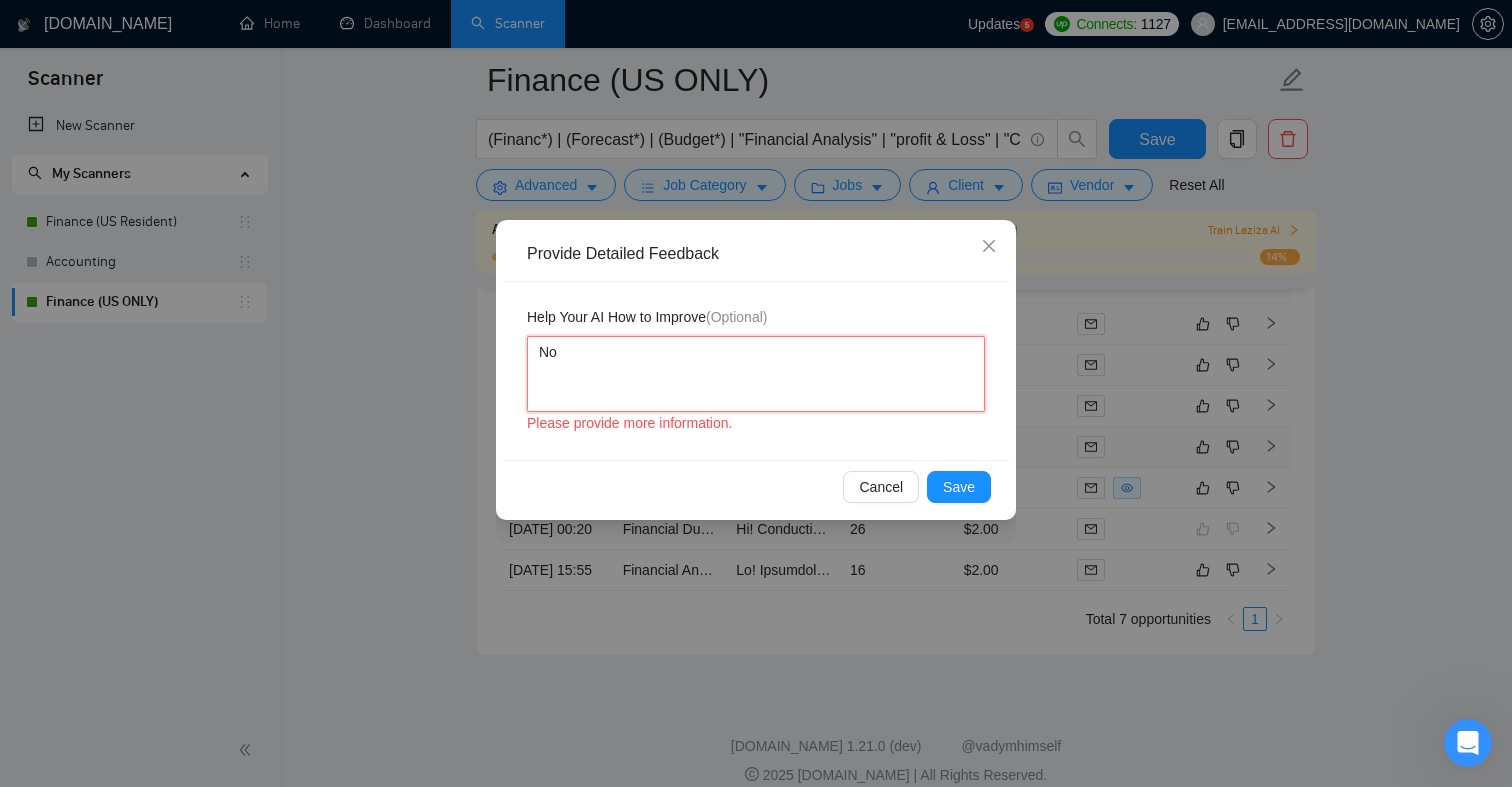 type 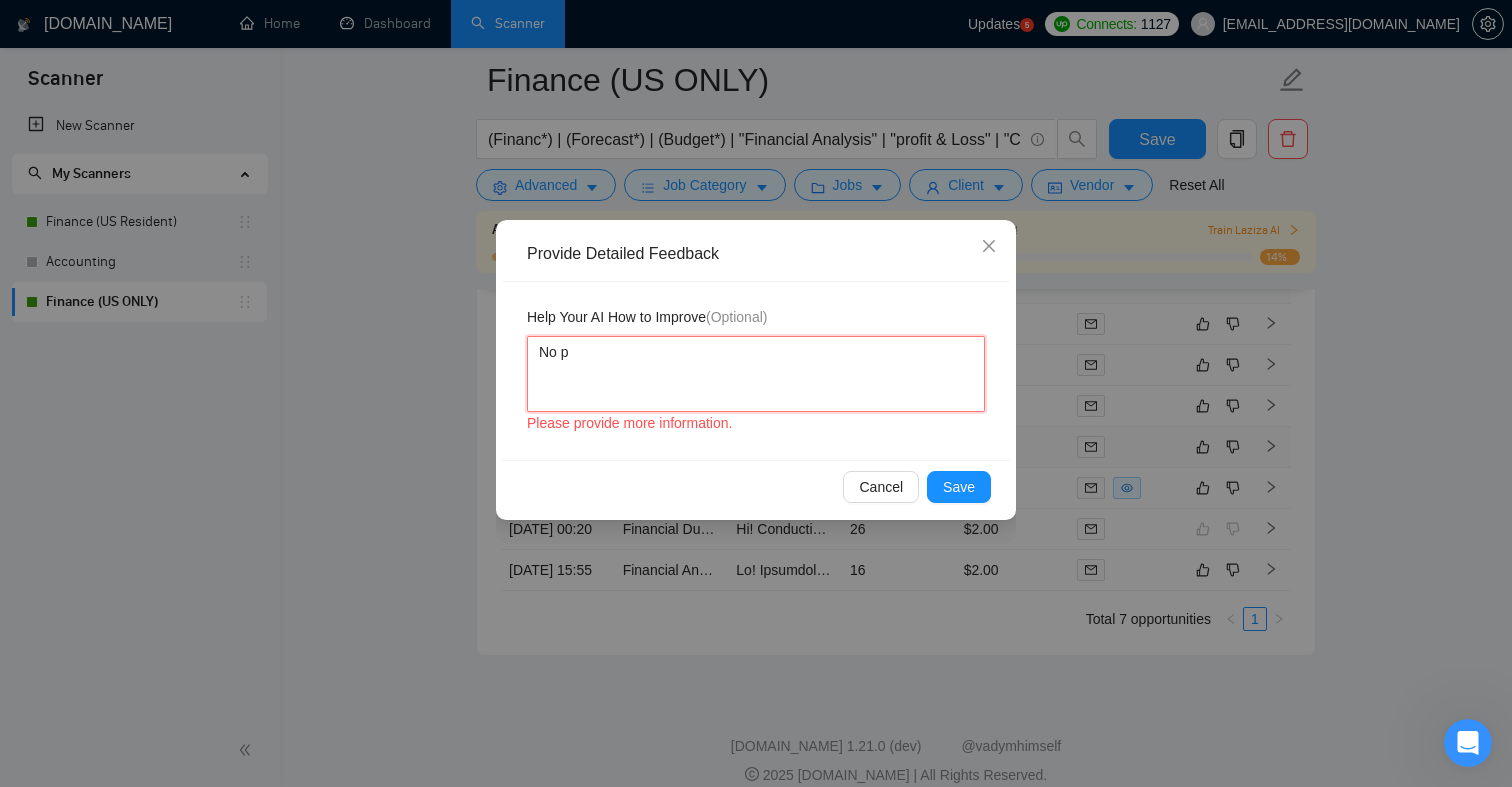 type 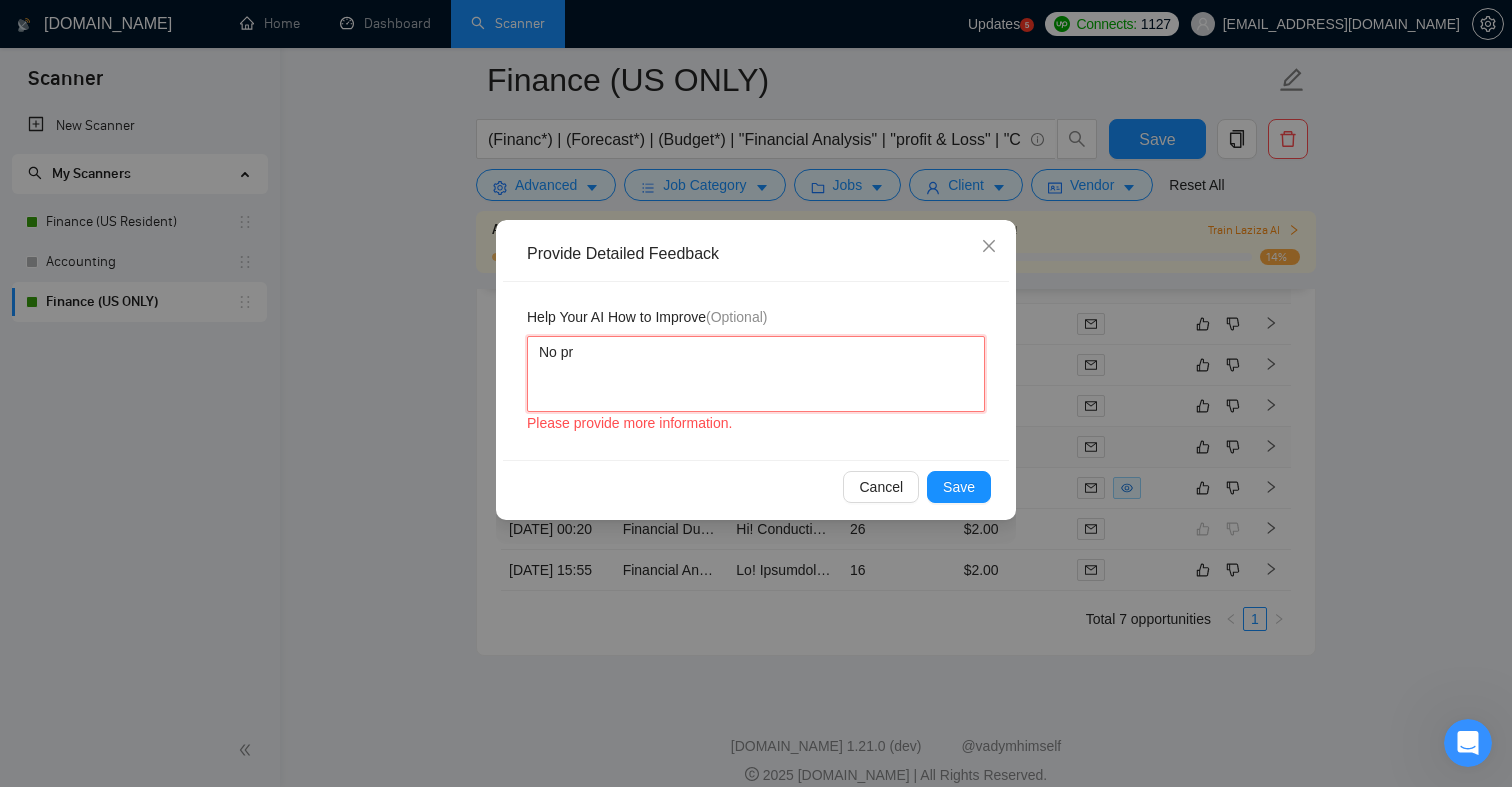 type 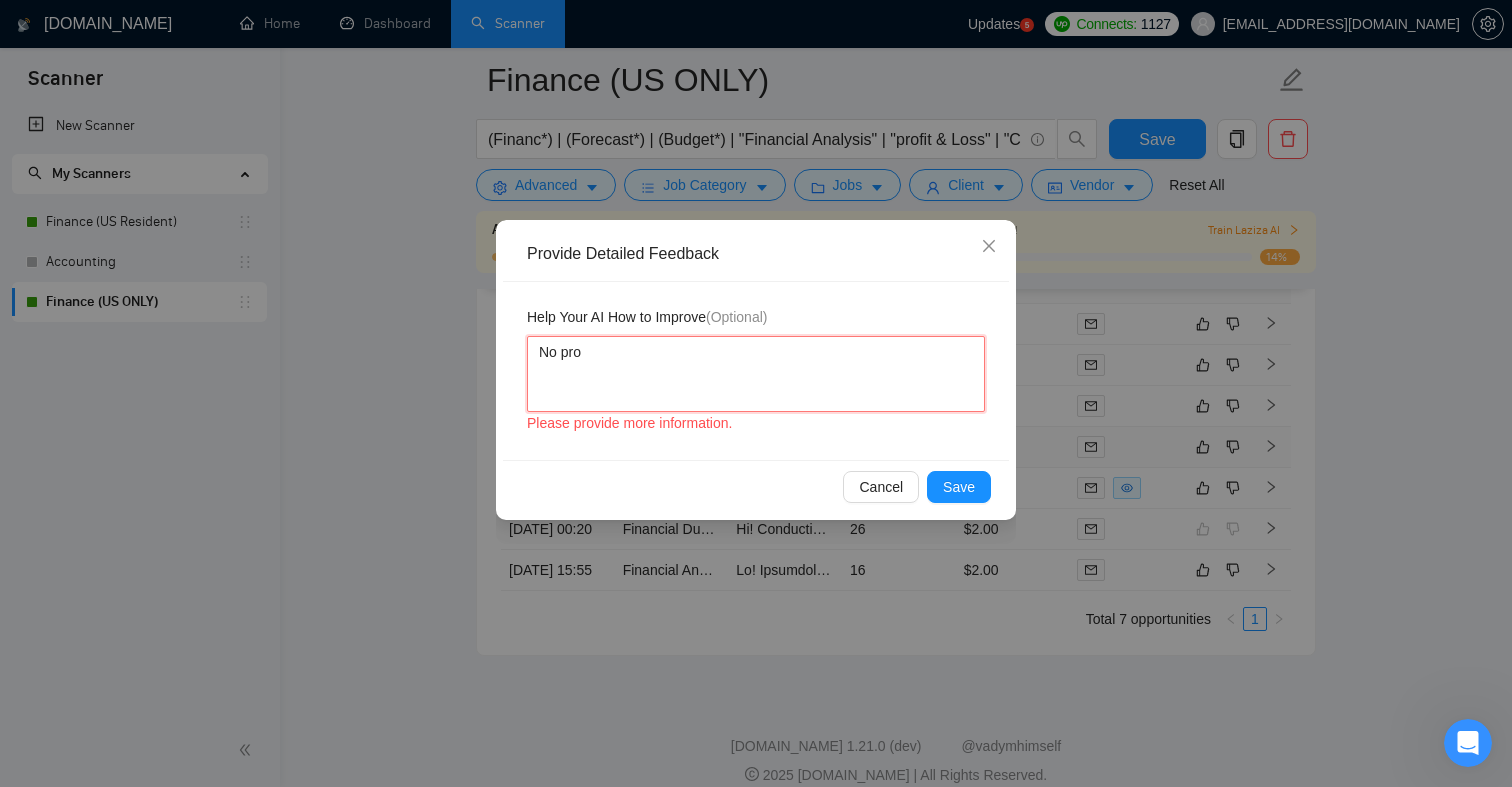 type 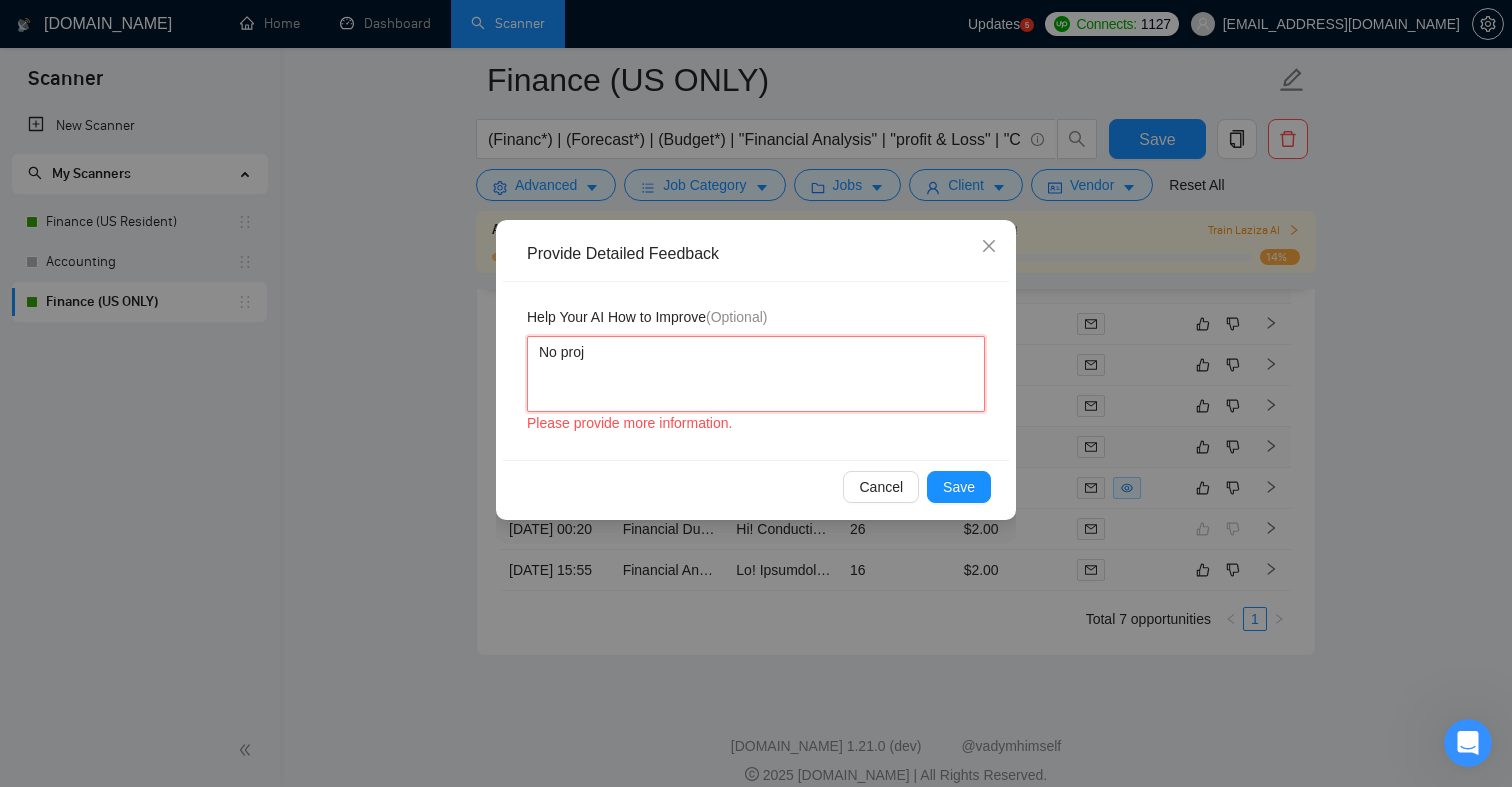 type 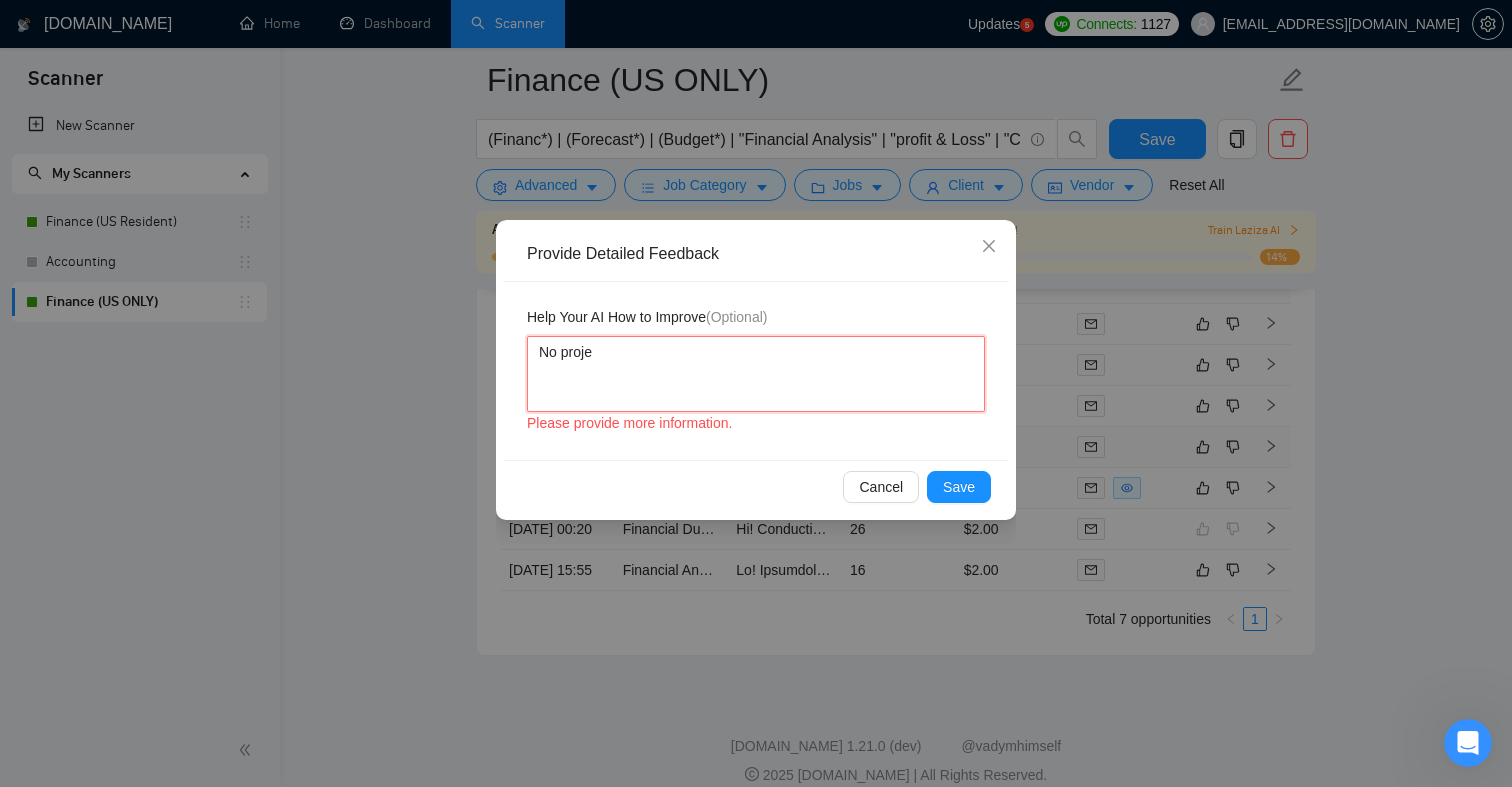 type 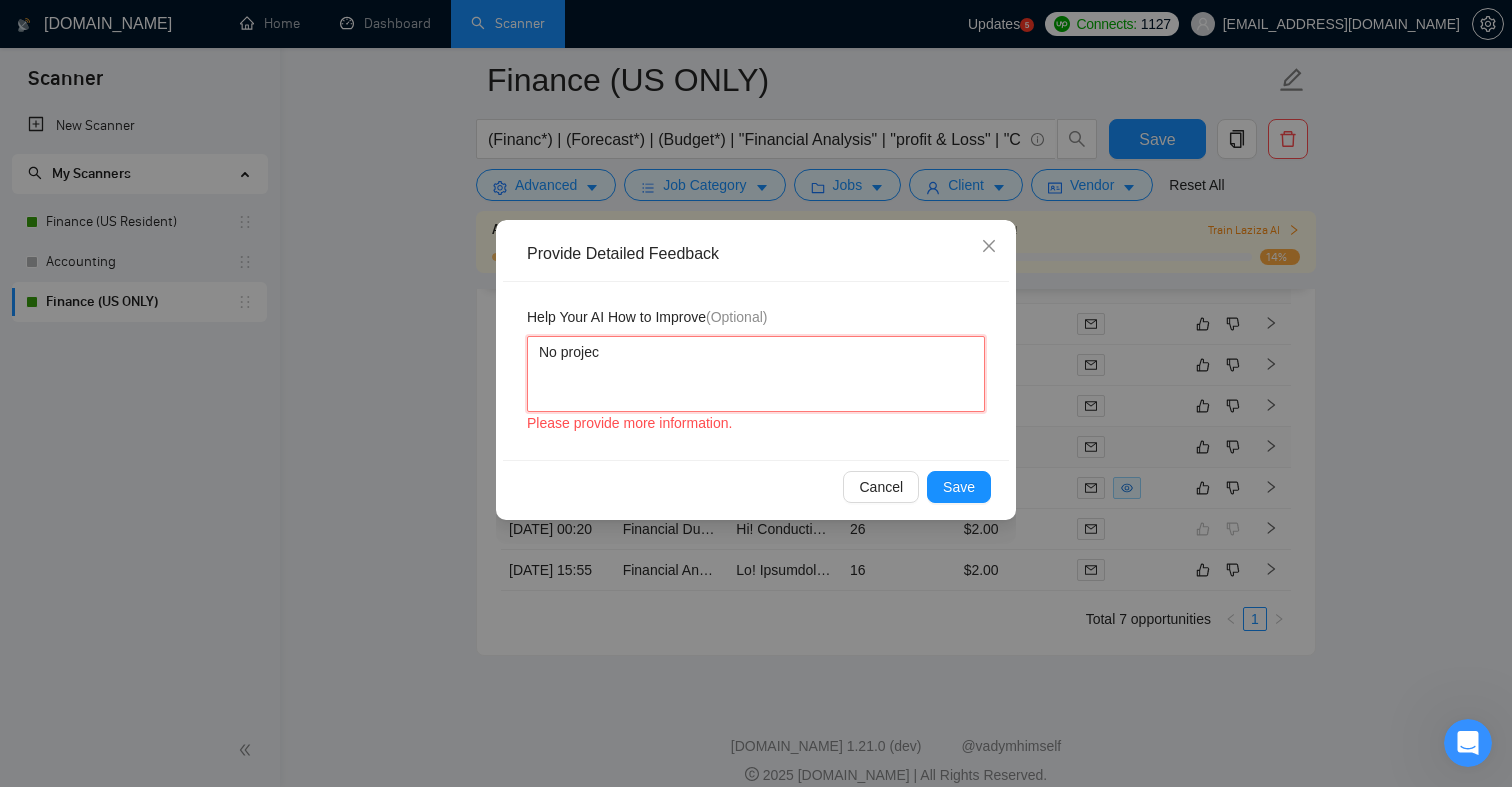 type 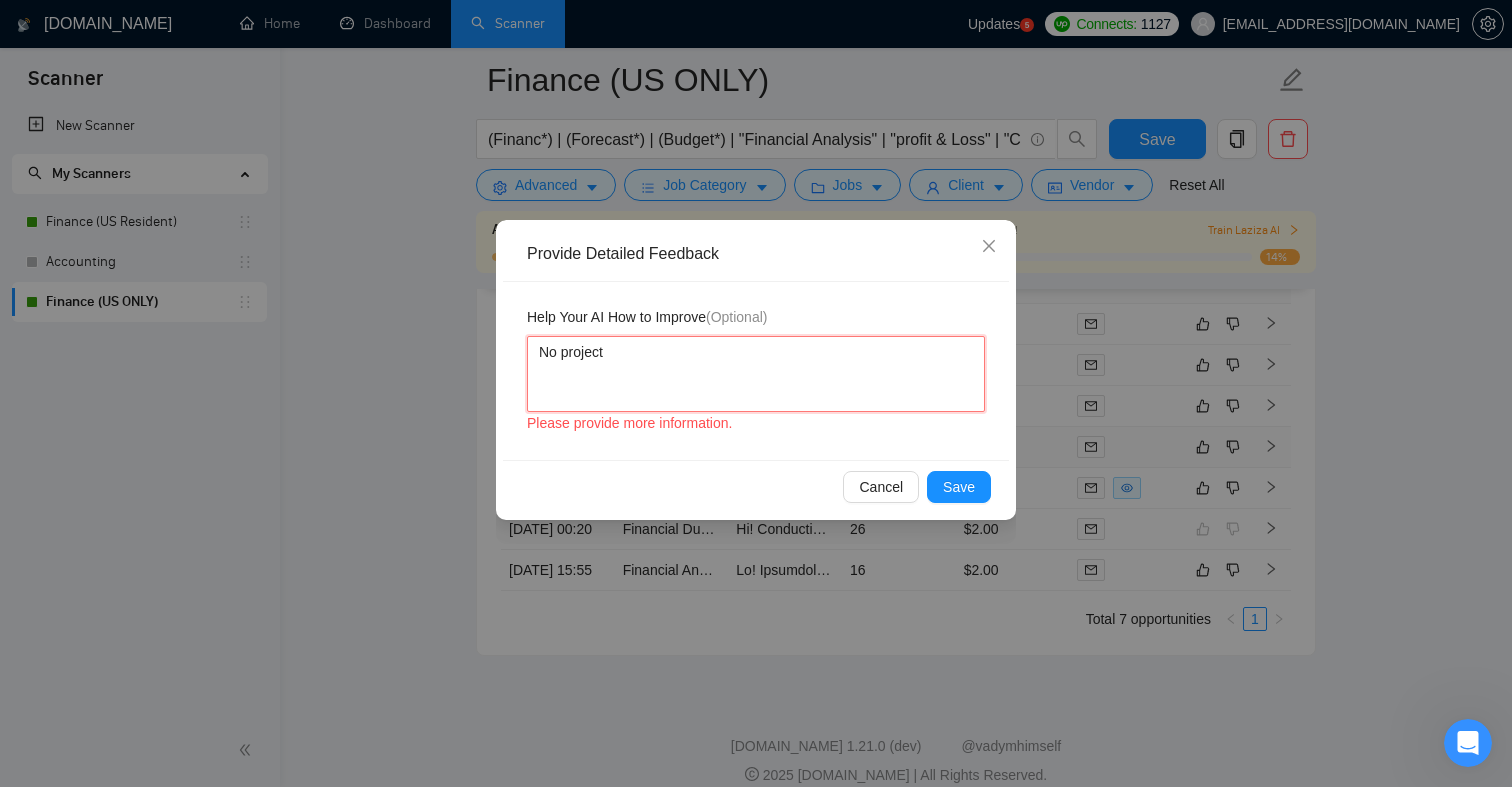 type 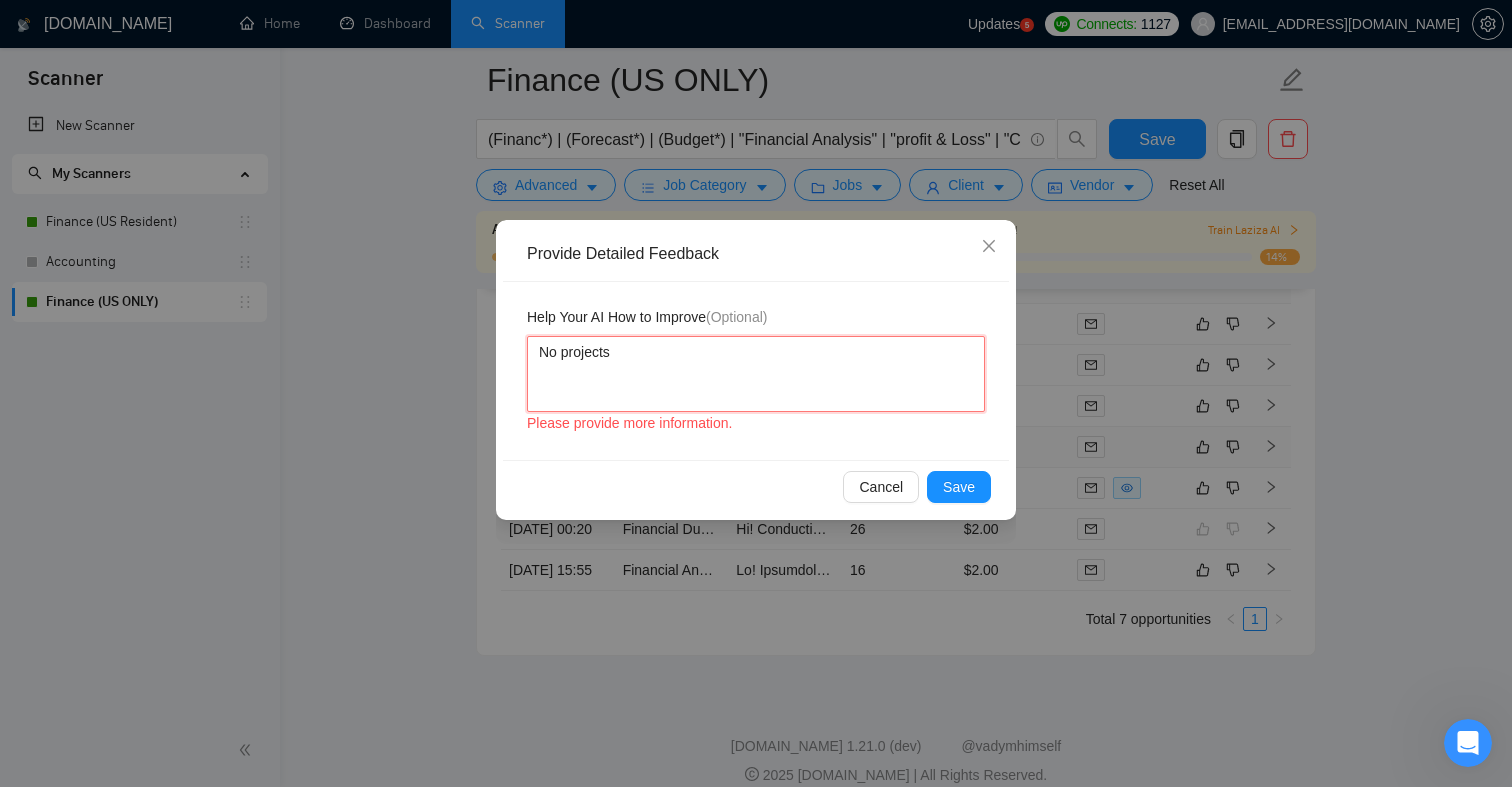 type 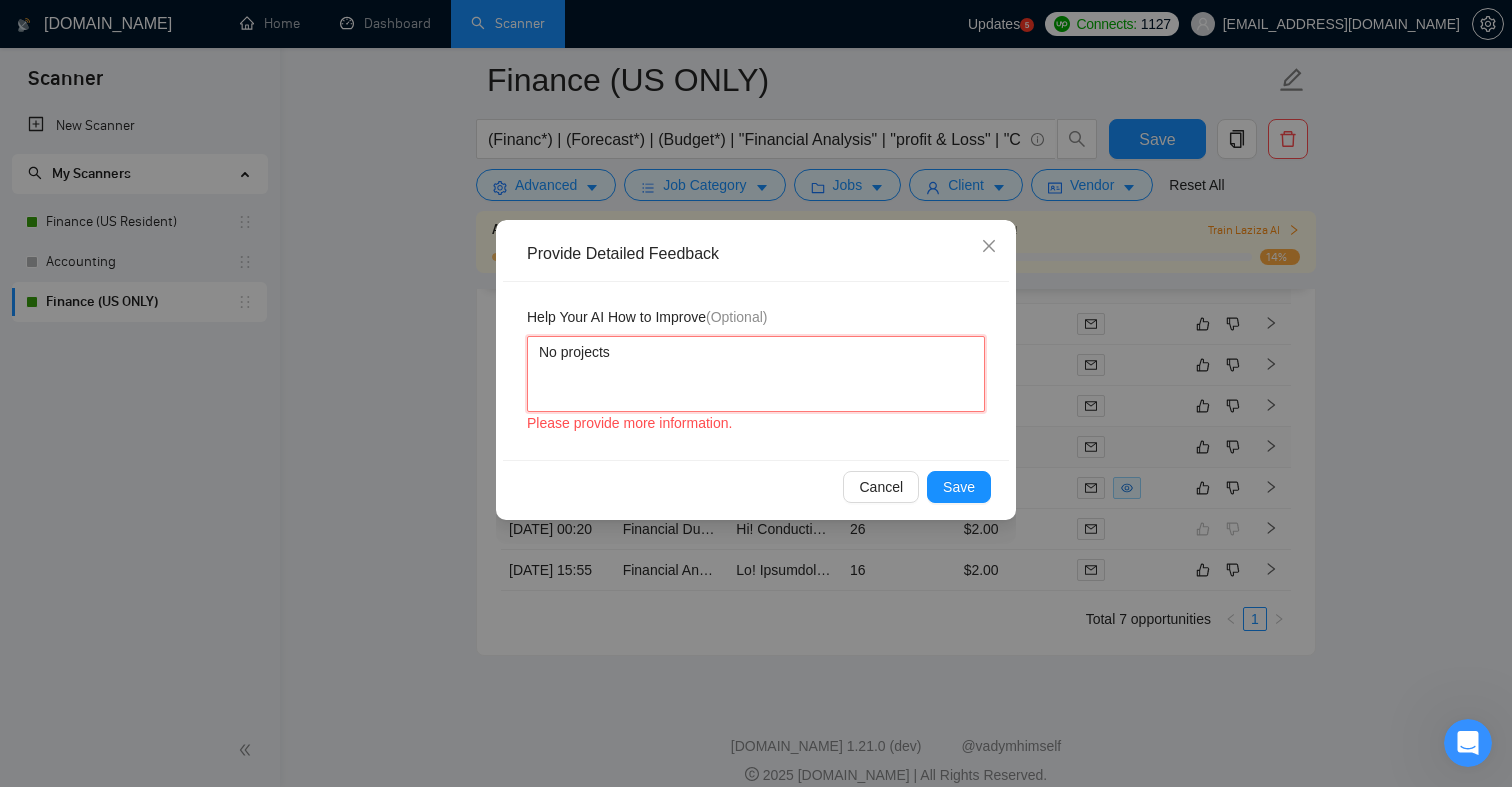 type on "No projects r" 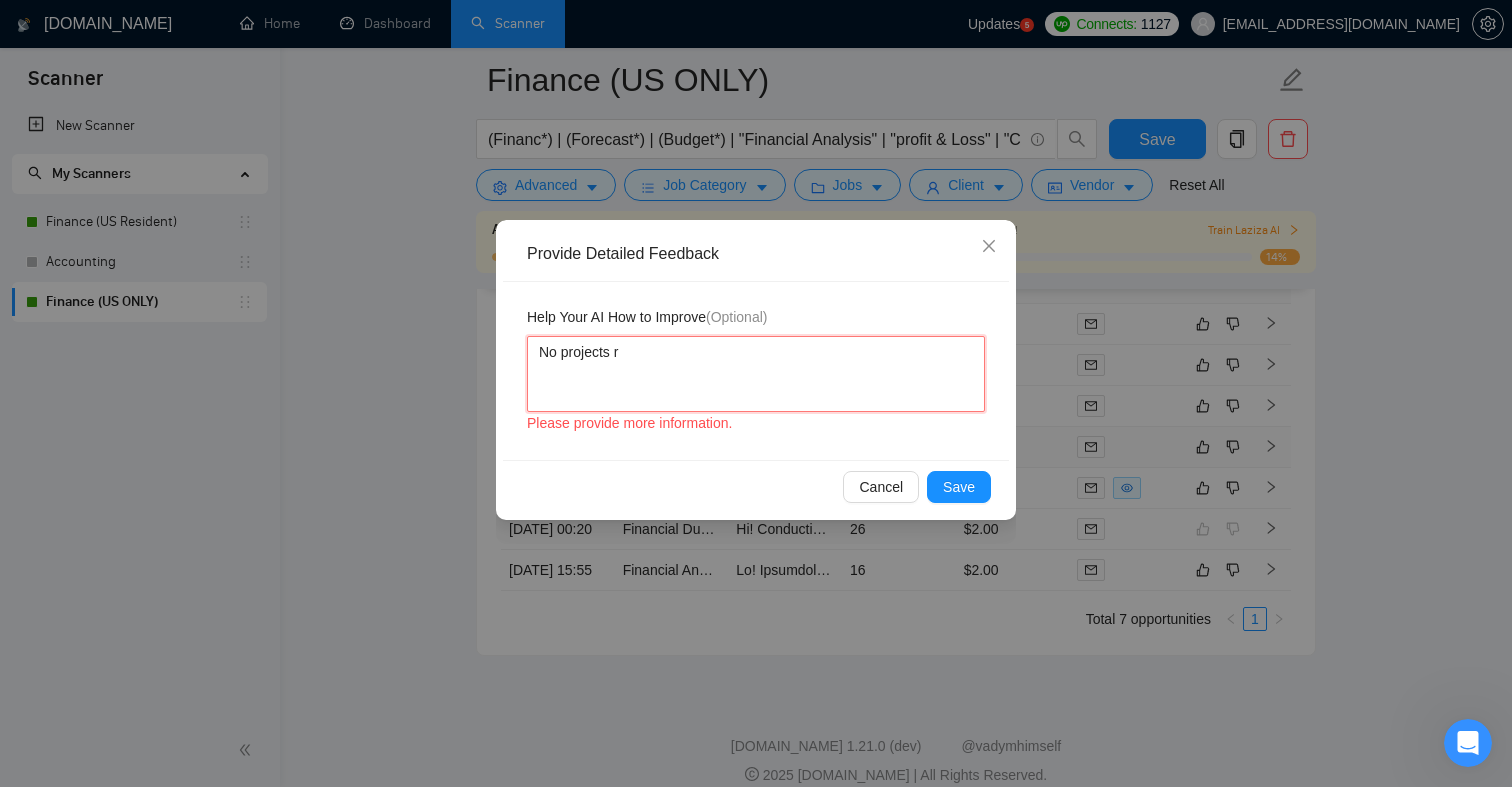 type 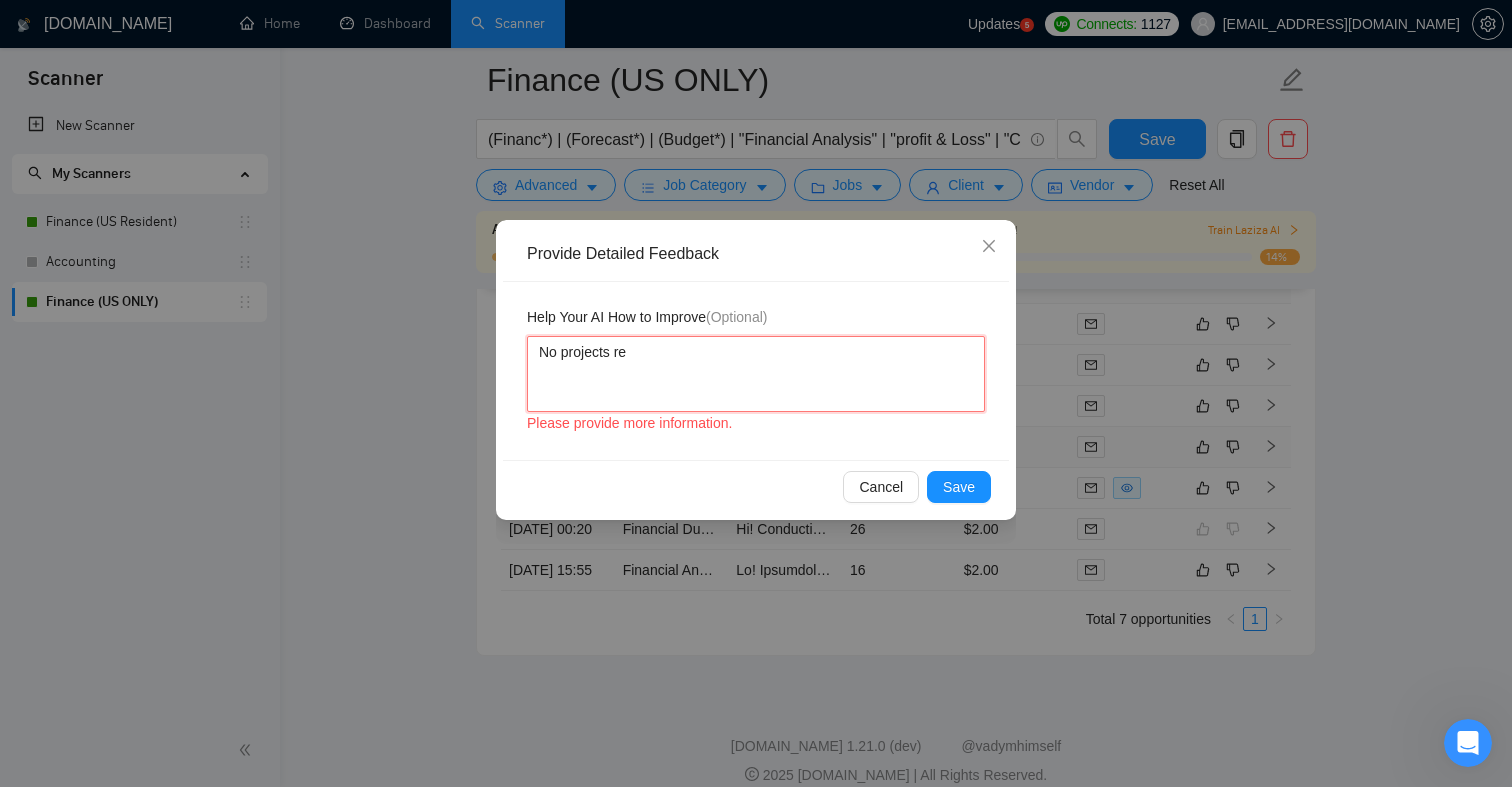 type 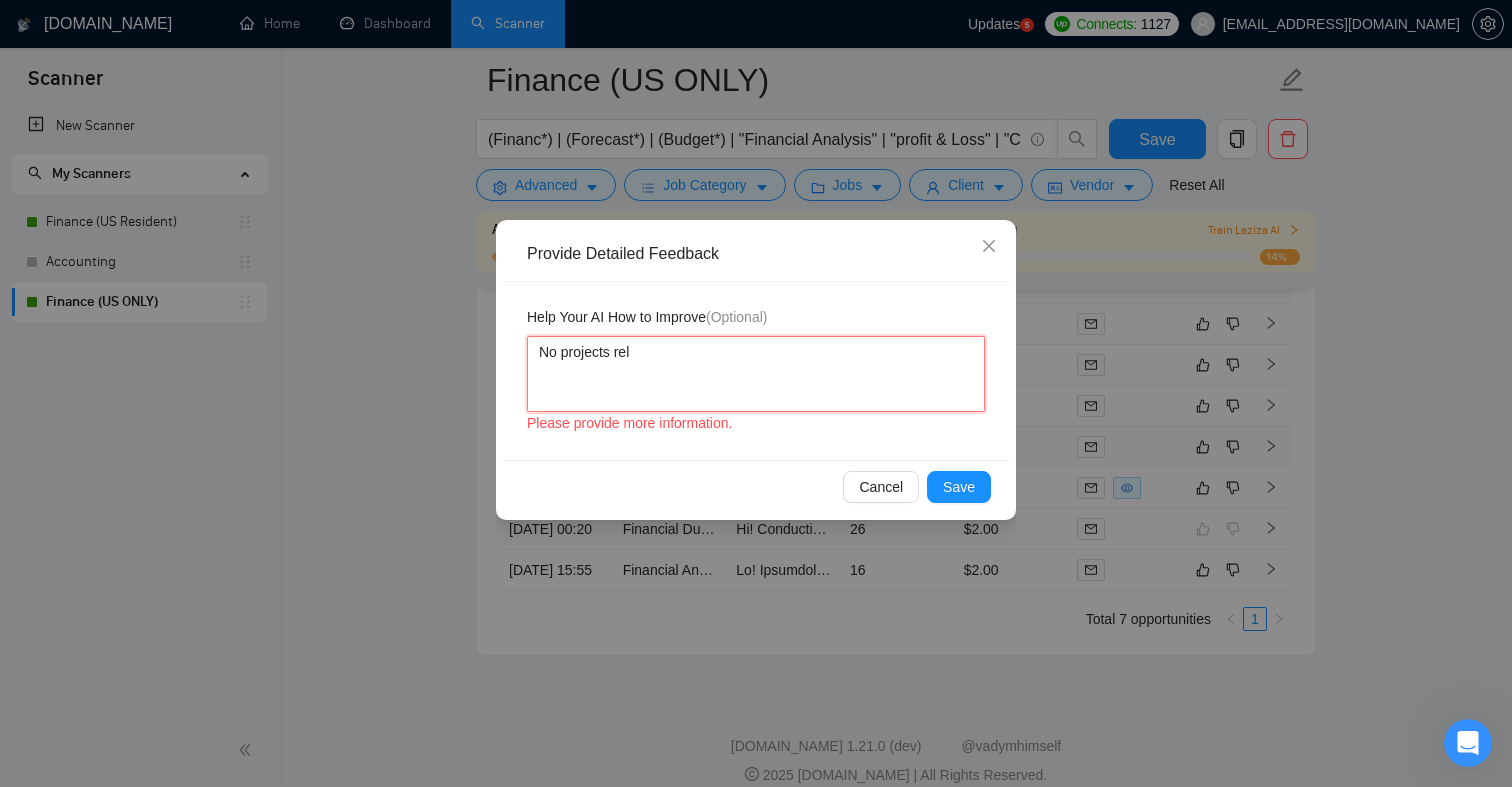 type 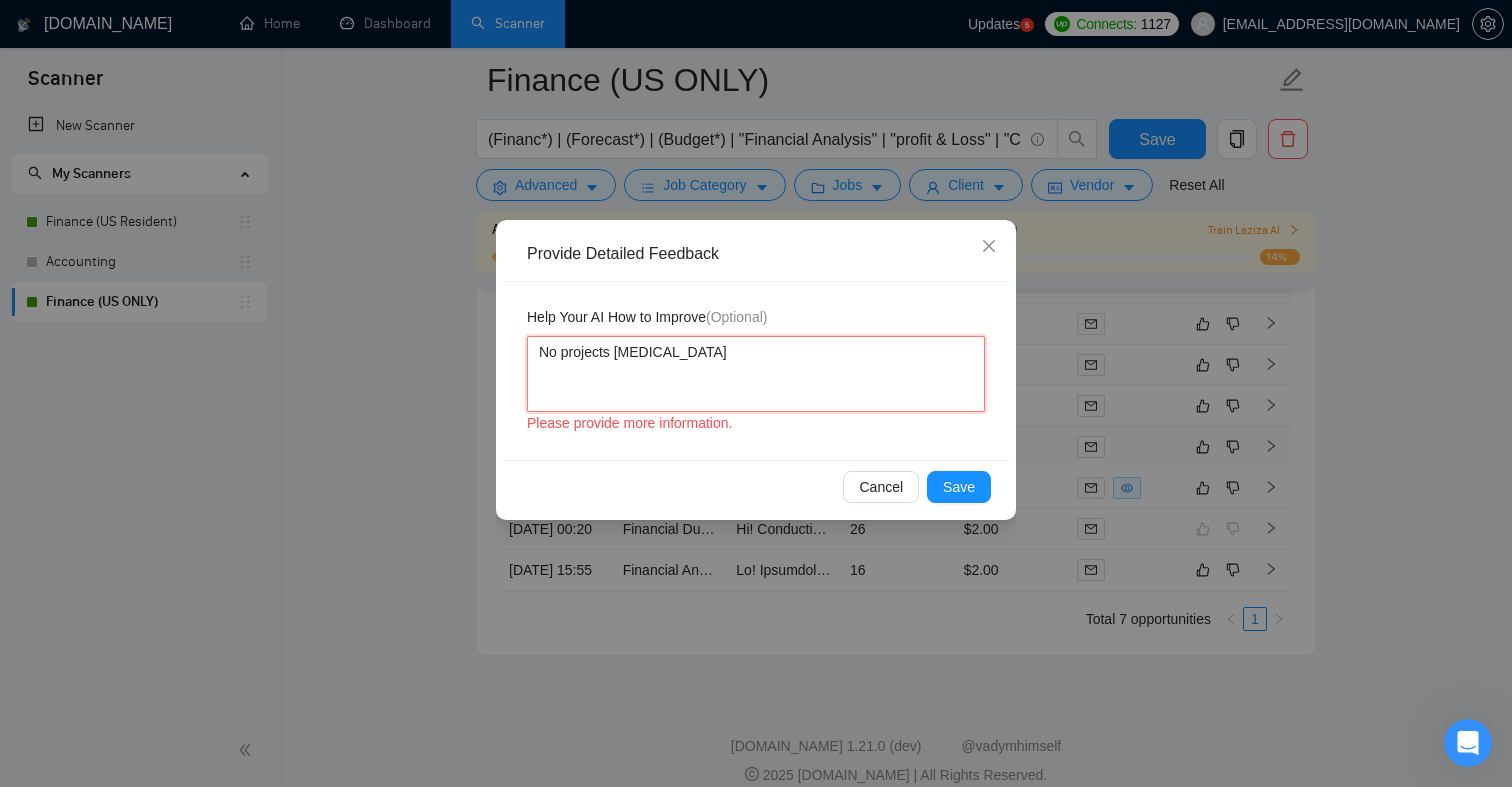 type 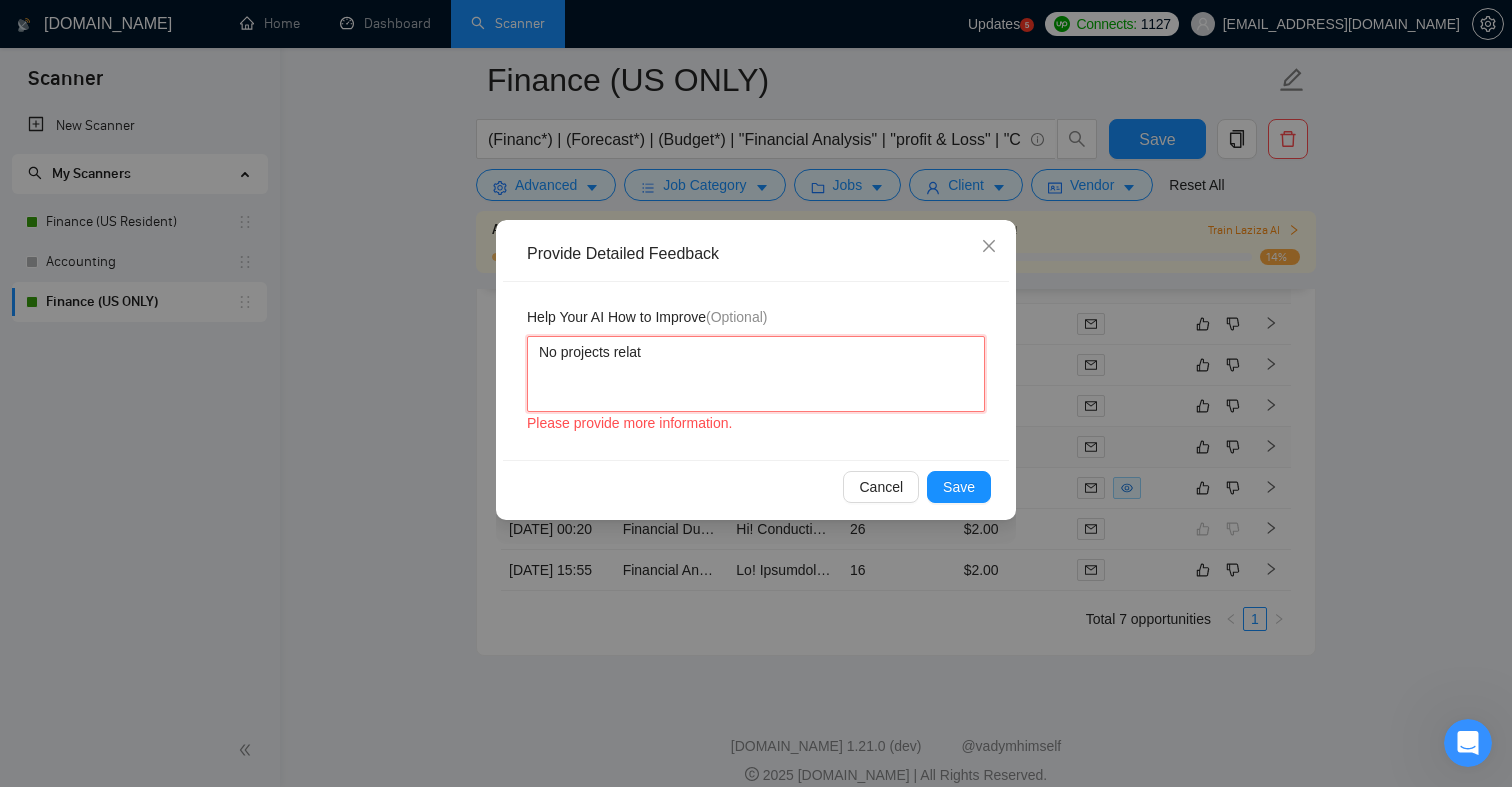 type on "No projects relate" 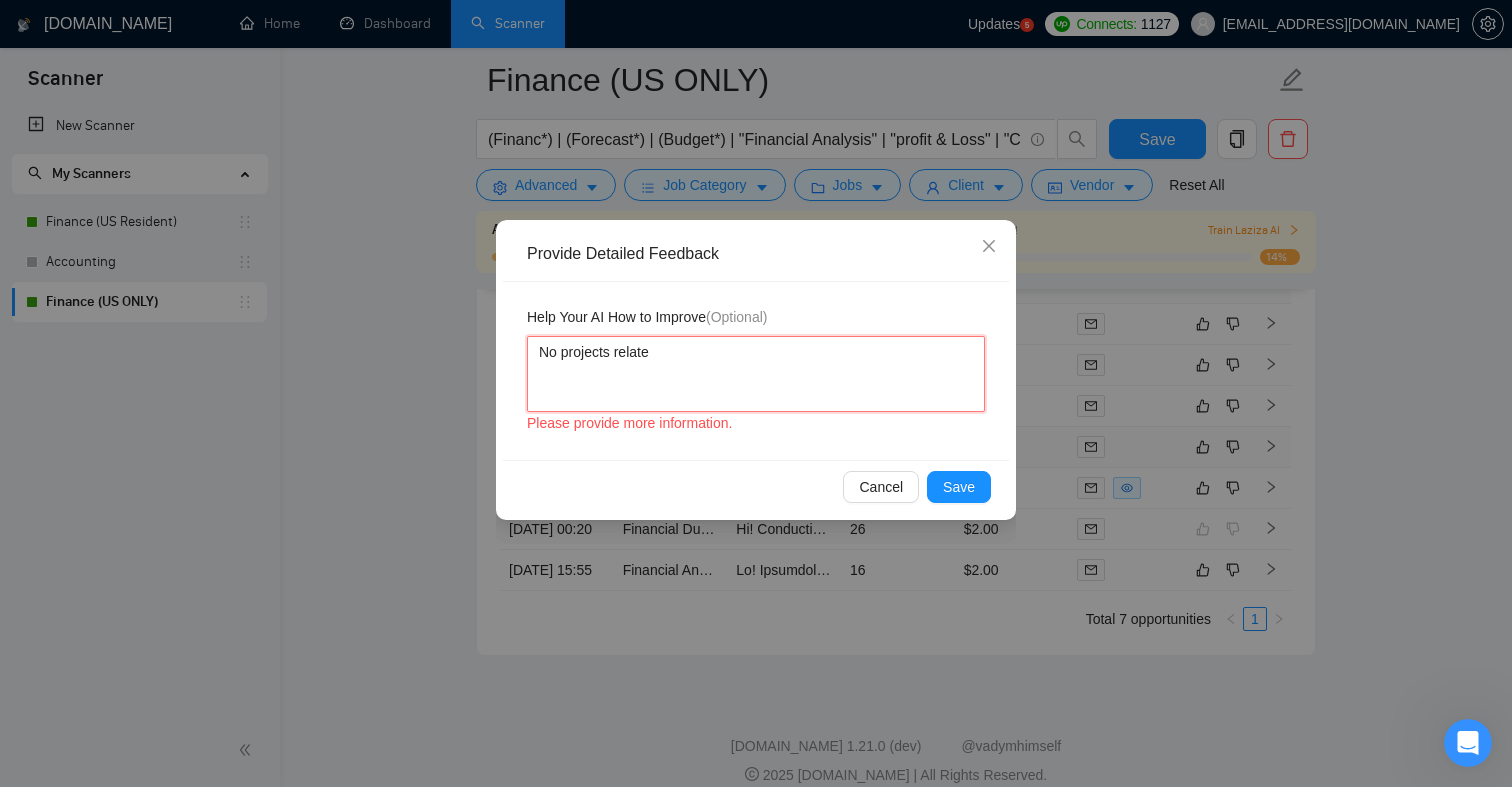 type 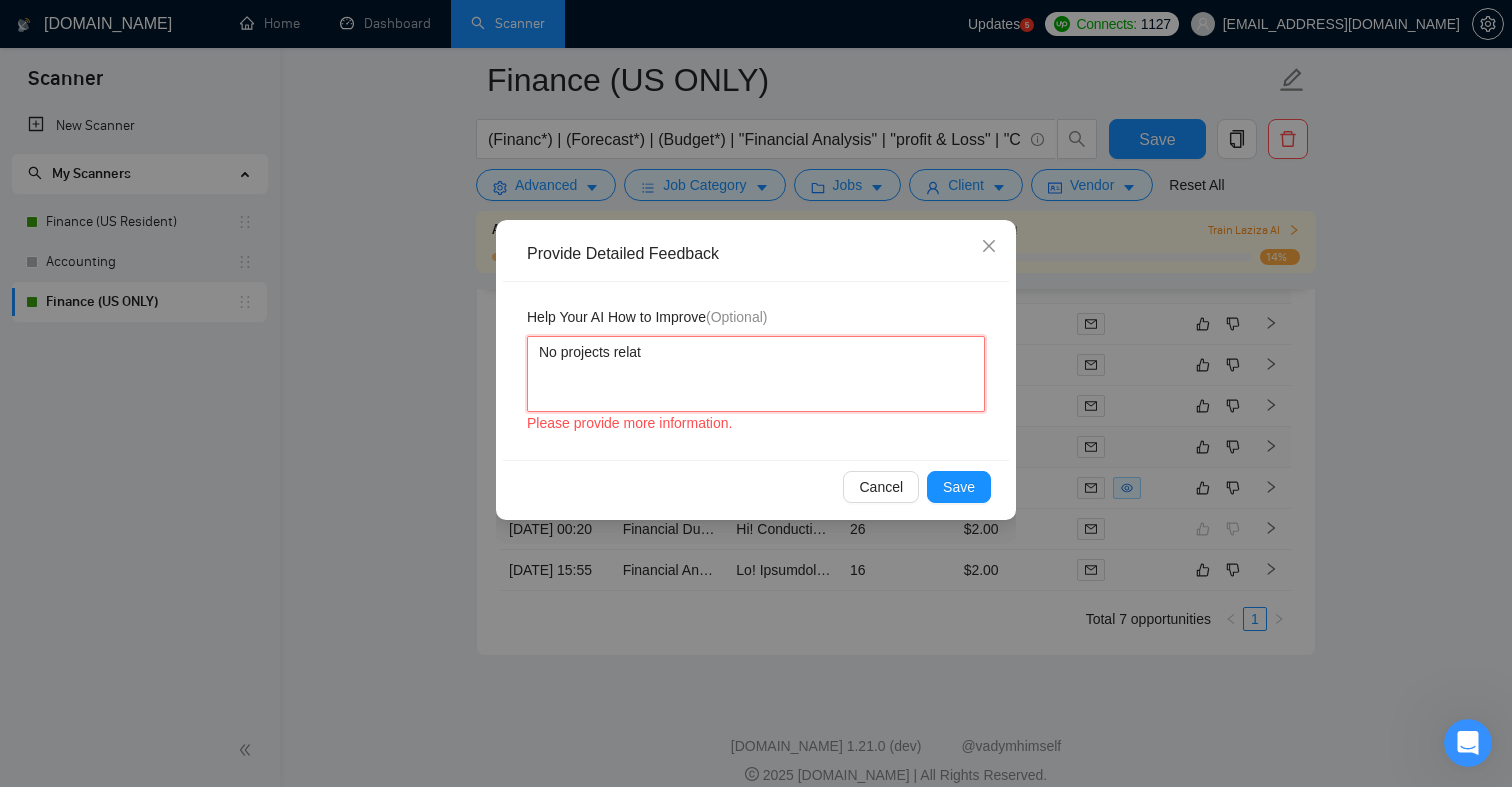 type 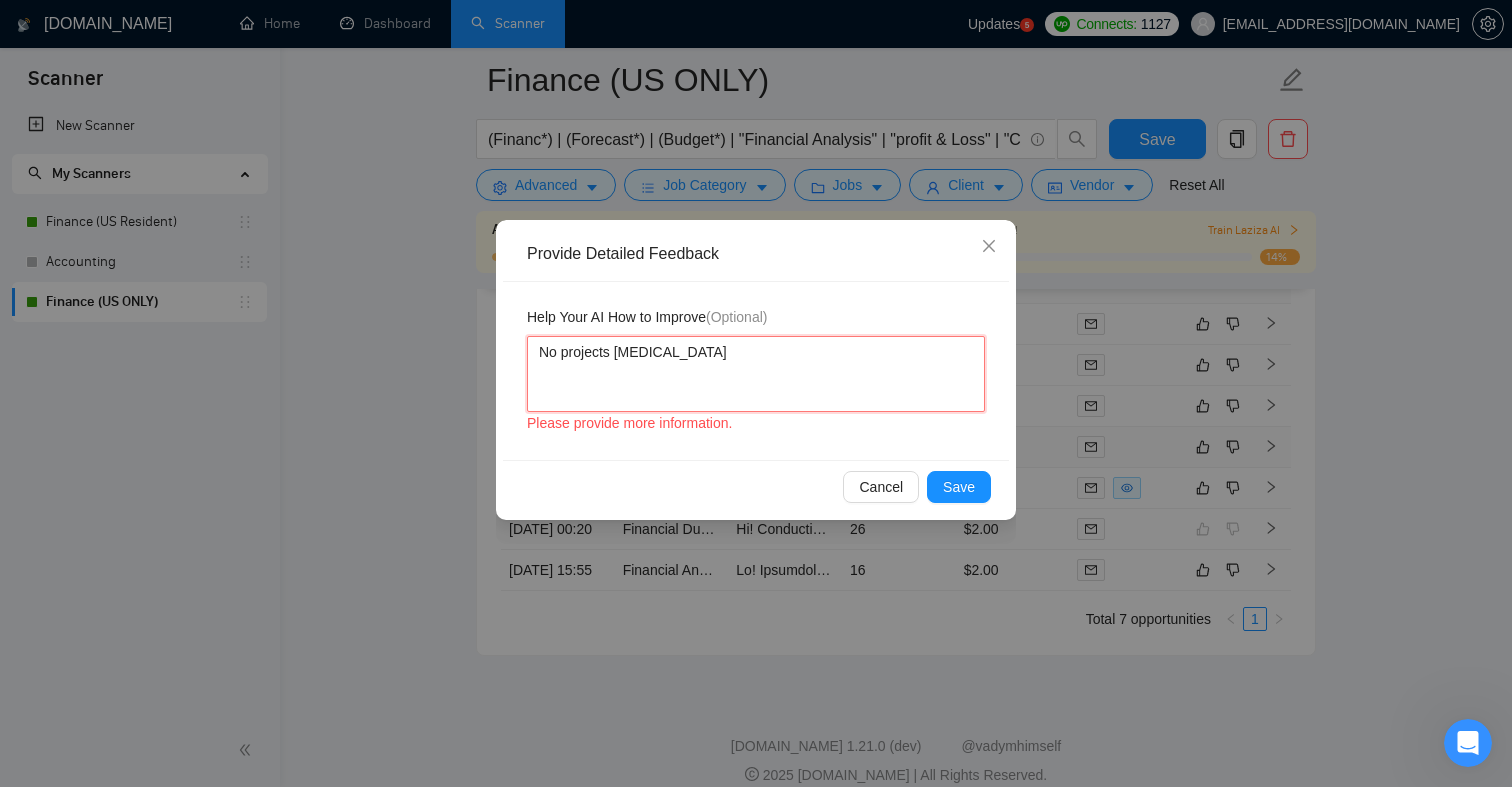 type 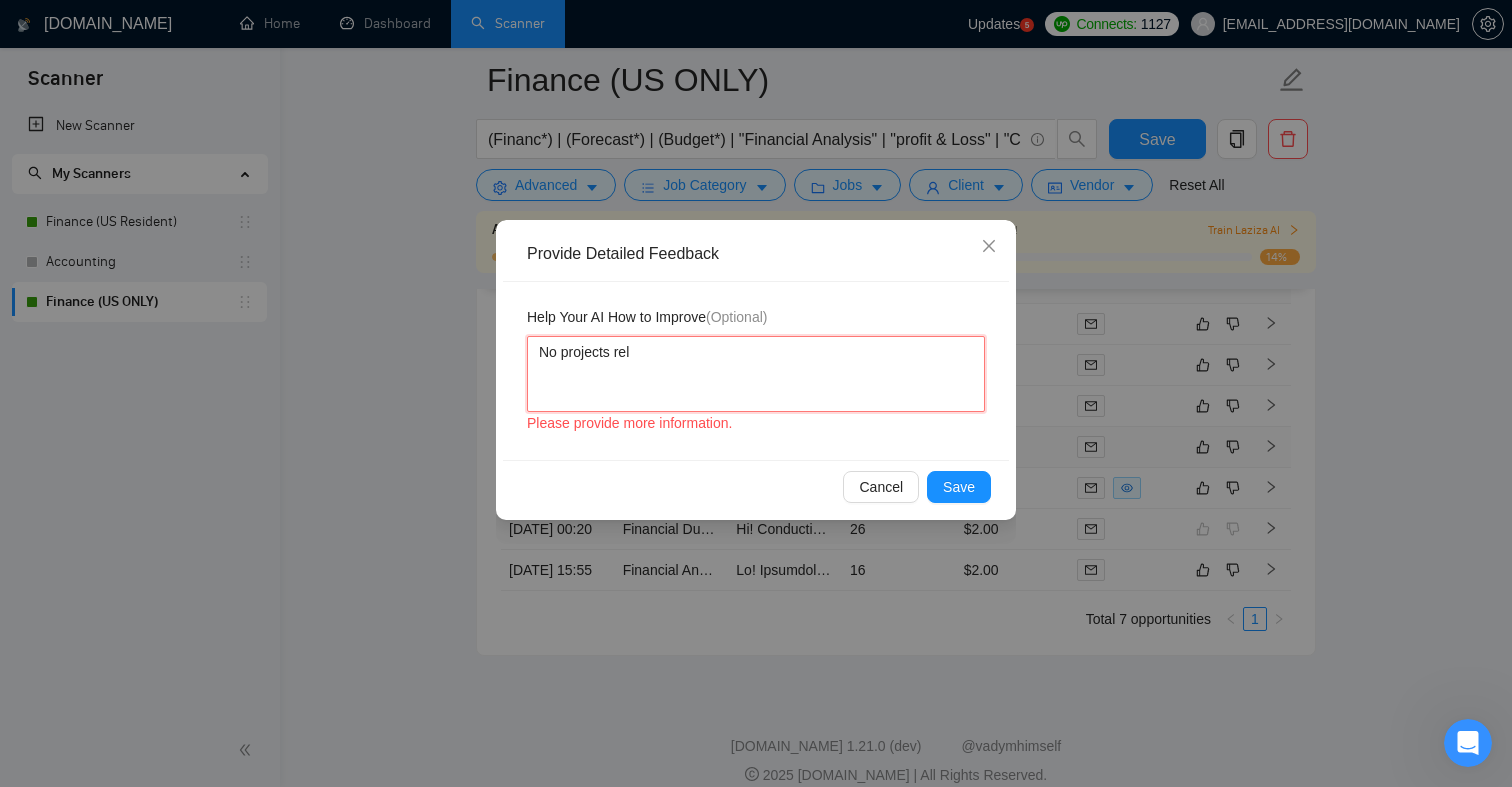 type 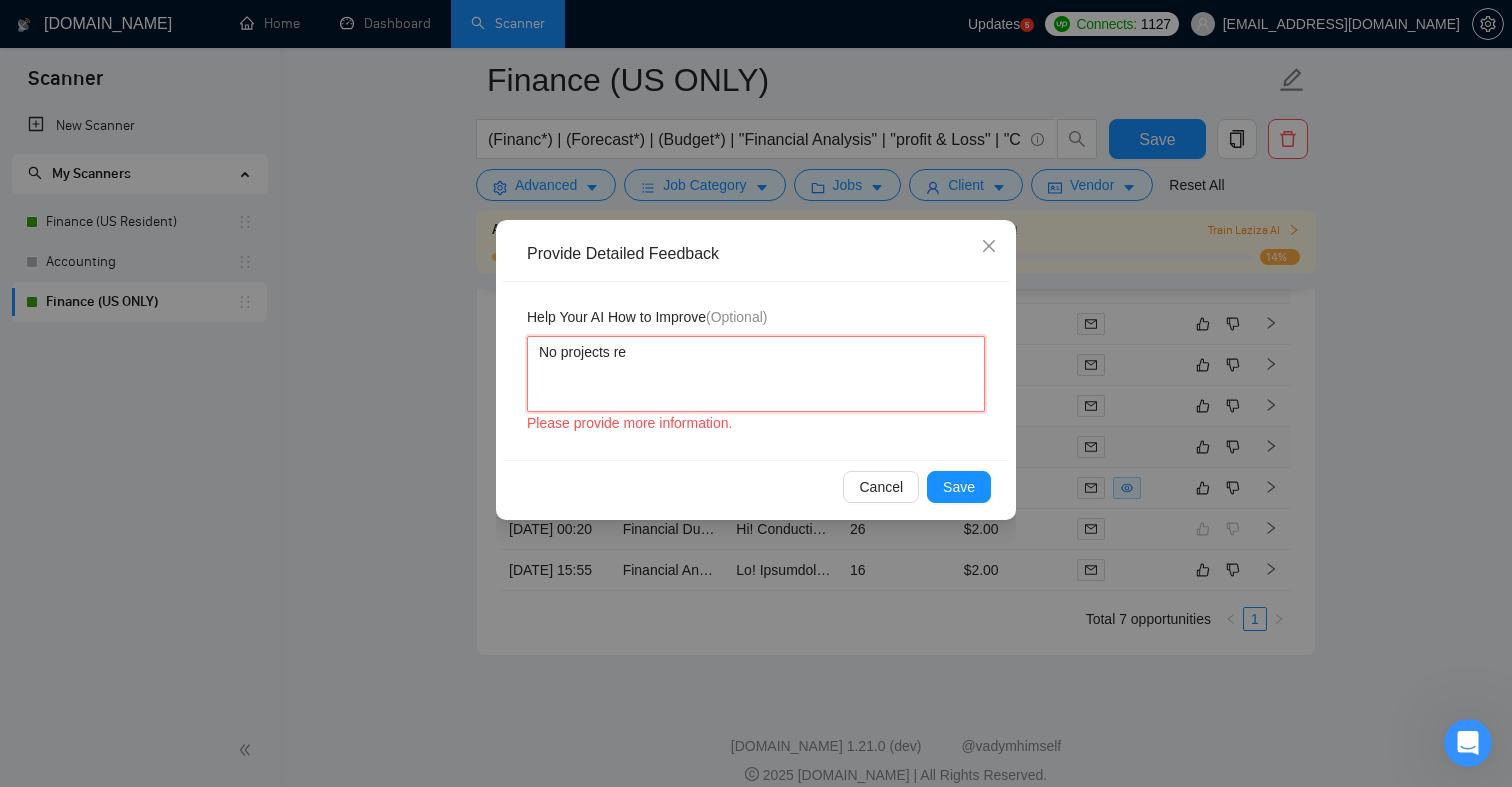 type 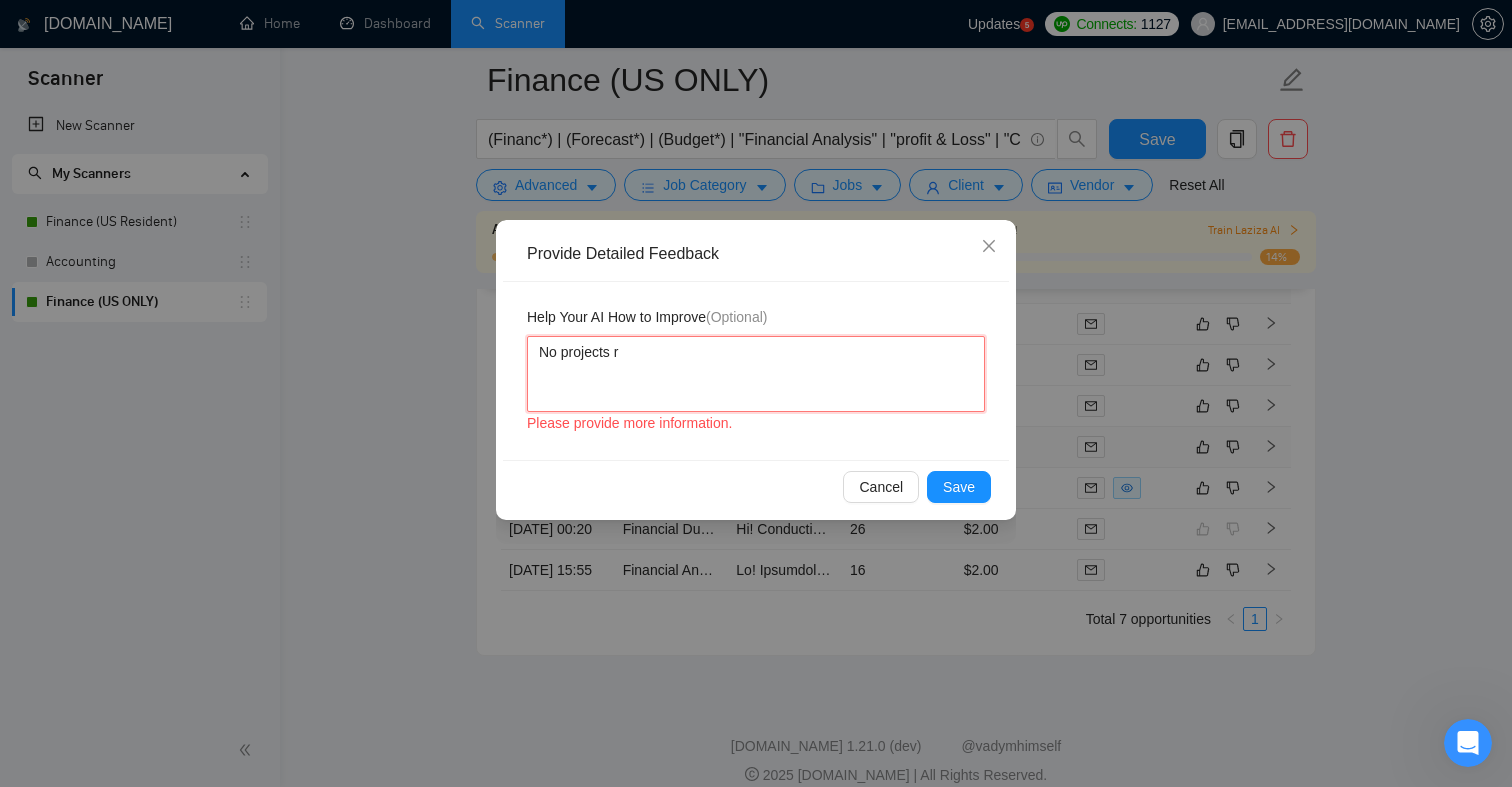 type 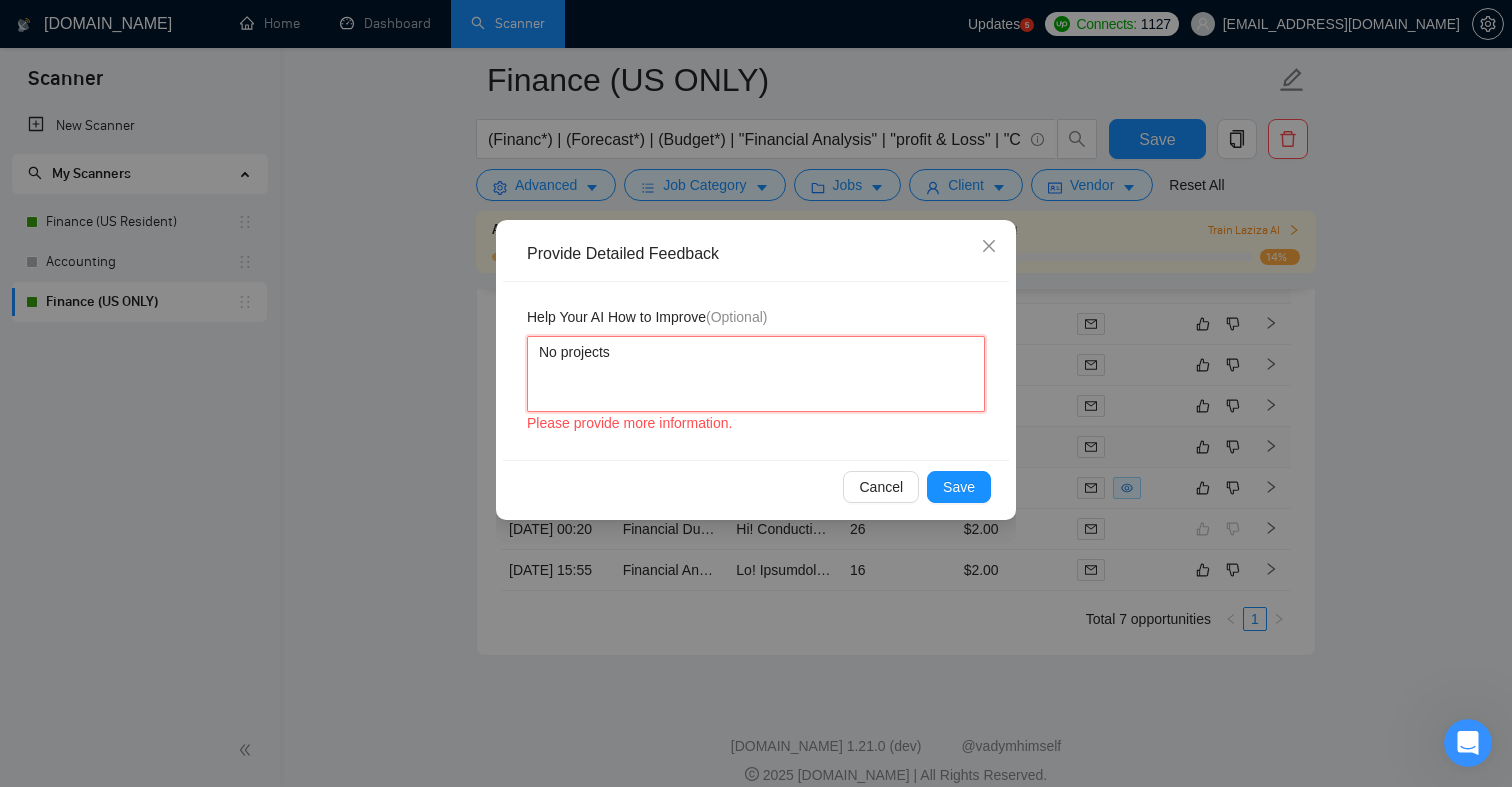 type 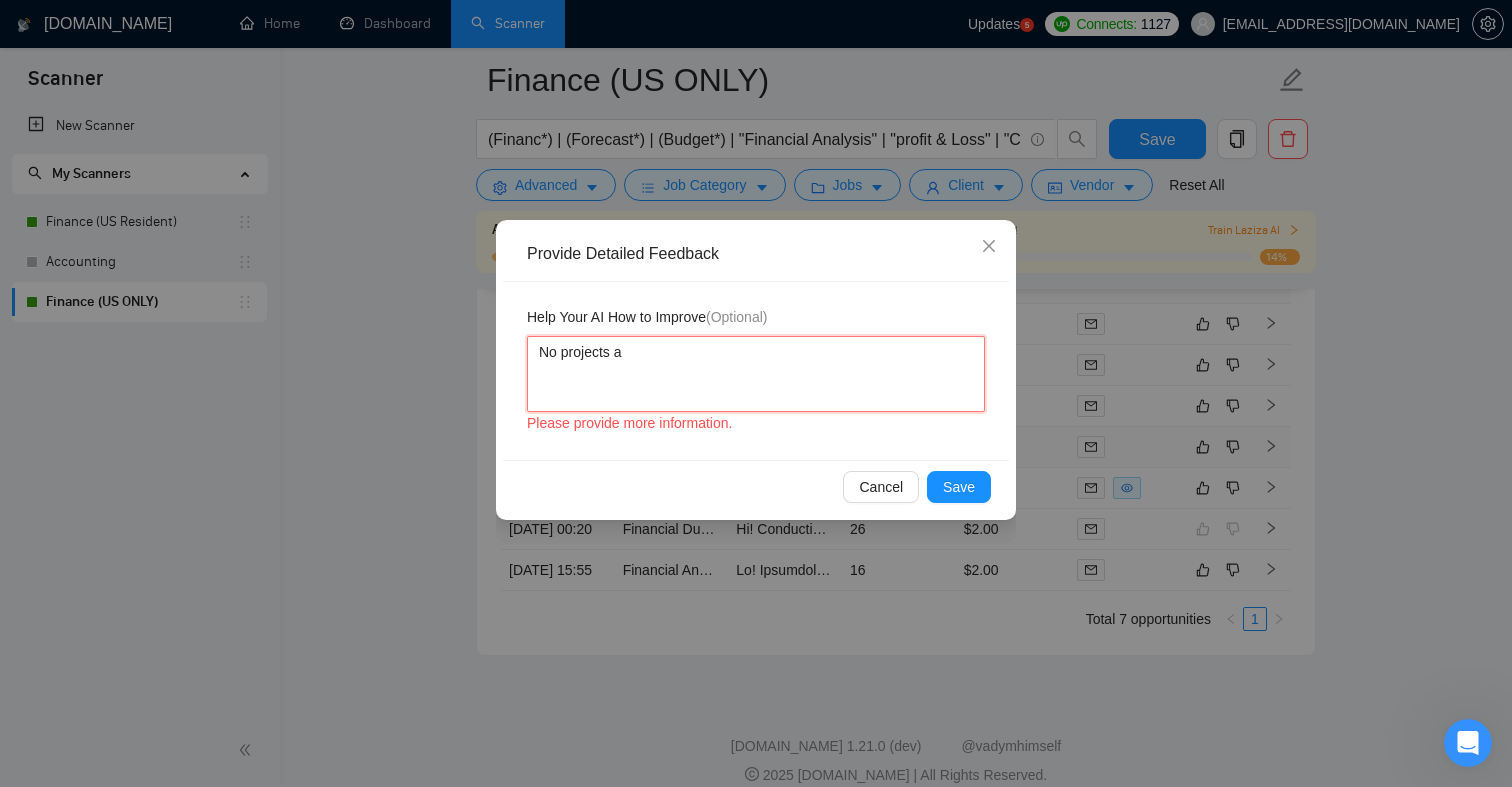 type 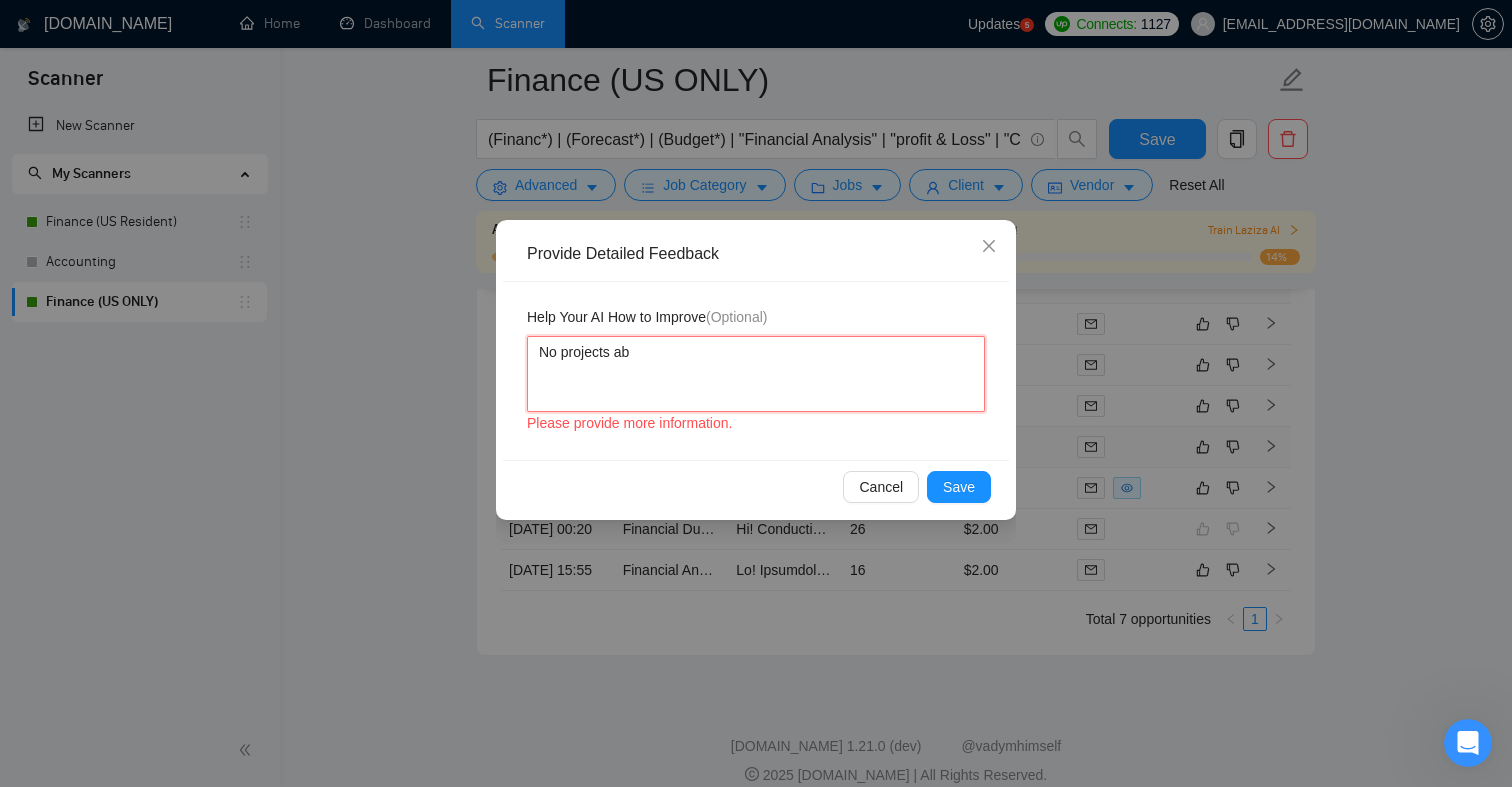 type 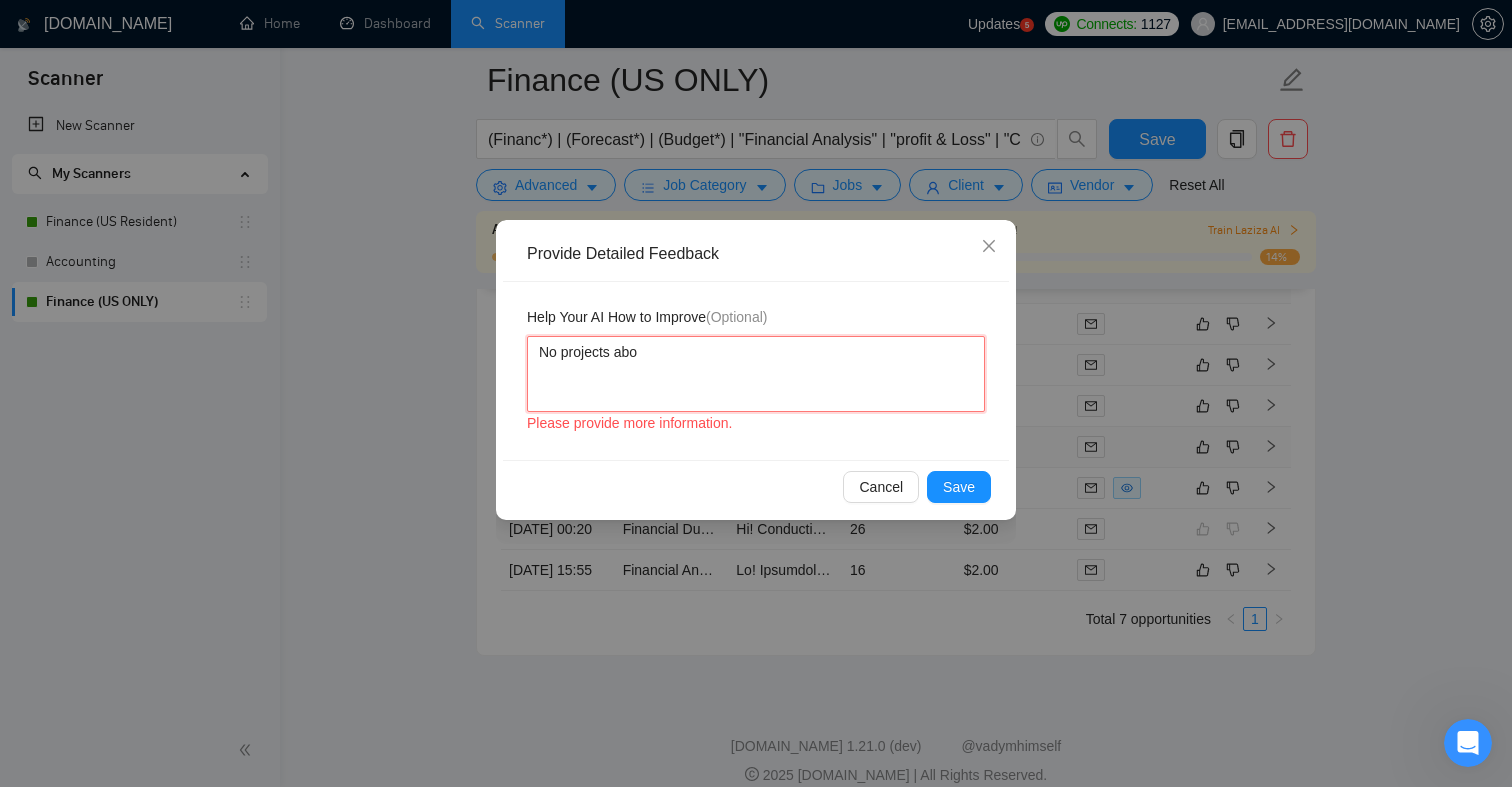 type 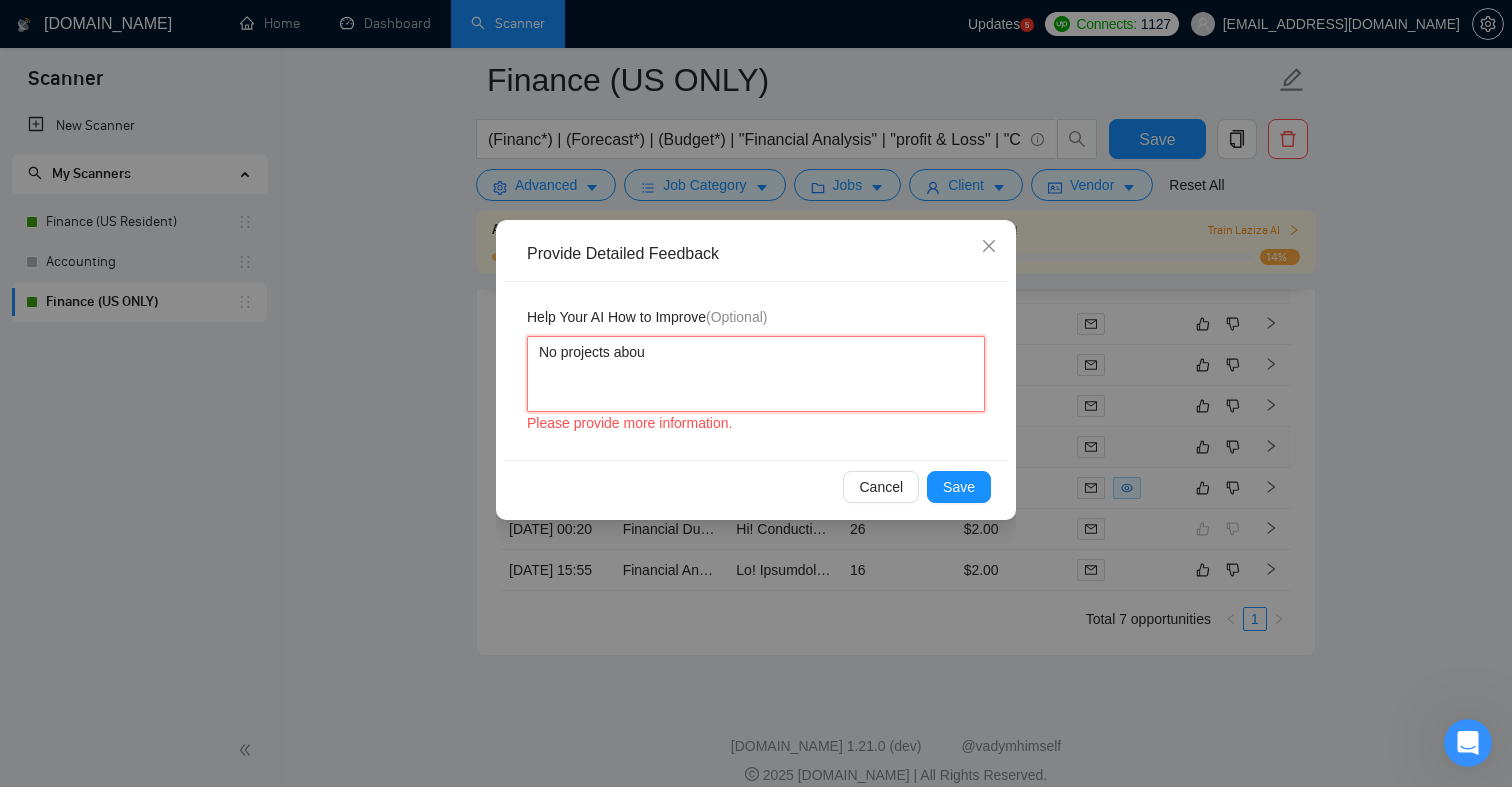 type on "No projects about" 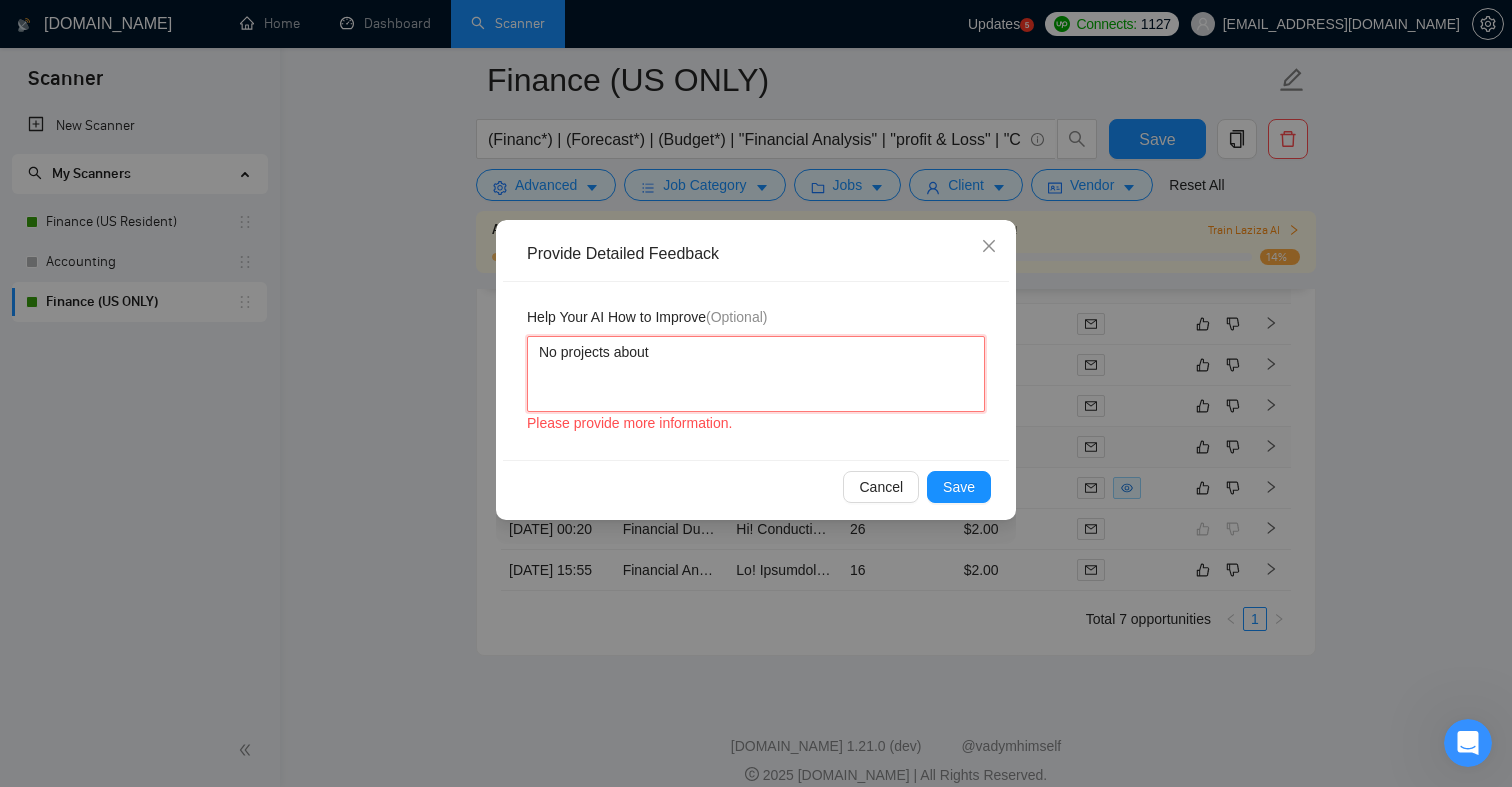 type 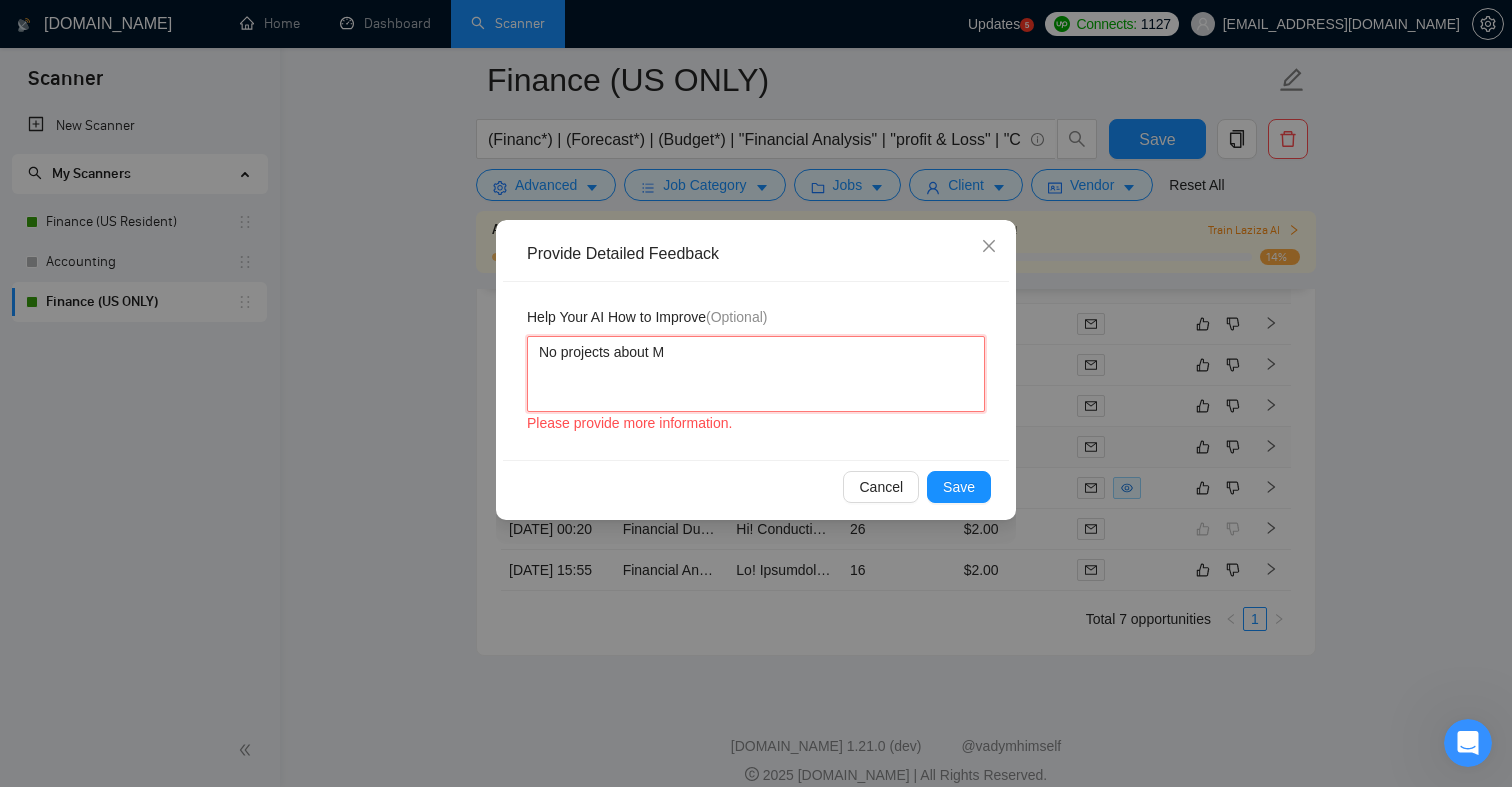 type 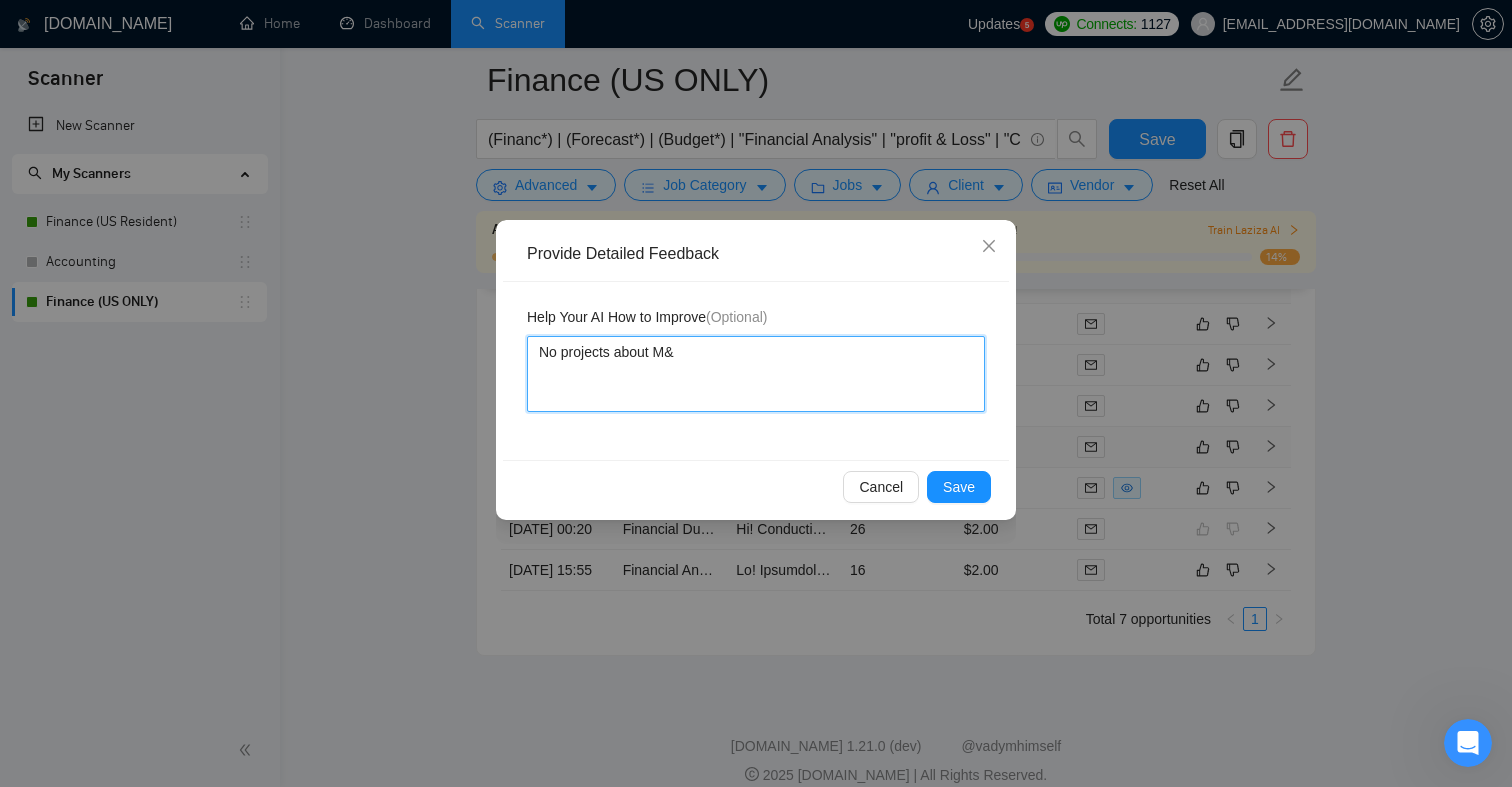 type 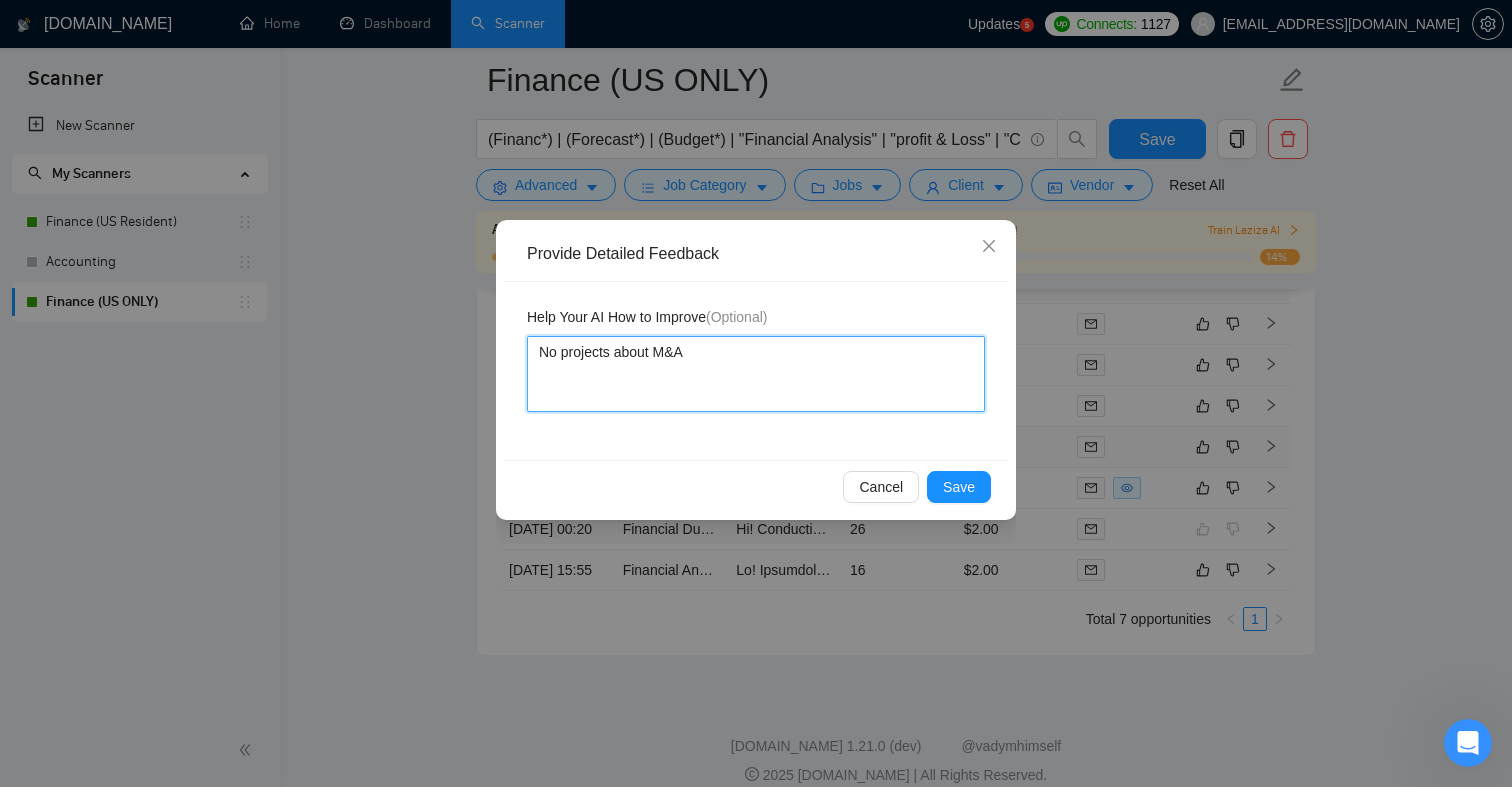 type on "No projects about M&A" 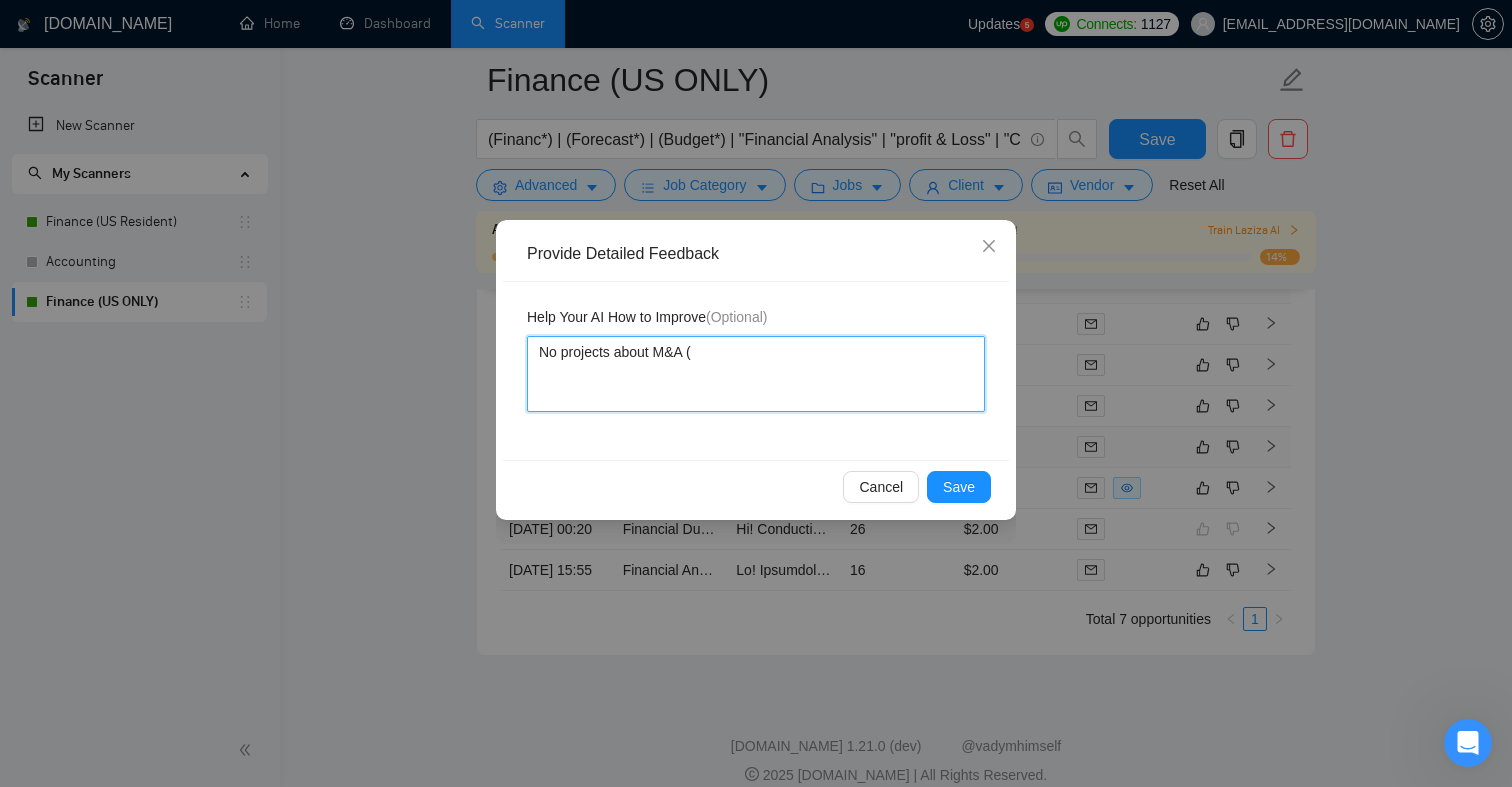 type 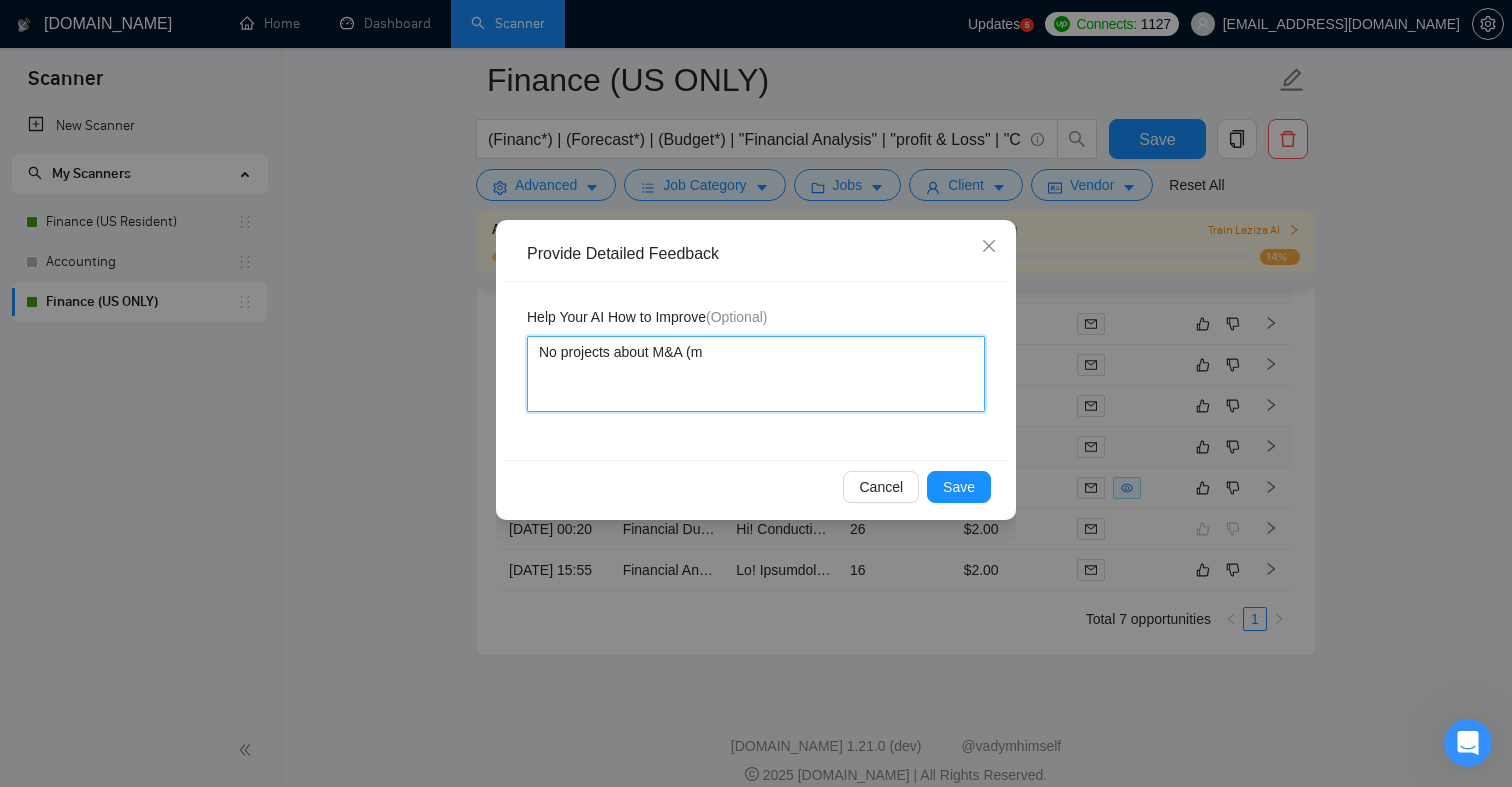 type 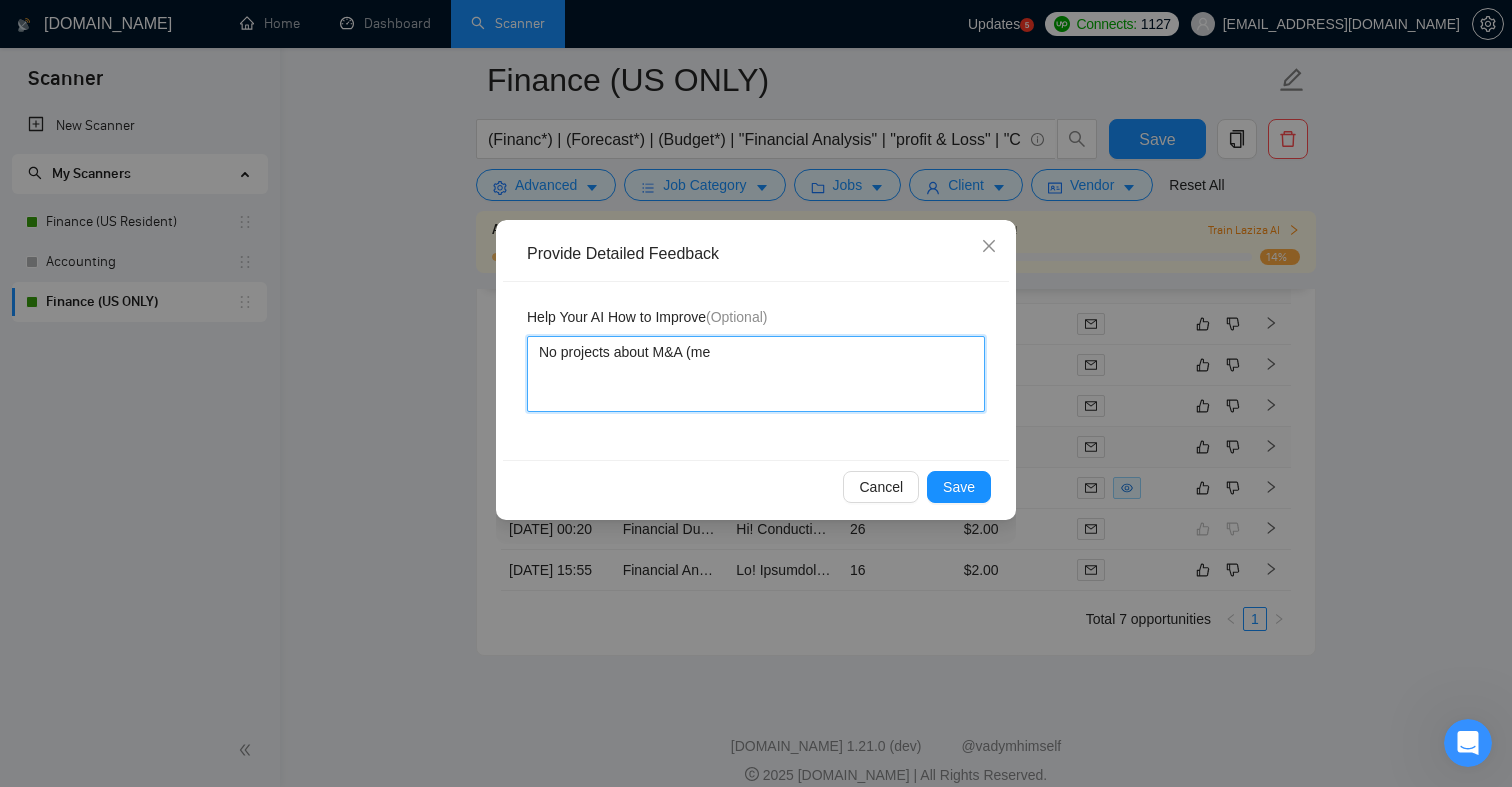 type 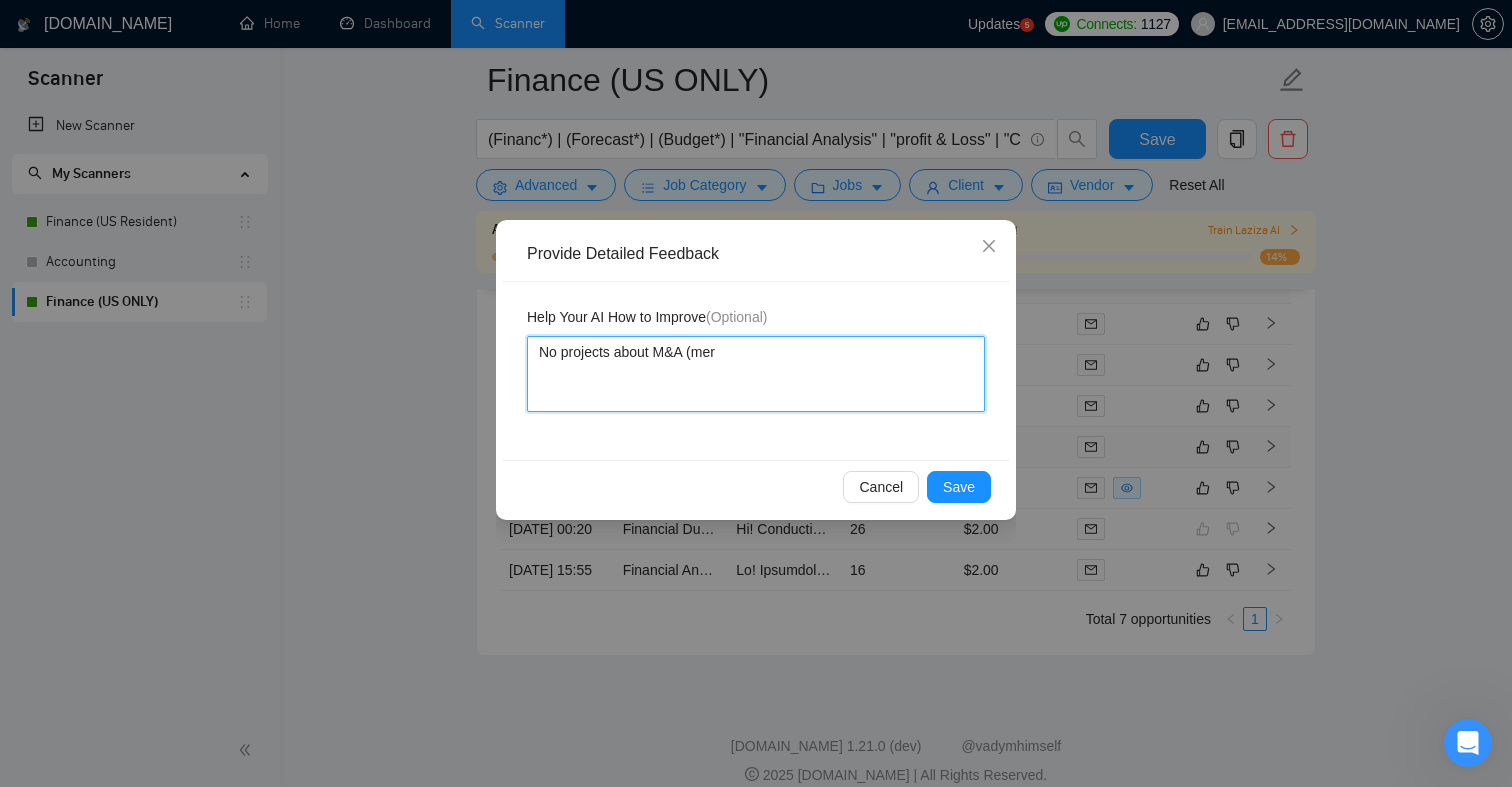 type 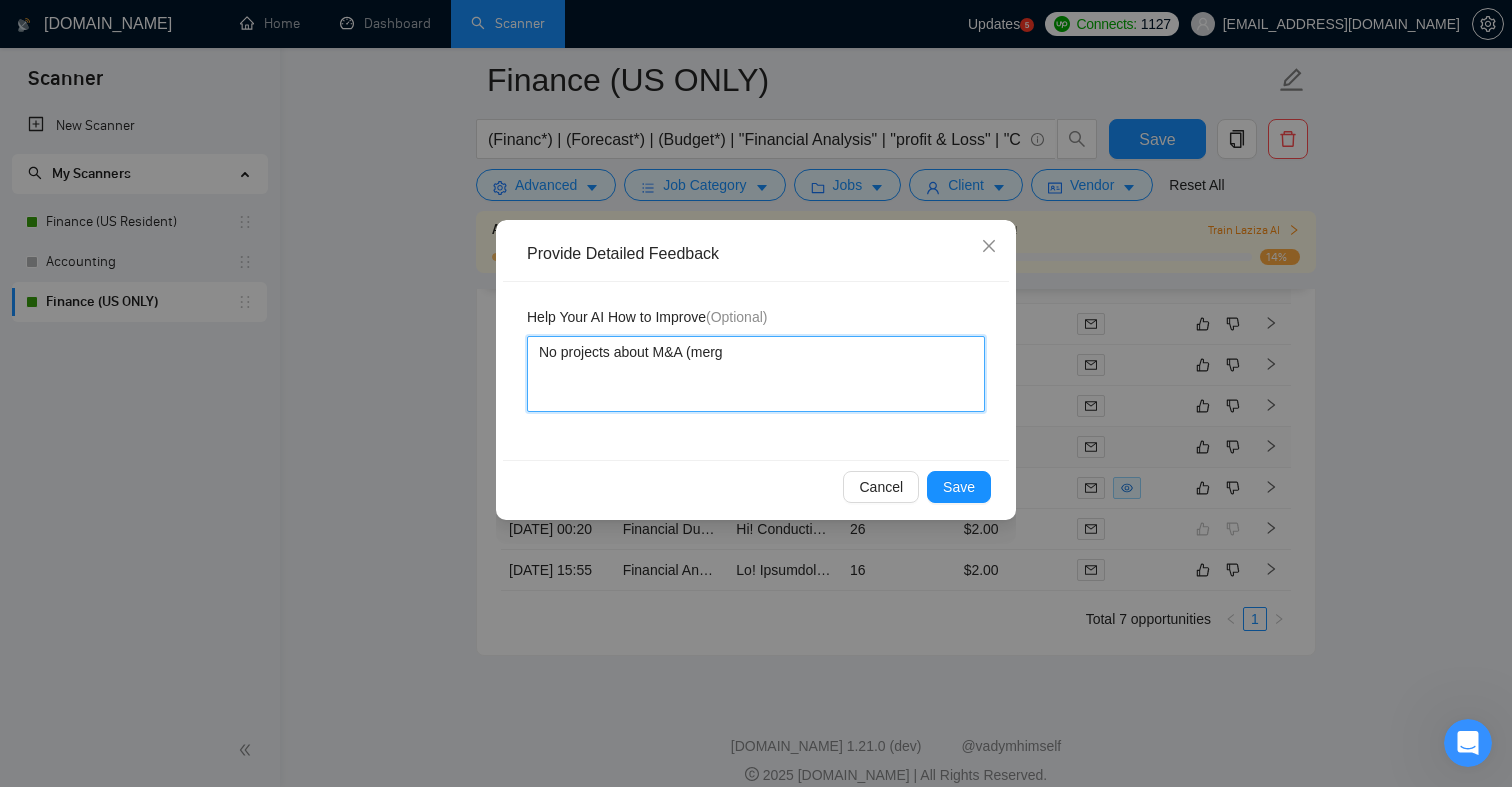 type 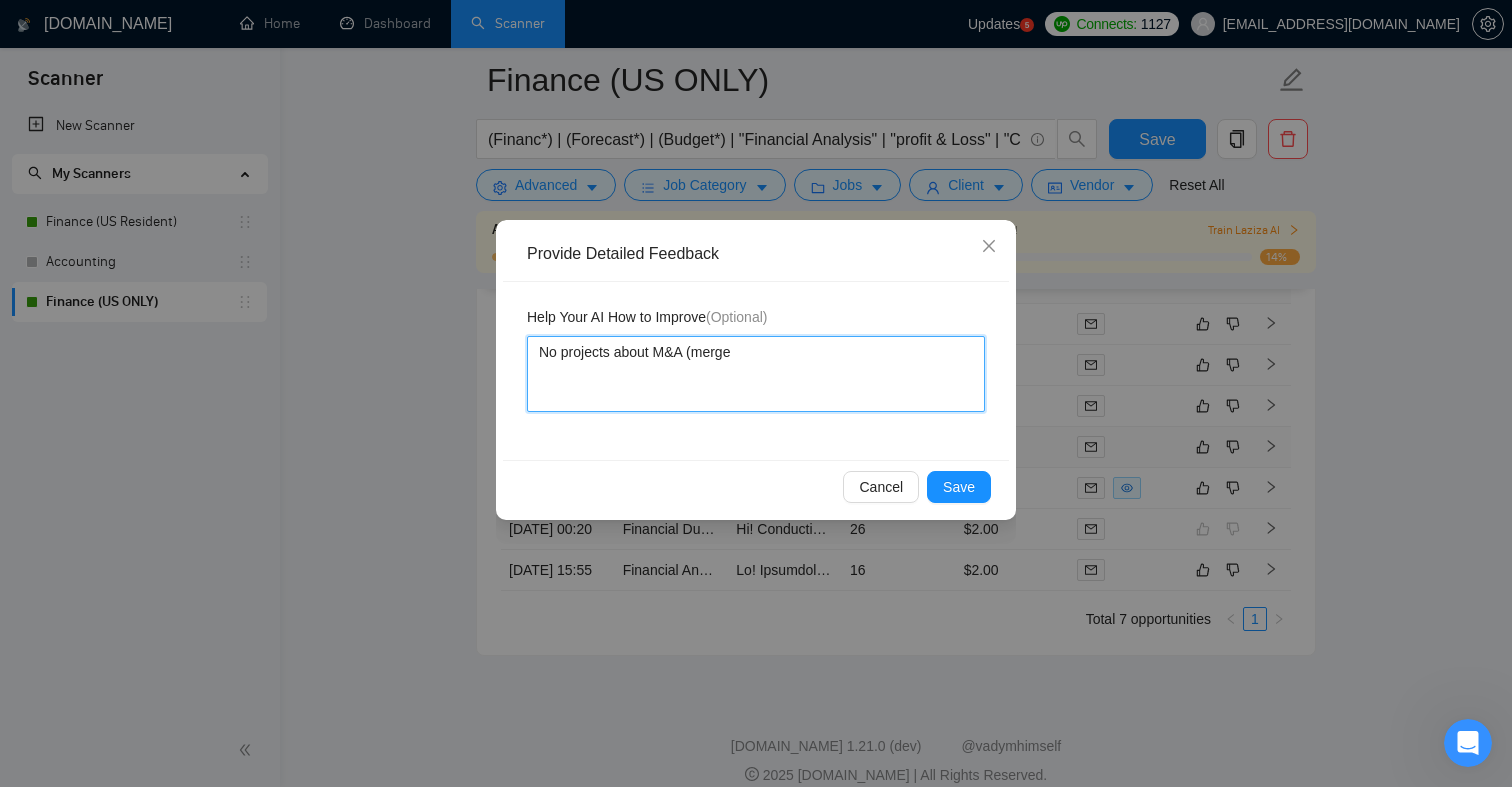 type 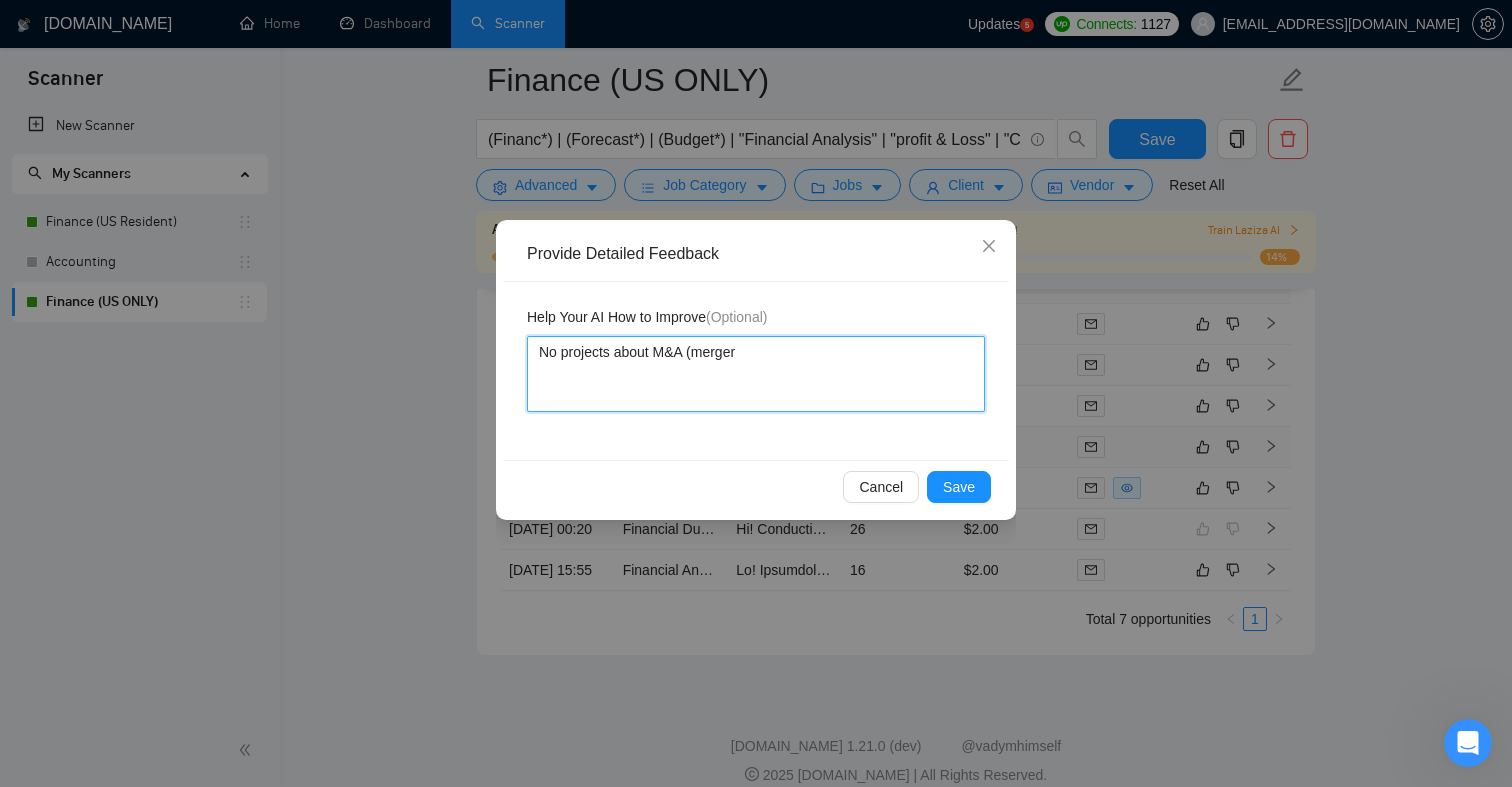 type 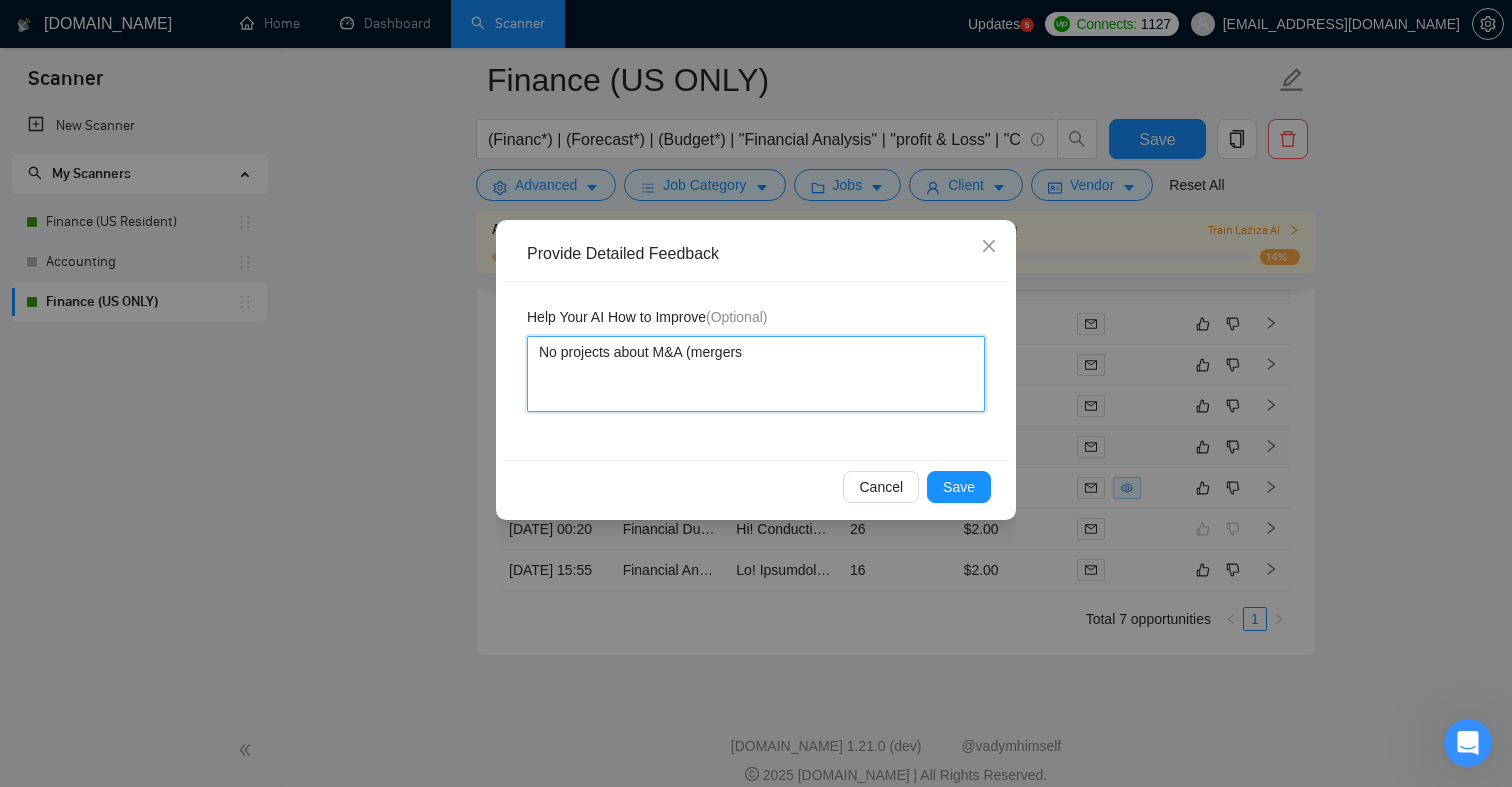 type 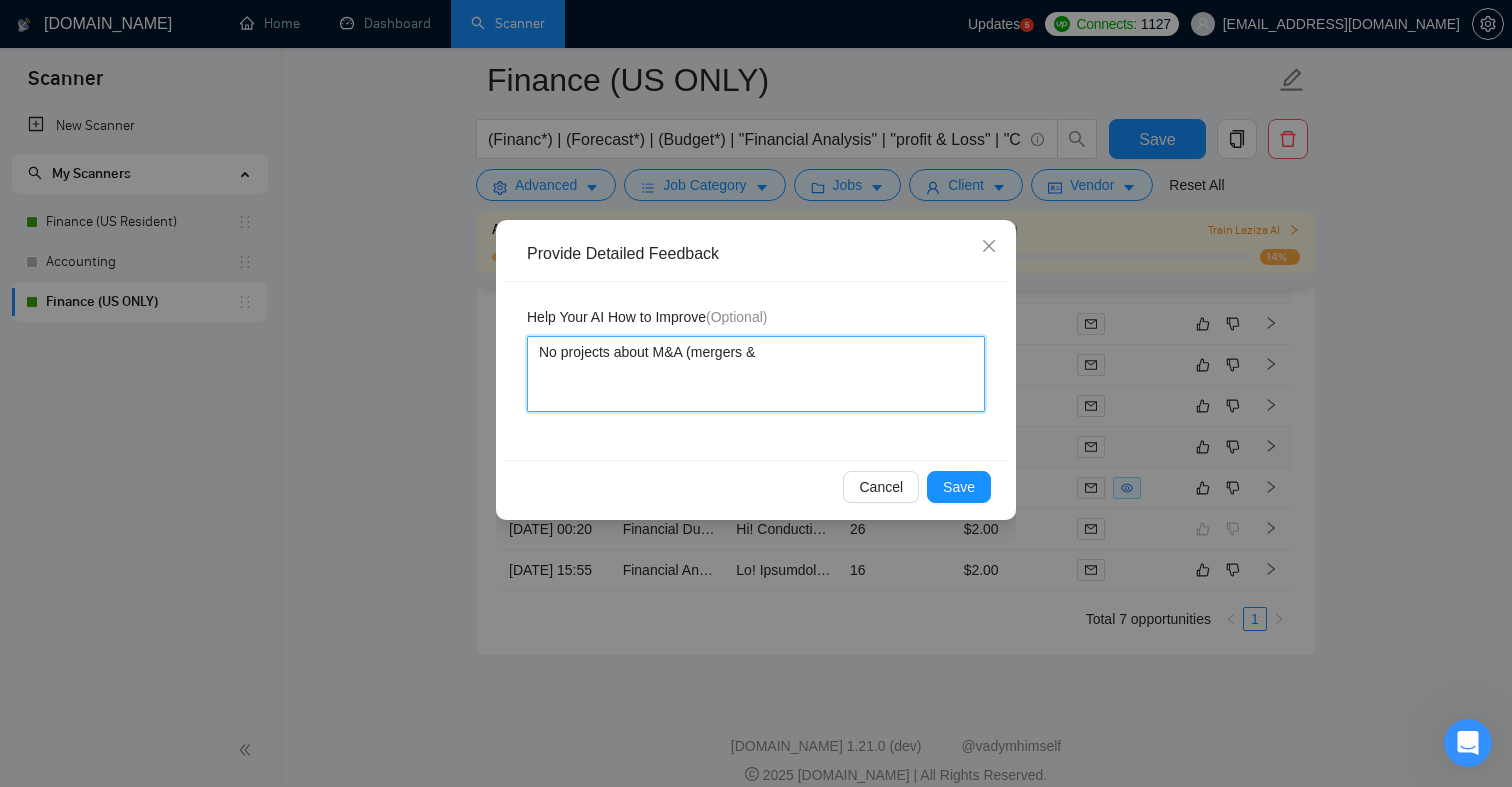 type 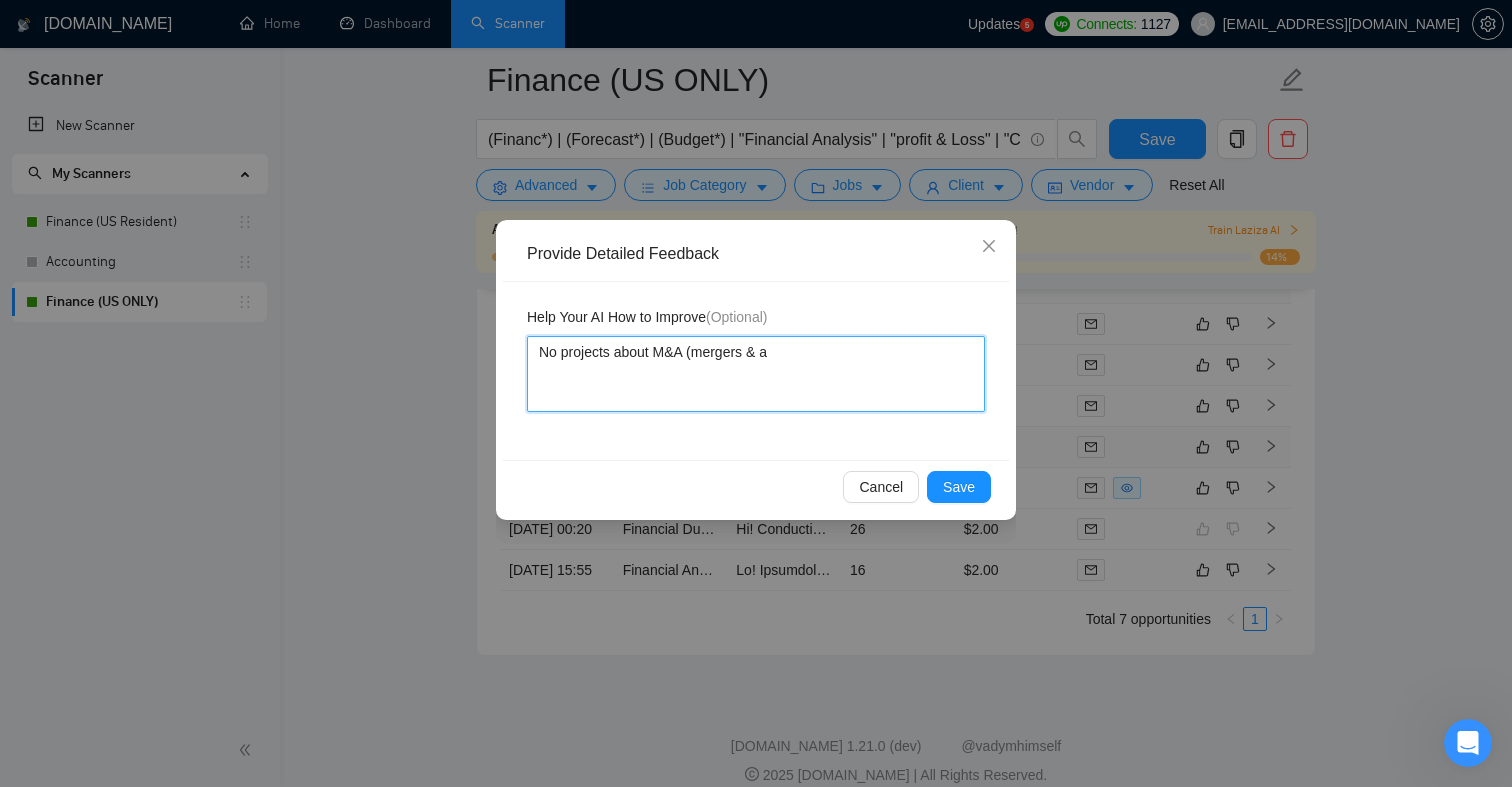 type 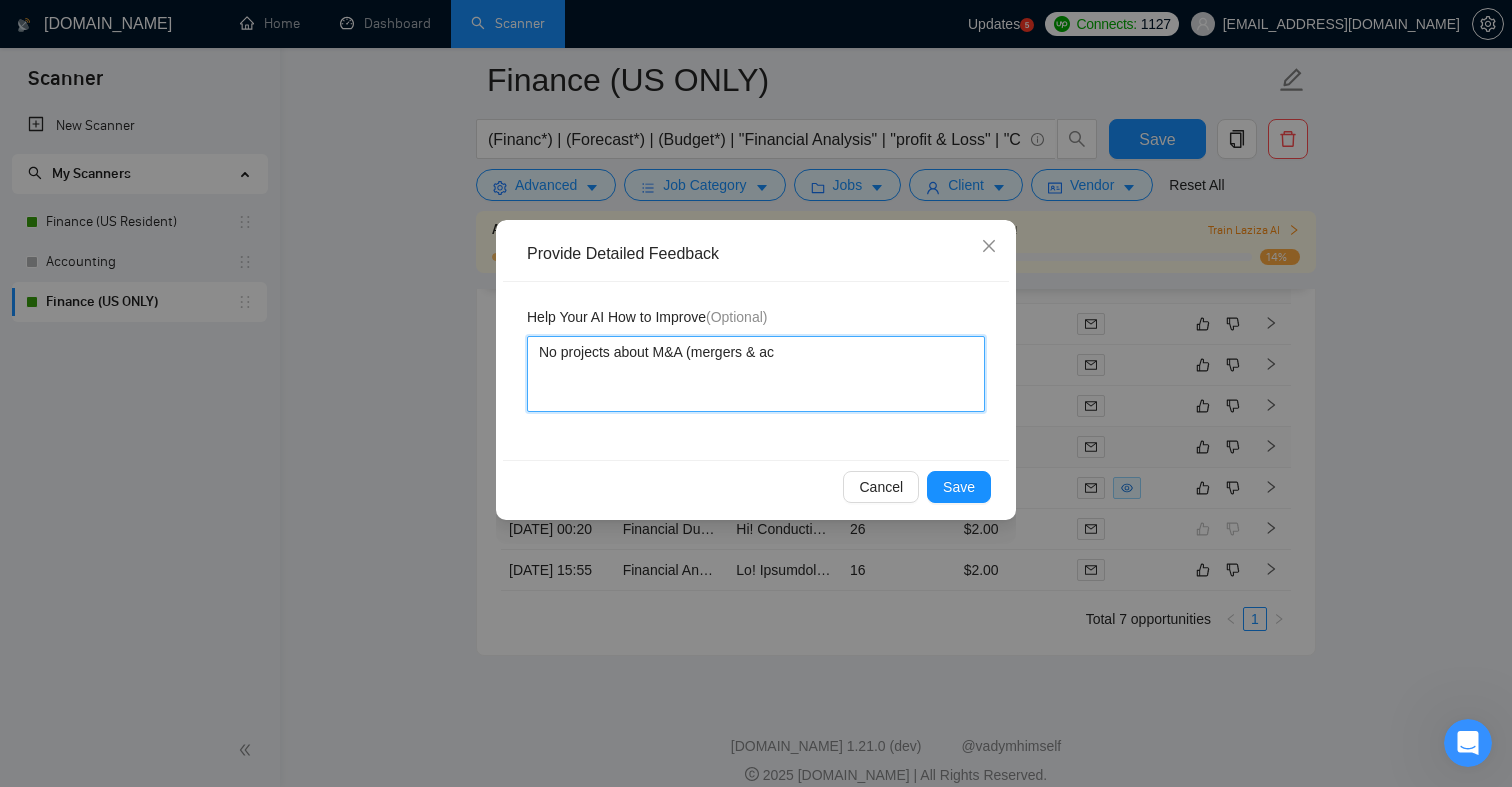 type 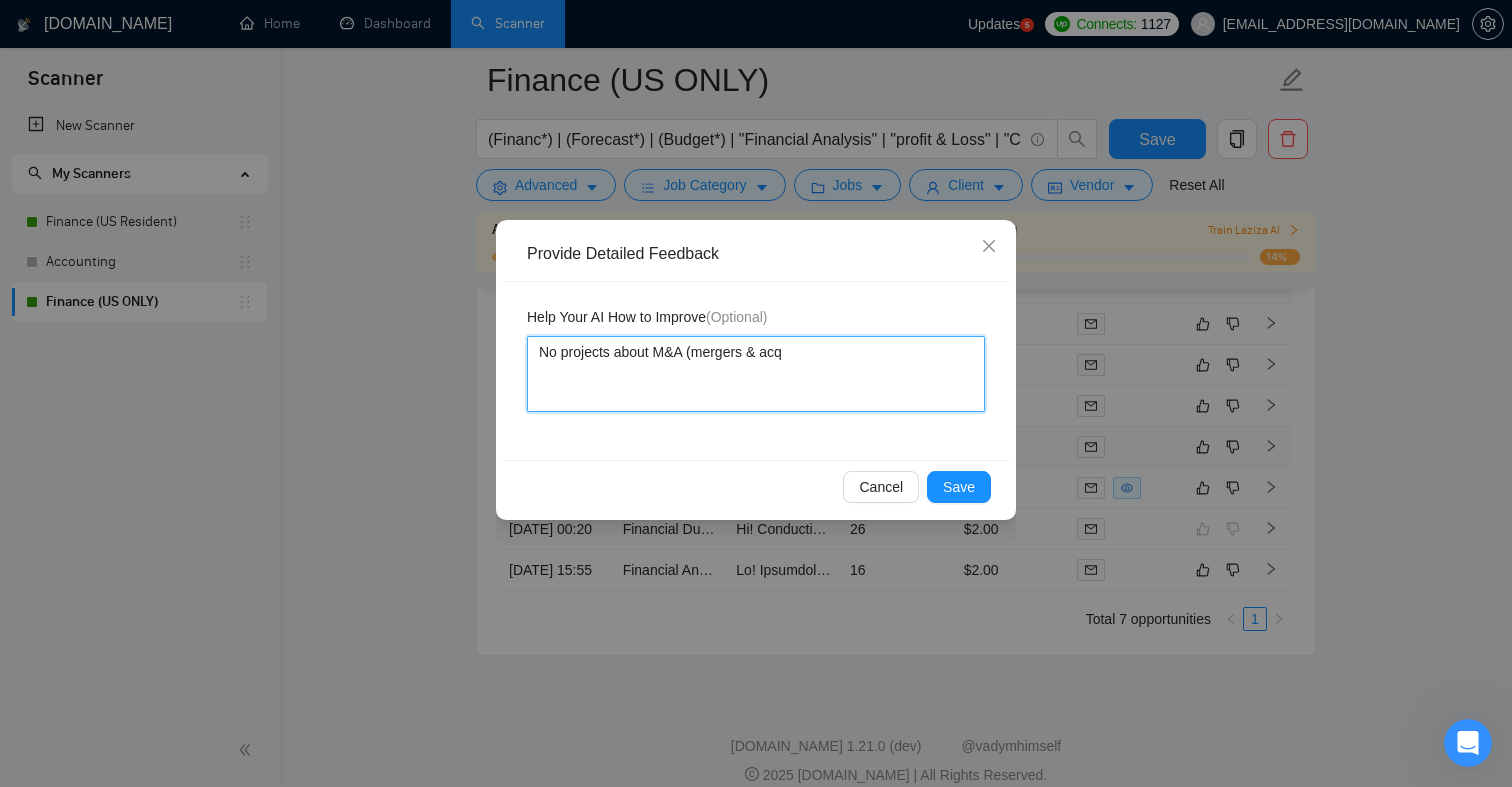type 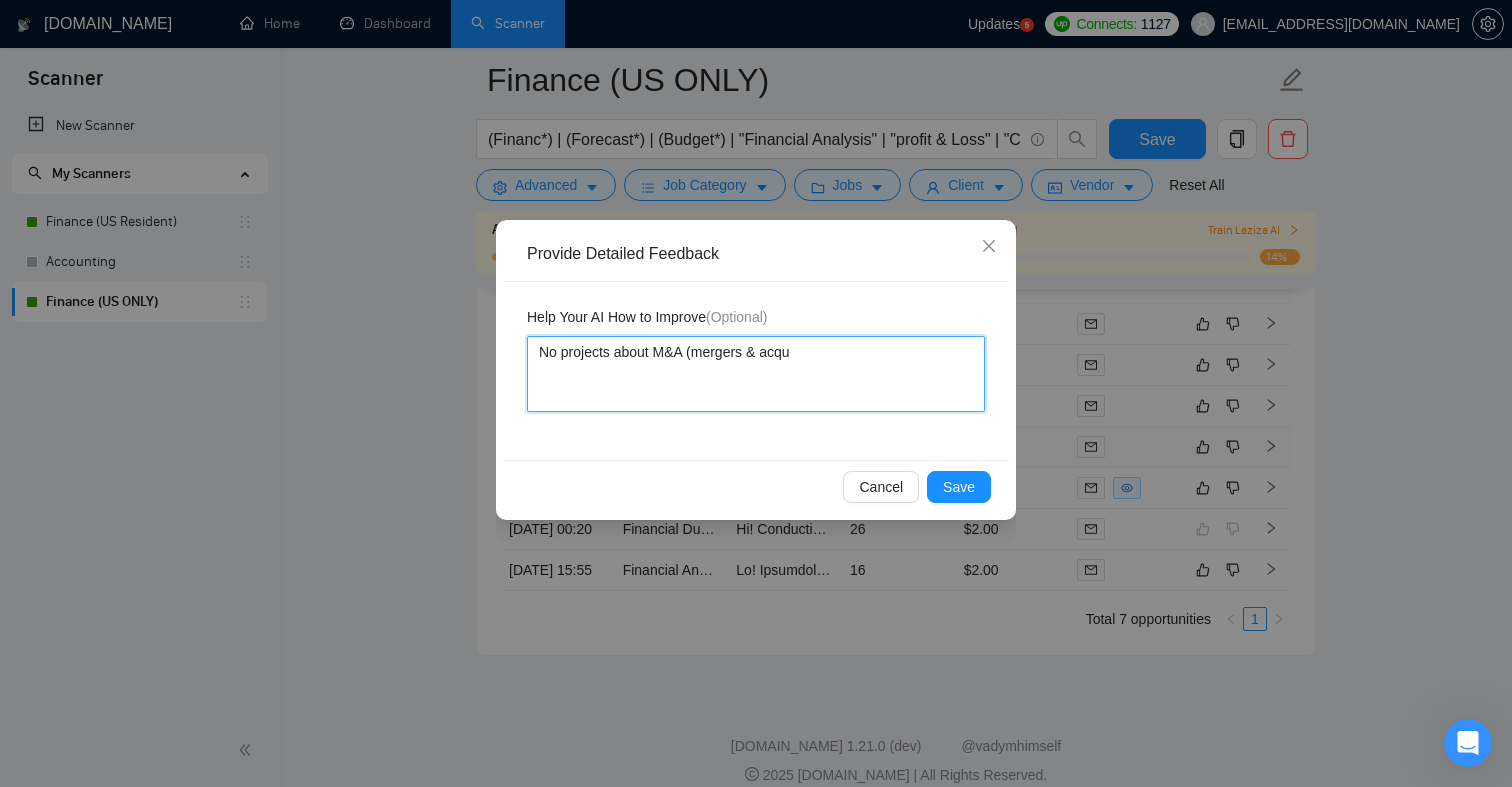 type 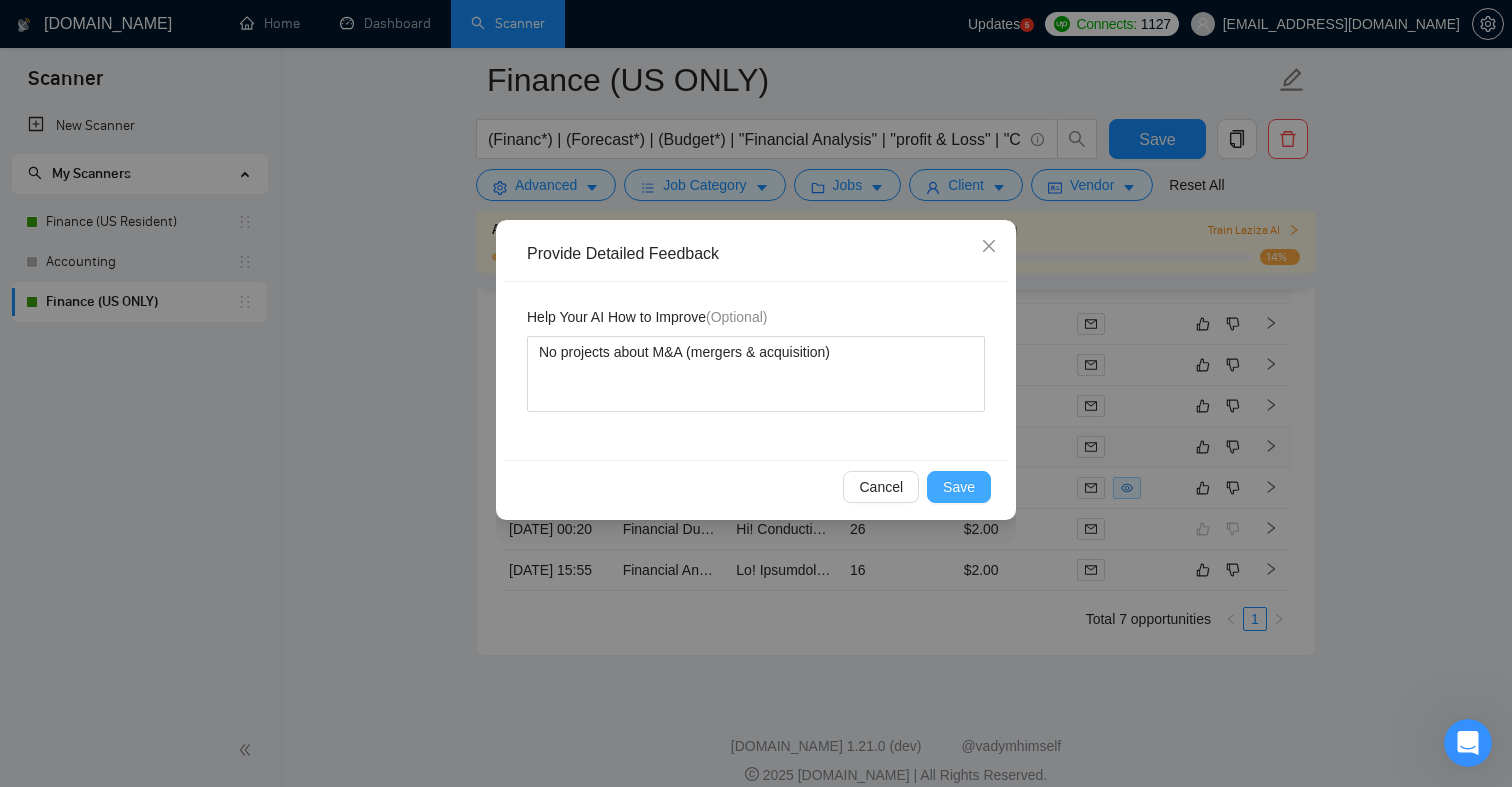 click on "Save" at bounding box center [959, 487] 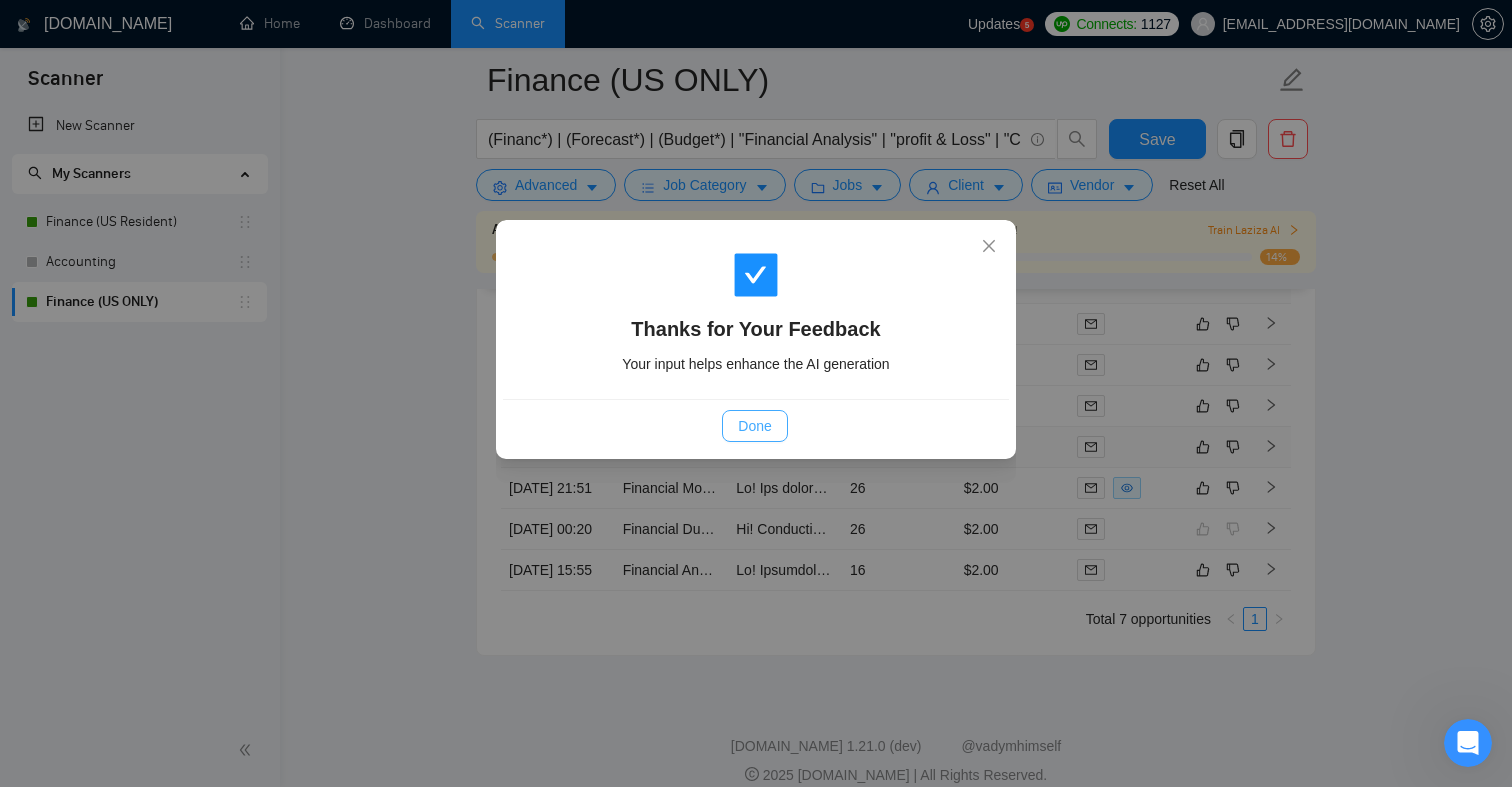click on "Done" at bounding box center [754, 426] 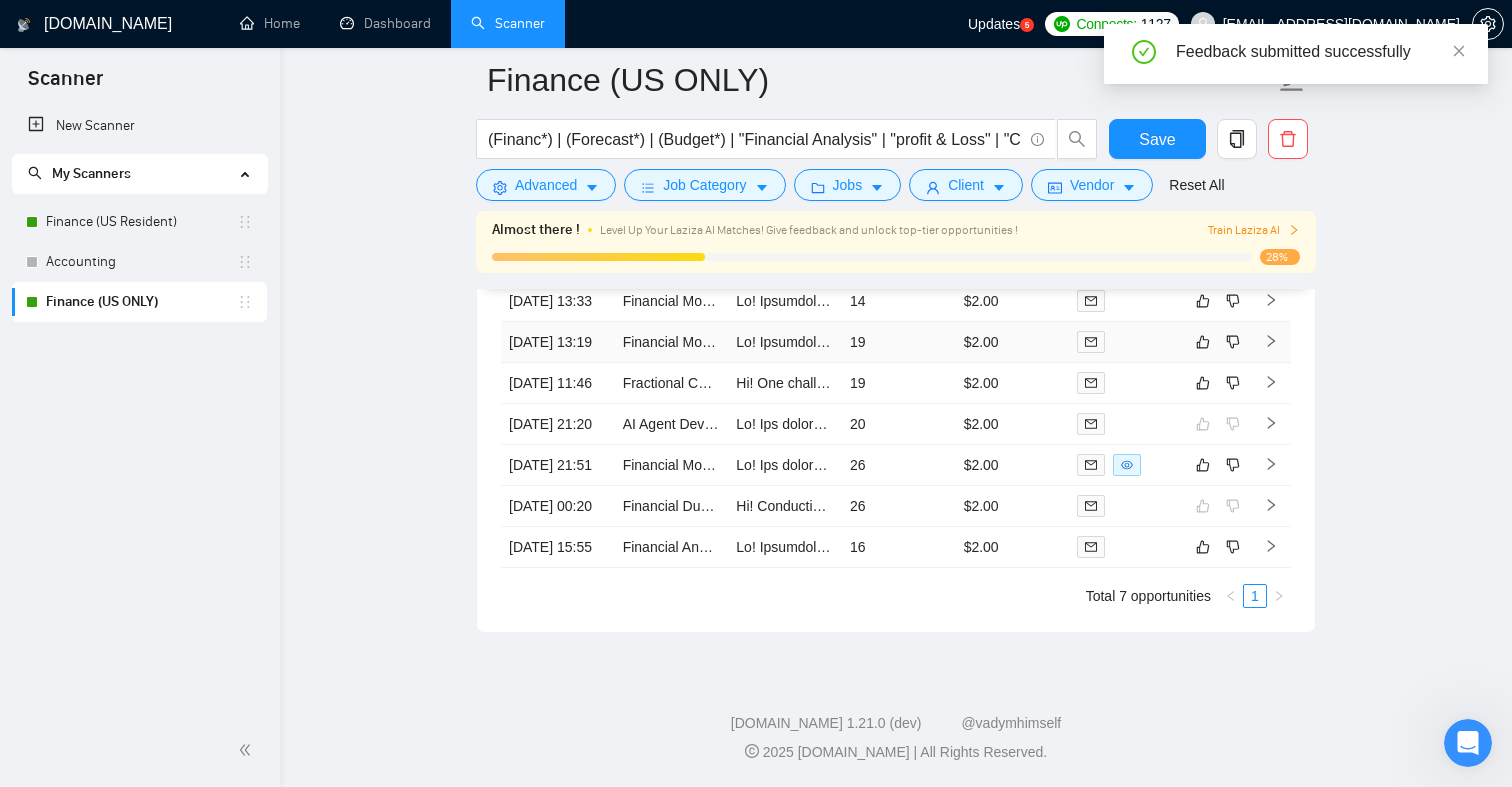 scroll, scrollTop: 4608, scrollLeft: 0, axis: vertical 